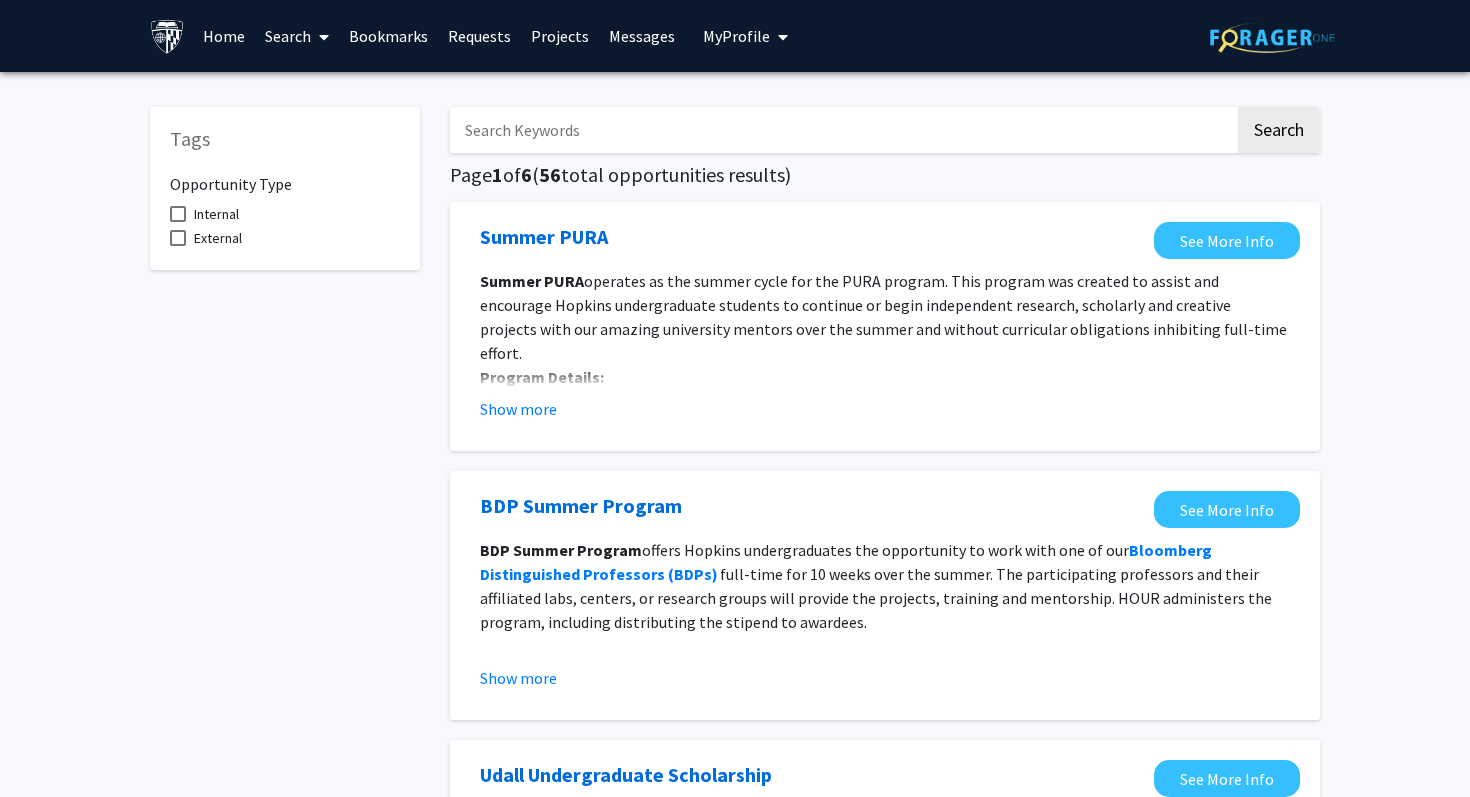 scroll, scrollTop: 0, scrollLeft: 0, axis: both 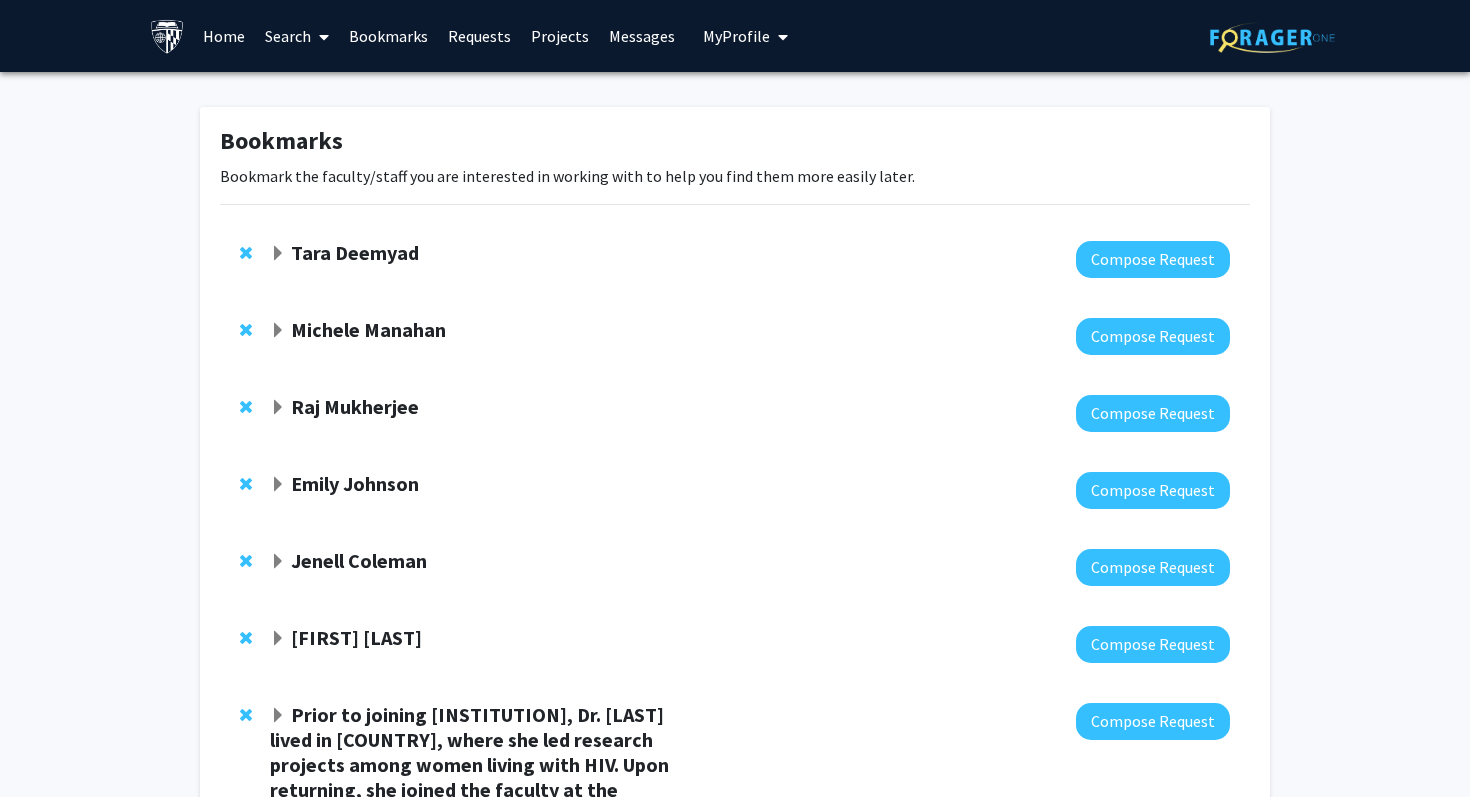 click on "Tara Deemyad" 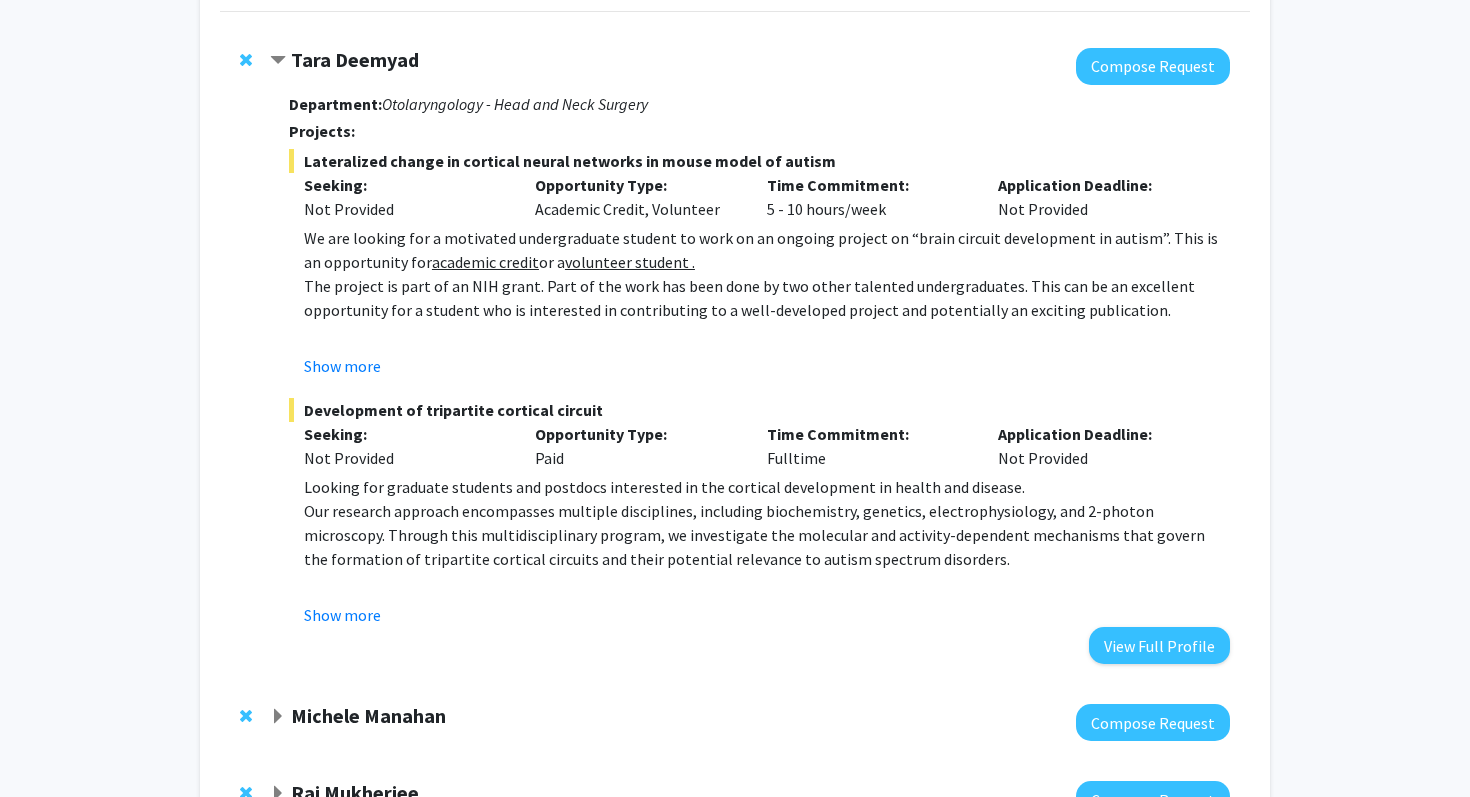 scroll, scrollTop: 199, scrollLeft: 0, axis: vertical 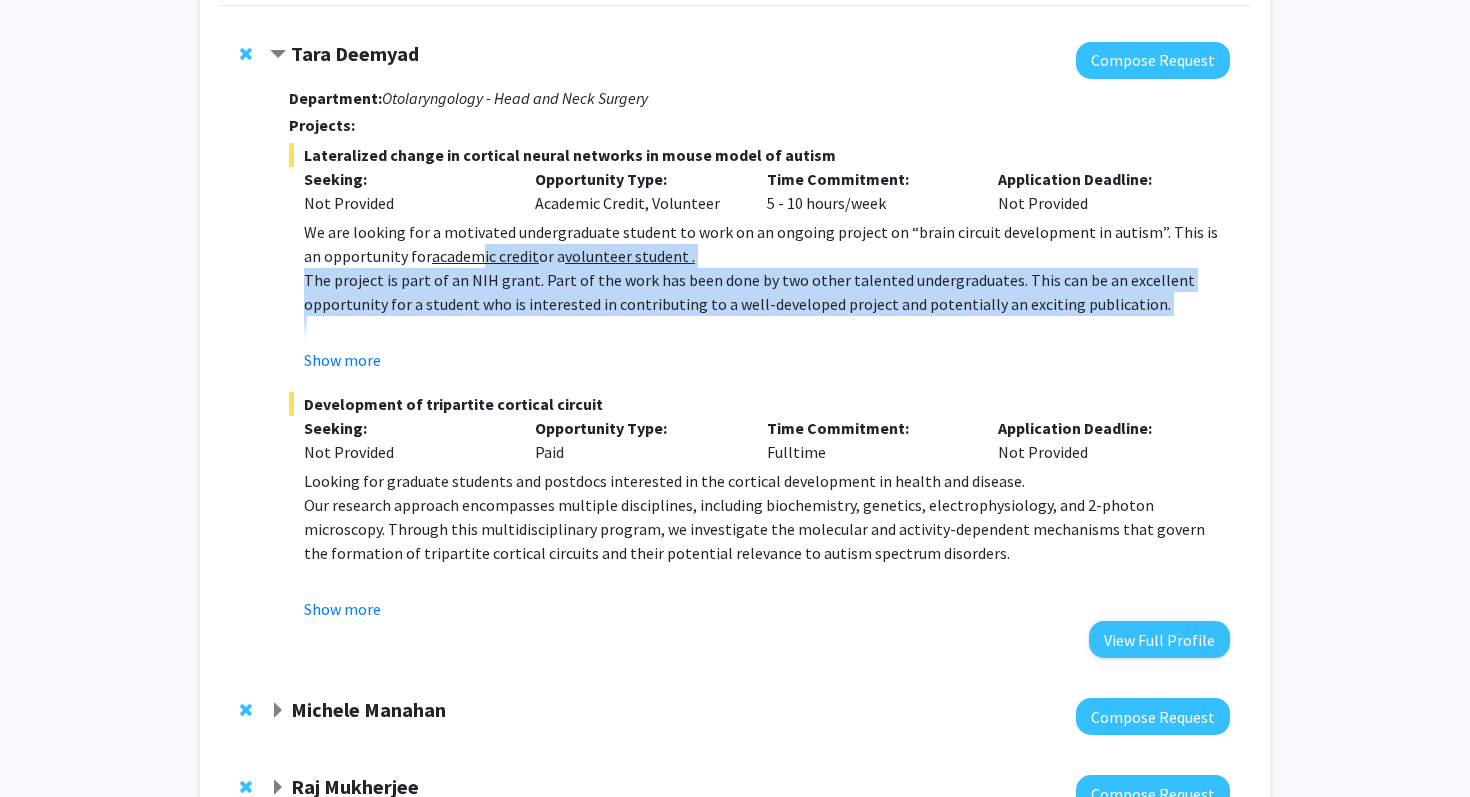 drag, startPoint x: 470, startPoint y: 335, endPoint x: 457, endPoint y: 245, distance: 90.934044 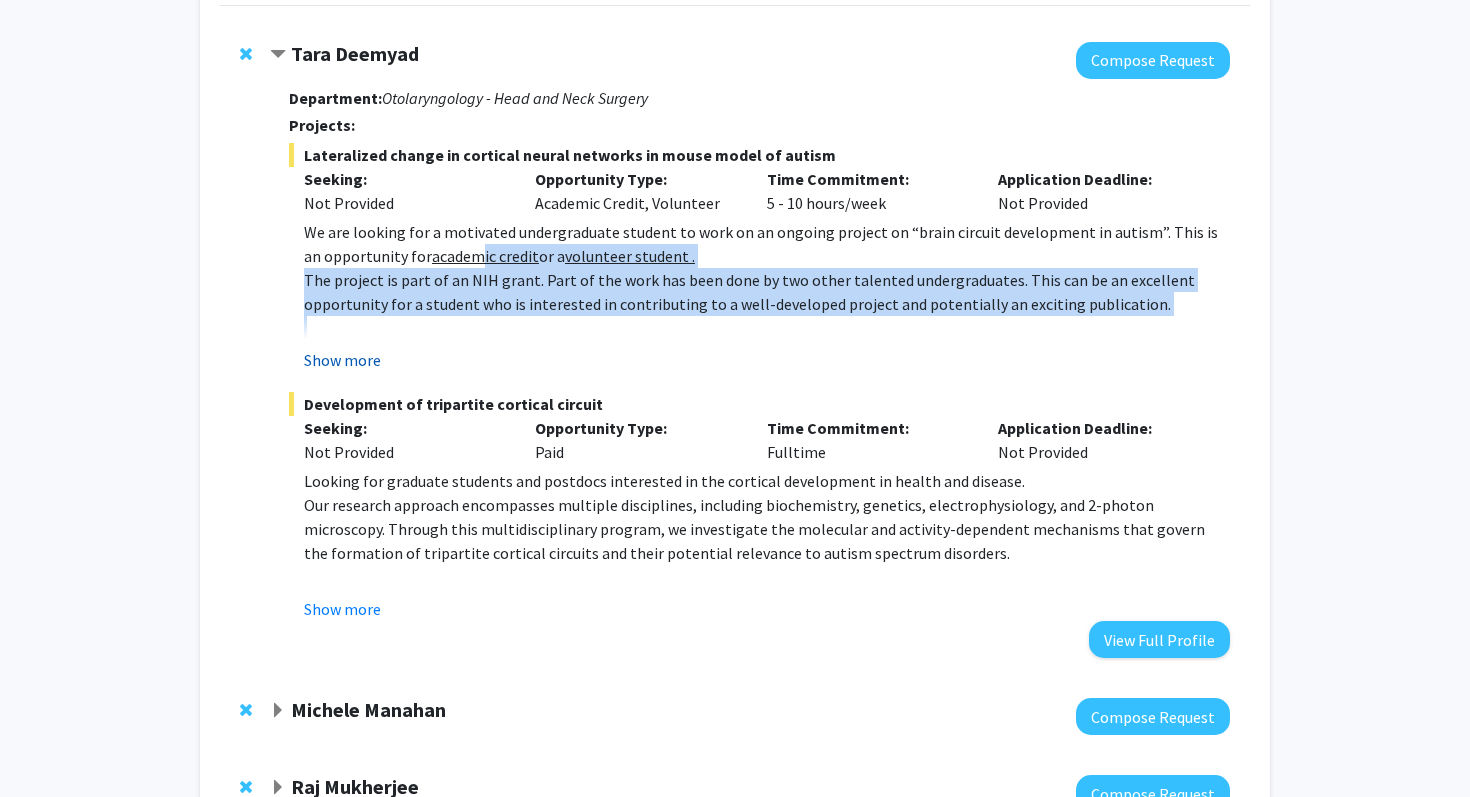 click on "Show more" at bounding box center [342, 360] 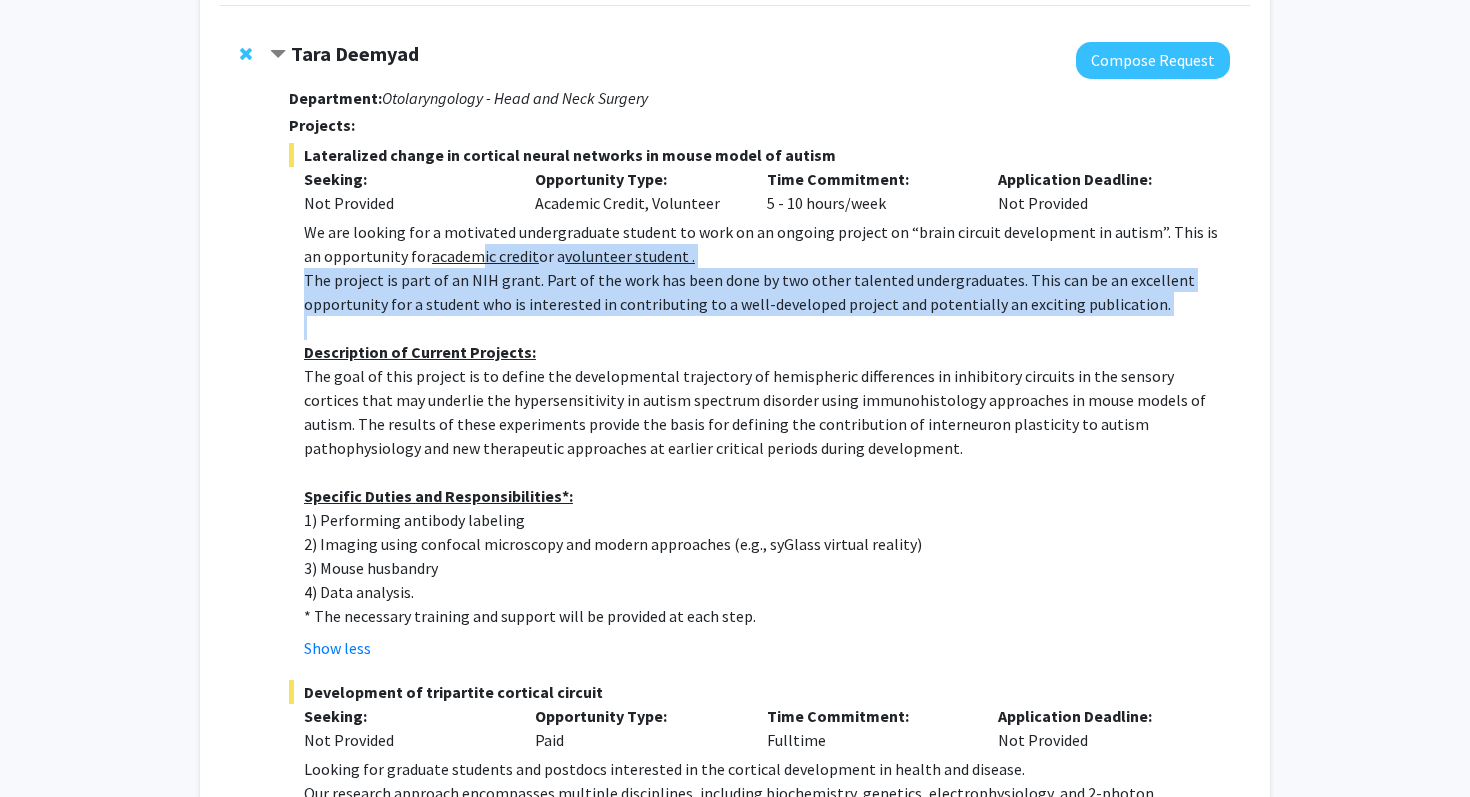 scroll, scrollTop: 246, scrollLeft: 0, axis: vertical 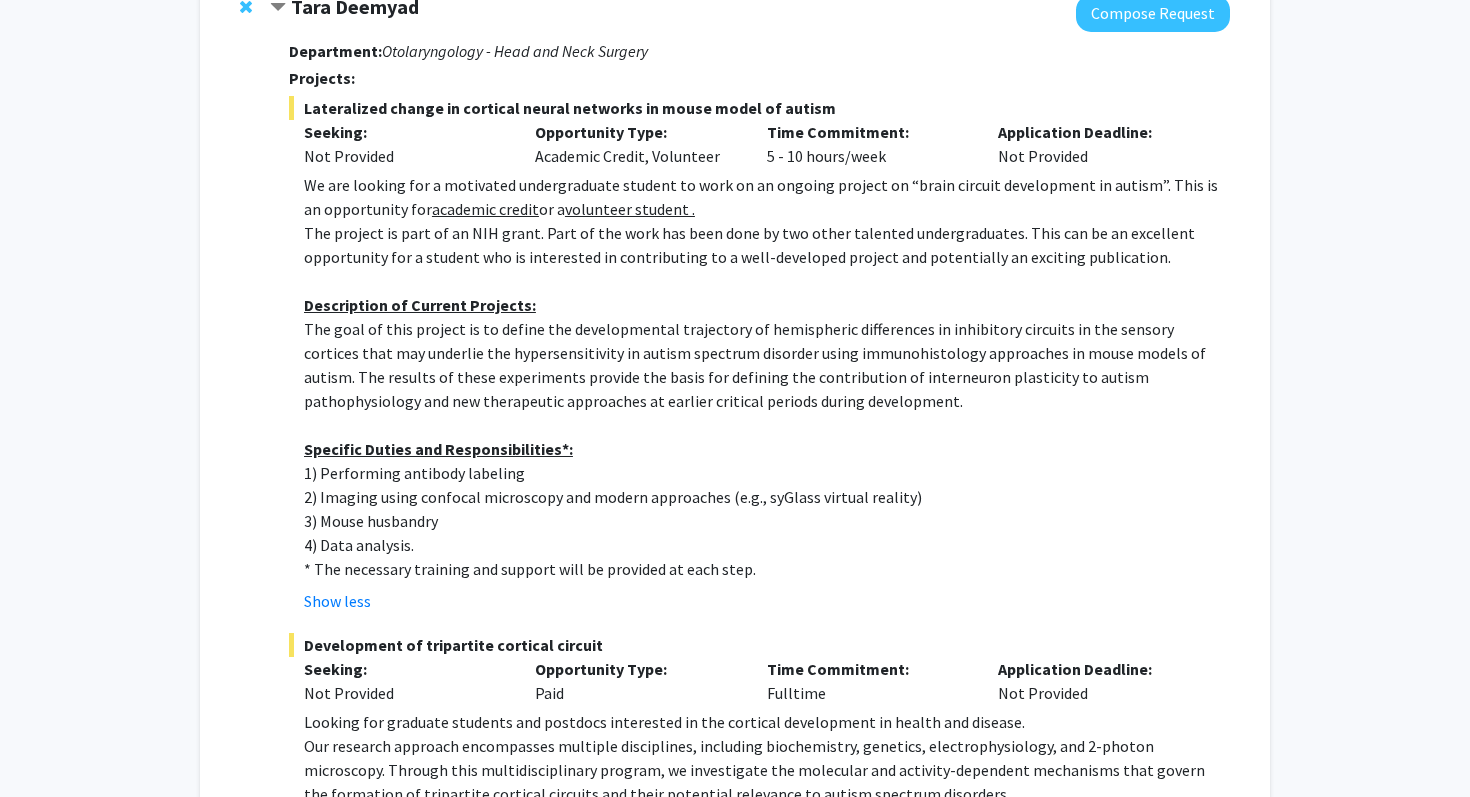 click on "The goal of this project is to define the developmental trajectory of  hemispheric differences in inhibitory circuits in the sensory cortices that may underlie the hypersensitivity in autism spectrum disorder using immunohistology approaches in mouse models of autism. The results of these experiments provide the basis for defining the contribution of interneuron plasticity to autism pathophysiology and new therapeutic approaches at earlier critical periods during development." at bounding box center [767, 365] 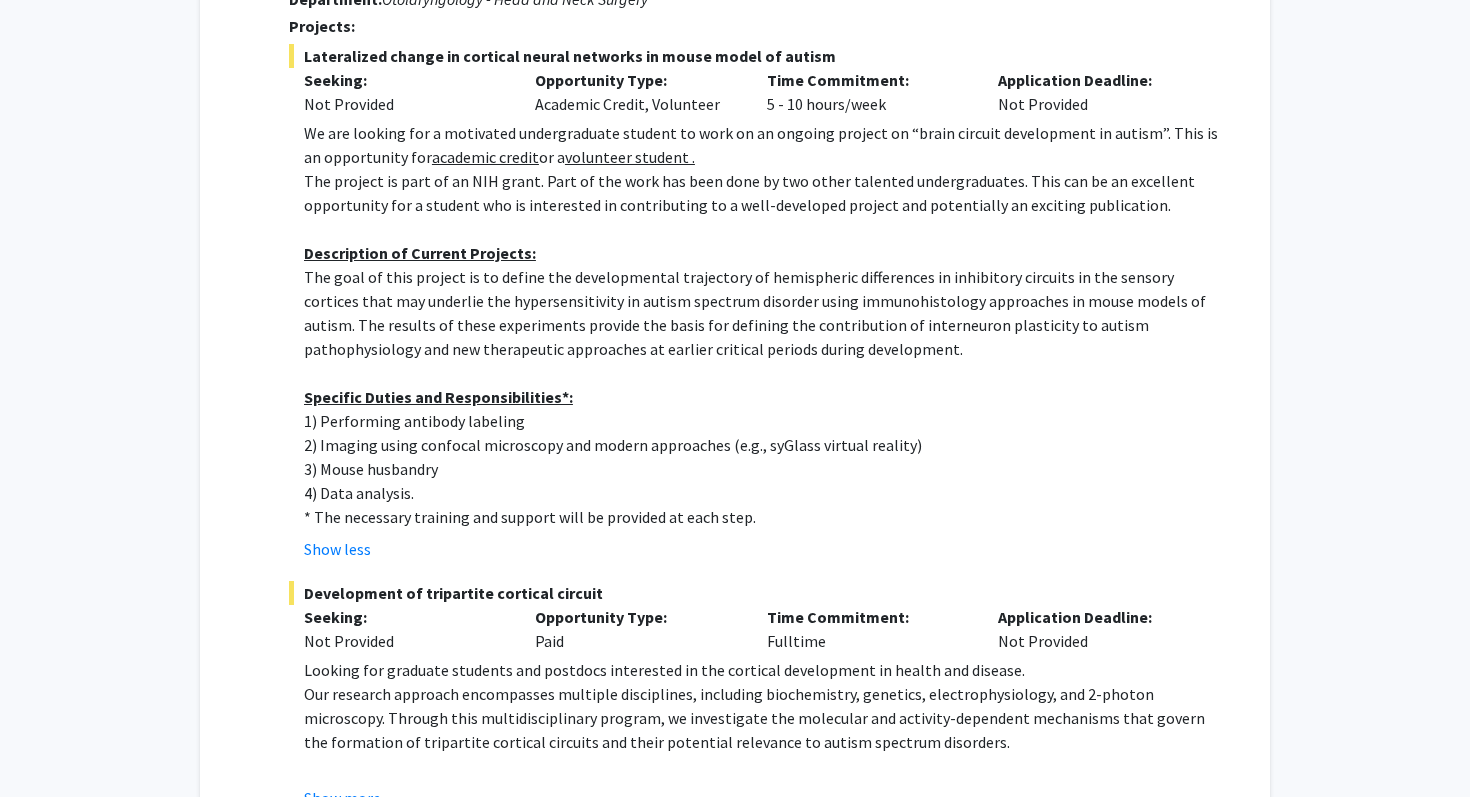 scroll, scrollTop: 326, scrollLeft: 0, axis: vertical 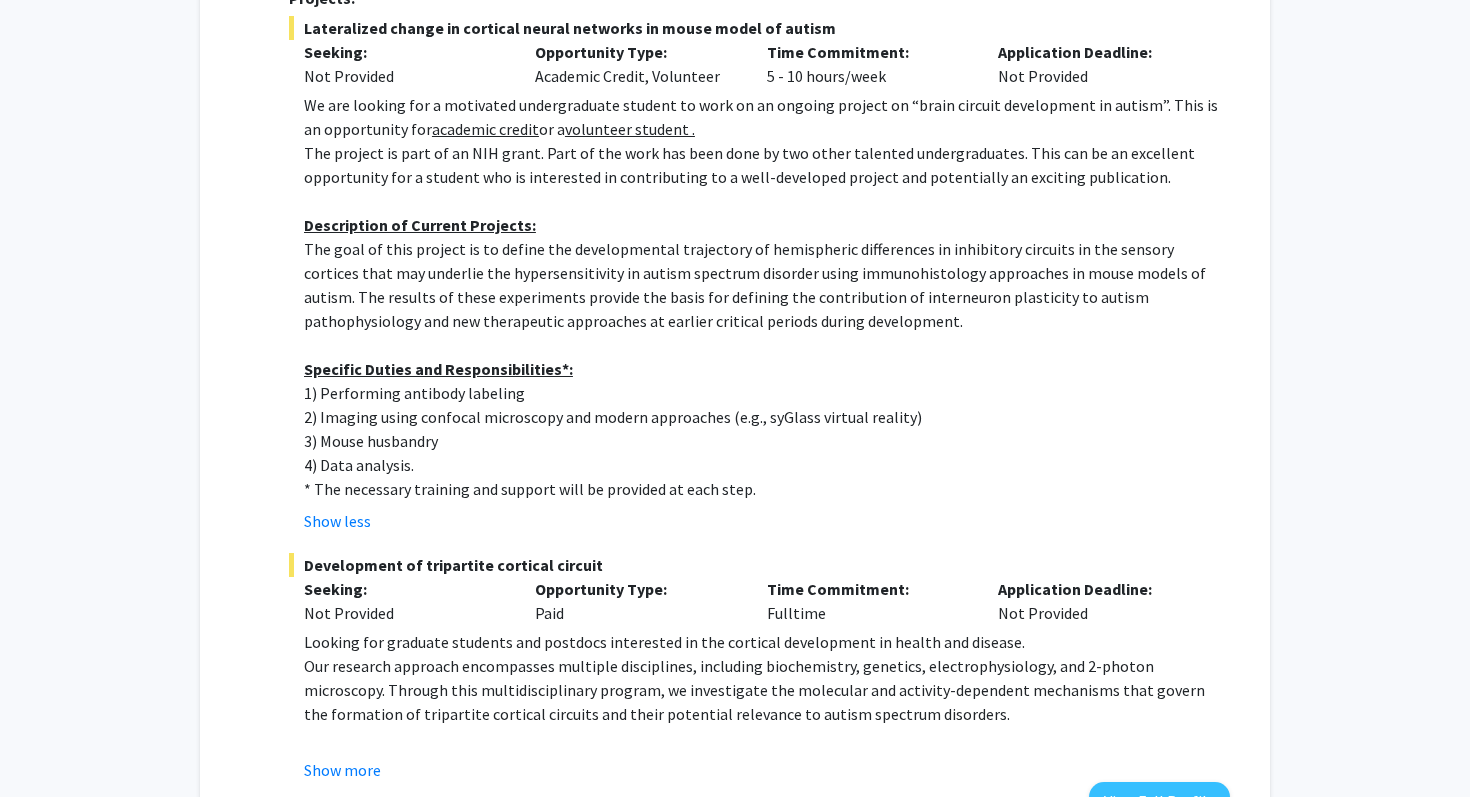 drag, startPoint x: 311, startPoint y: 492, endPoint x: 790, endPoint y: 491, distance: 479.00104 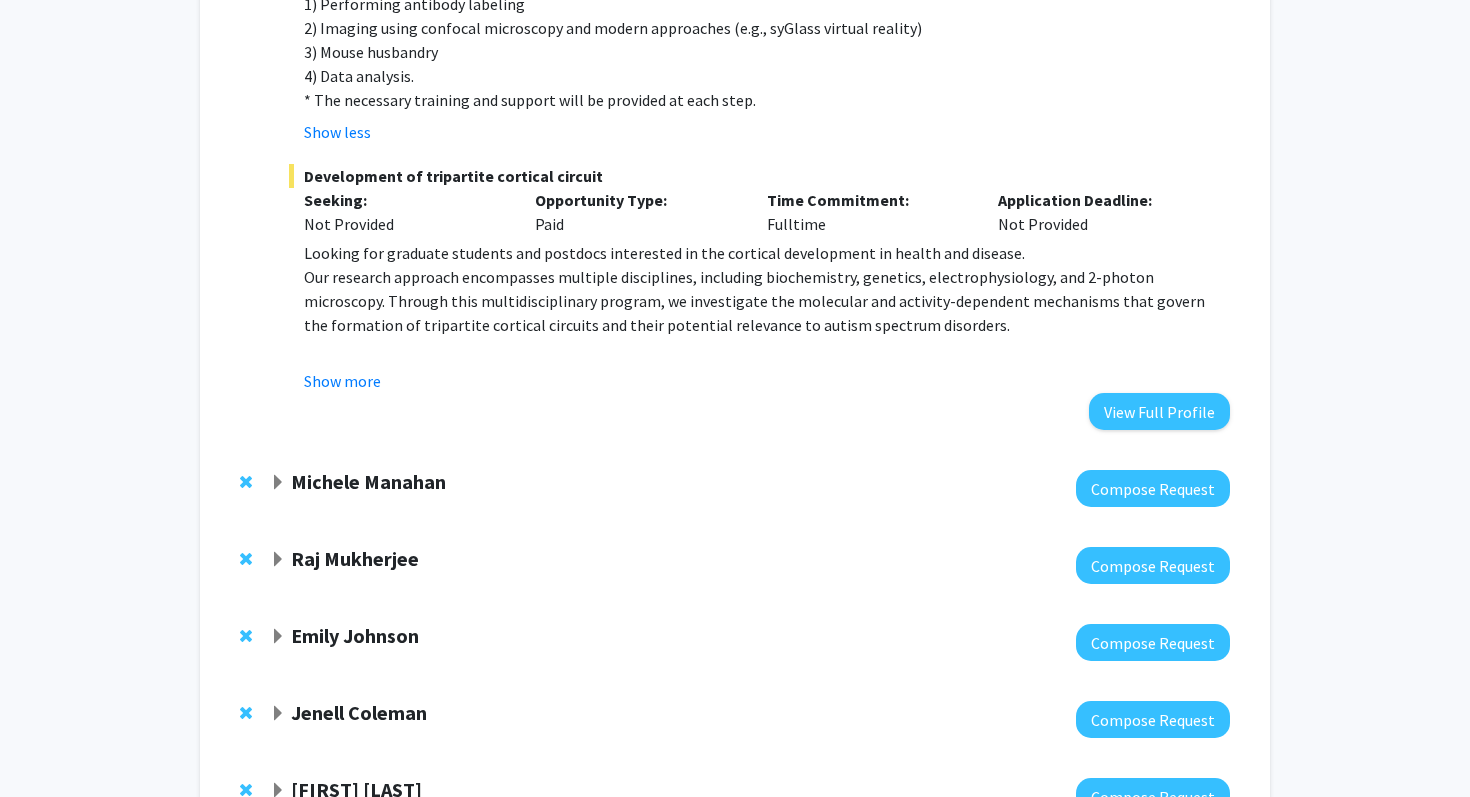 scroll, scrollTop: 724, scrollLeft: 0, axis: vertical 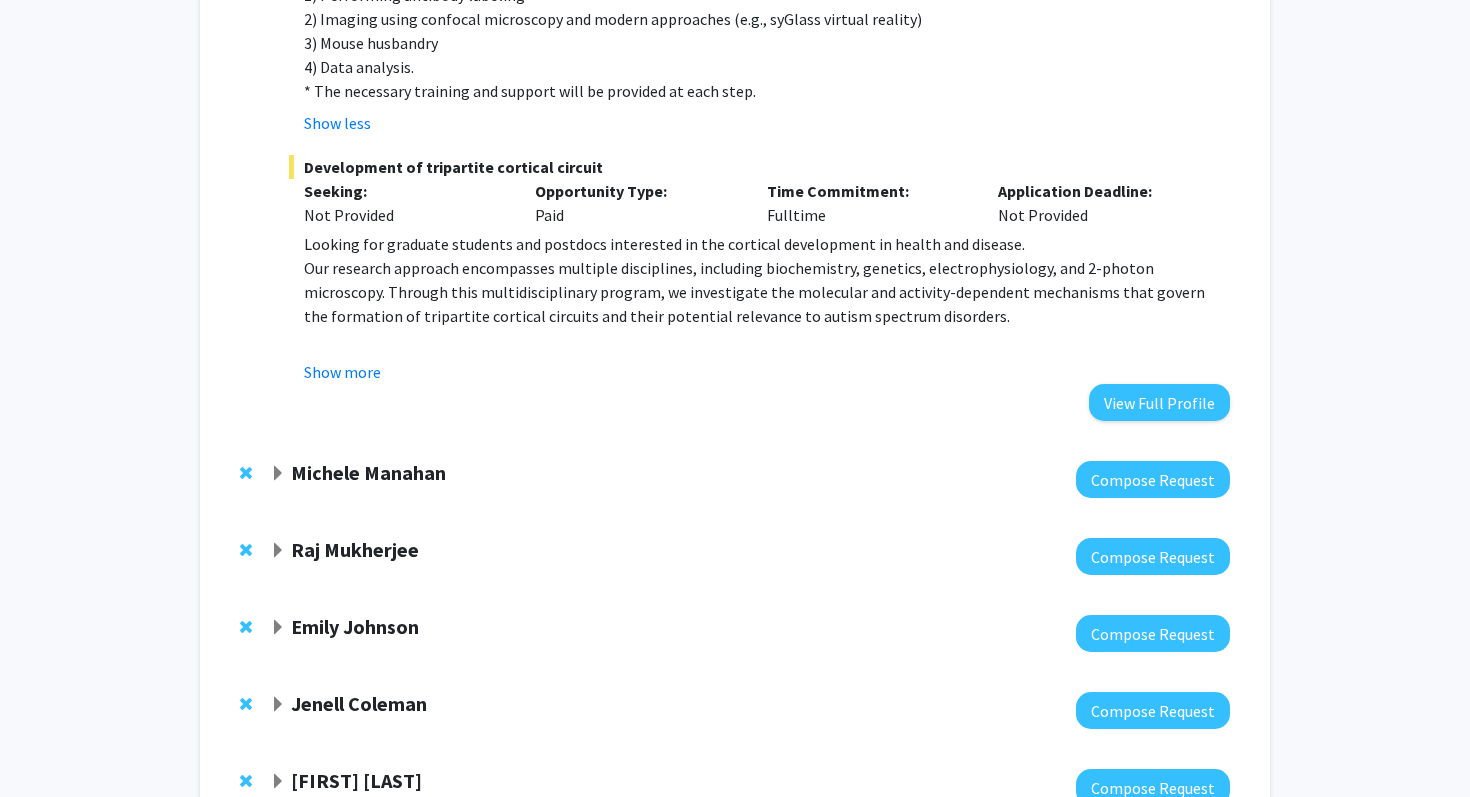click 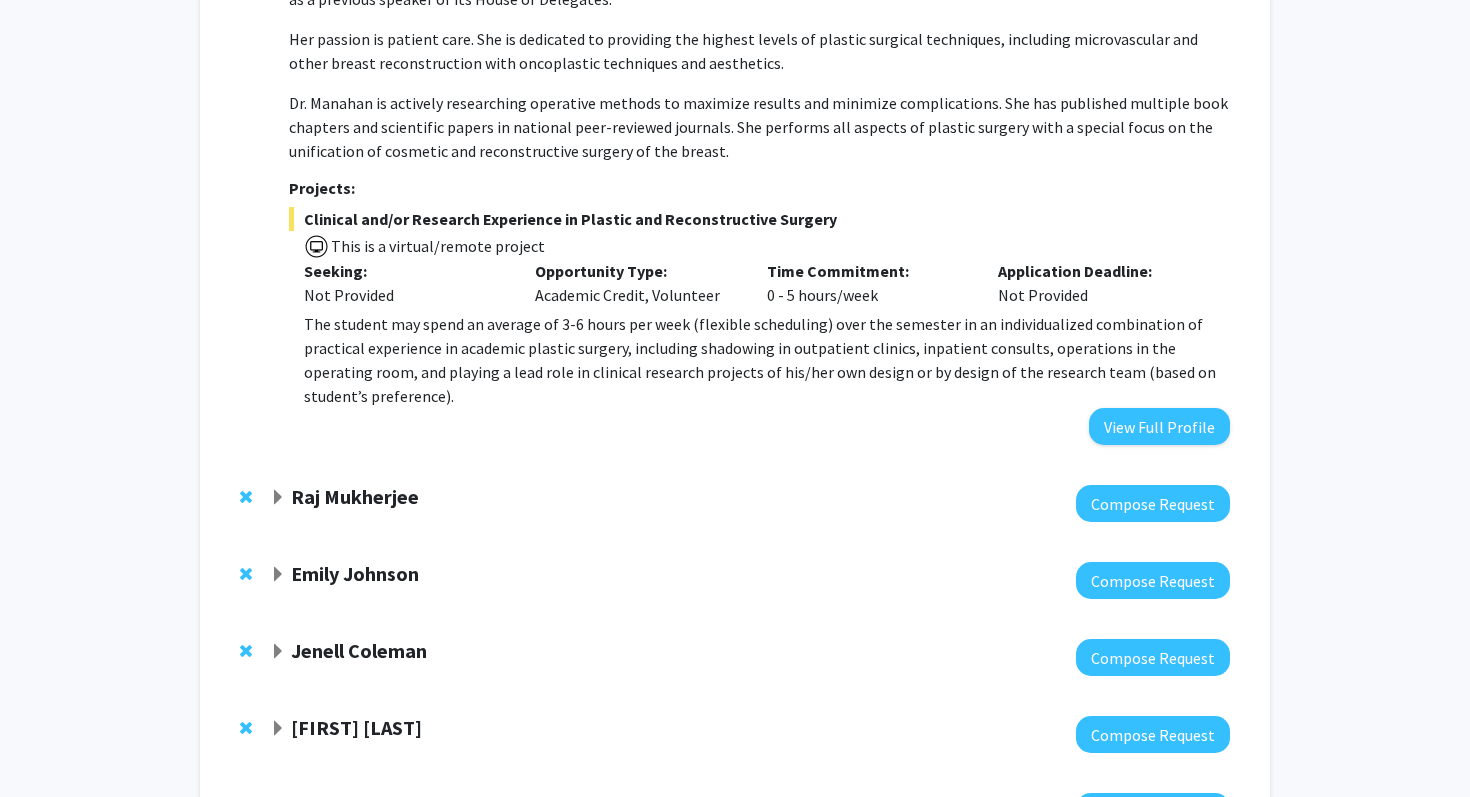 scroll, scrollTop: 1667, scrollLeft: 0, axis: vertical 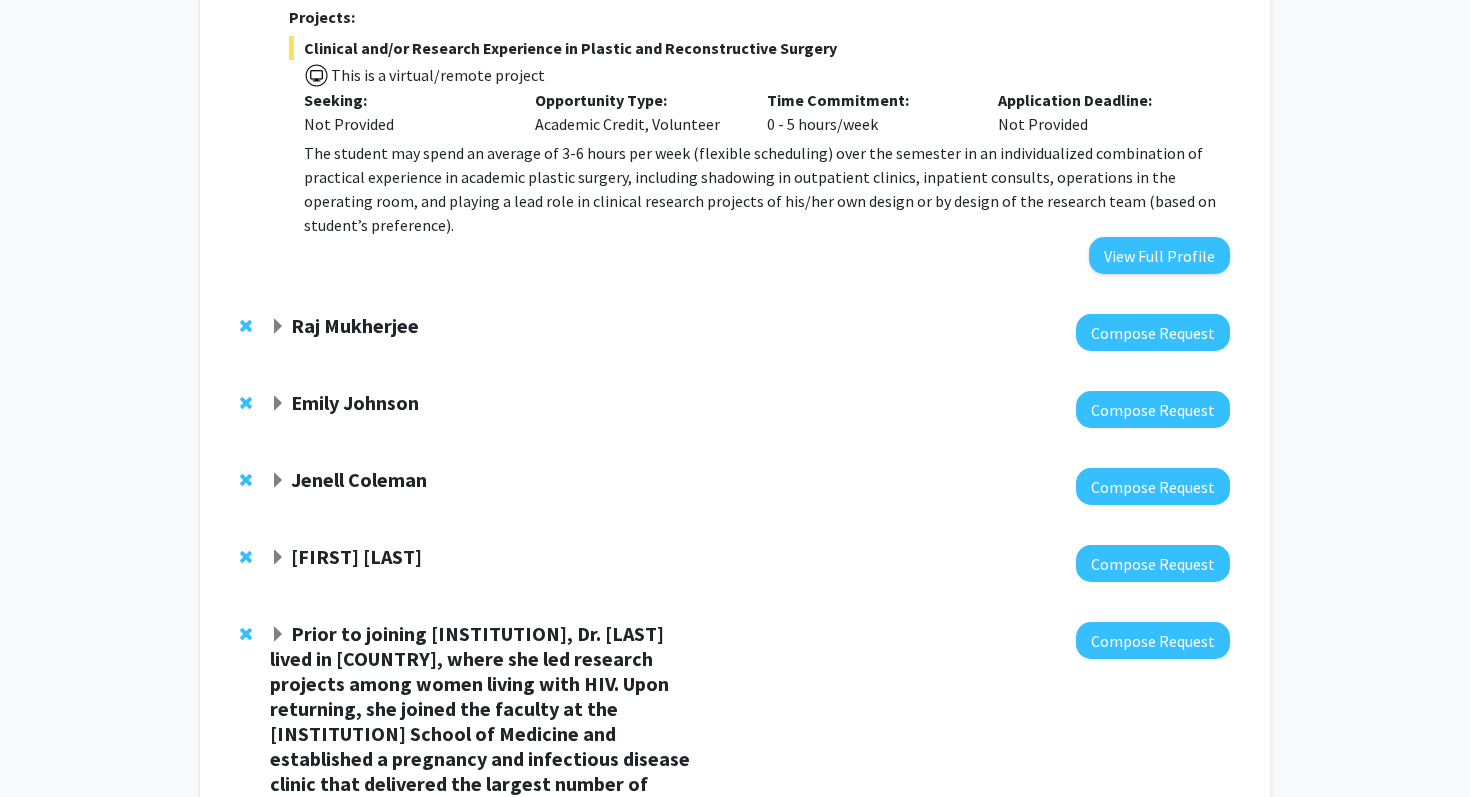 click 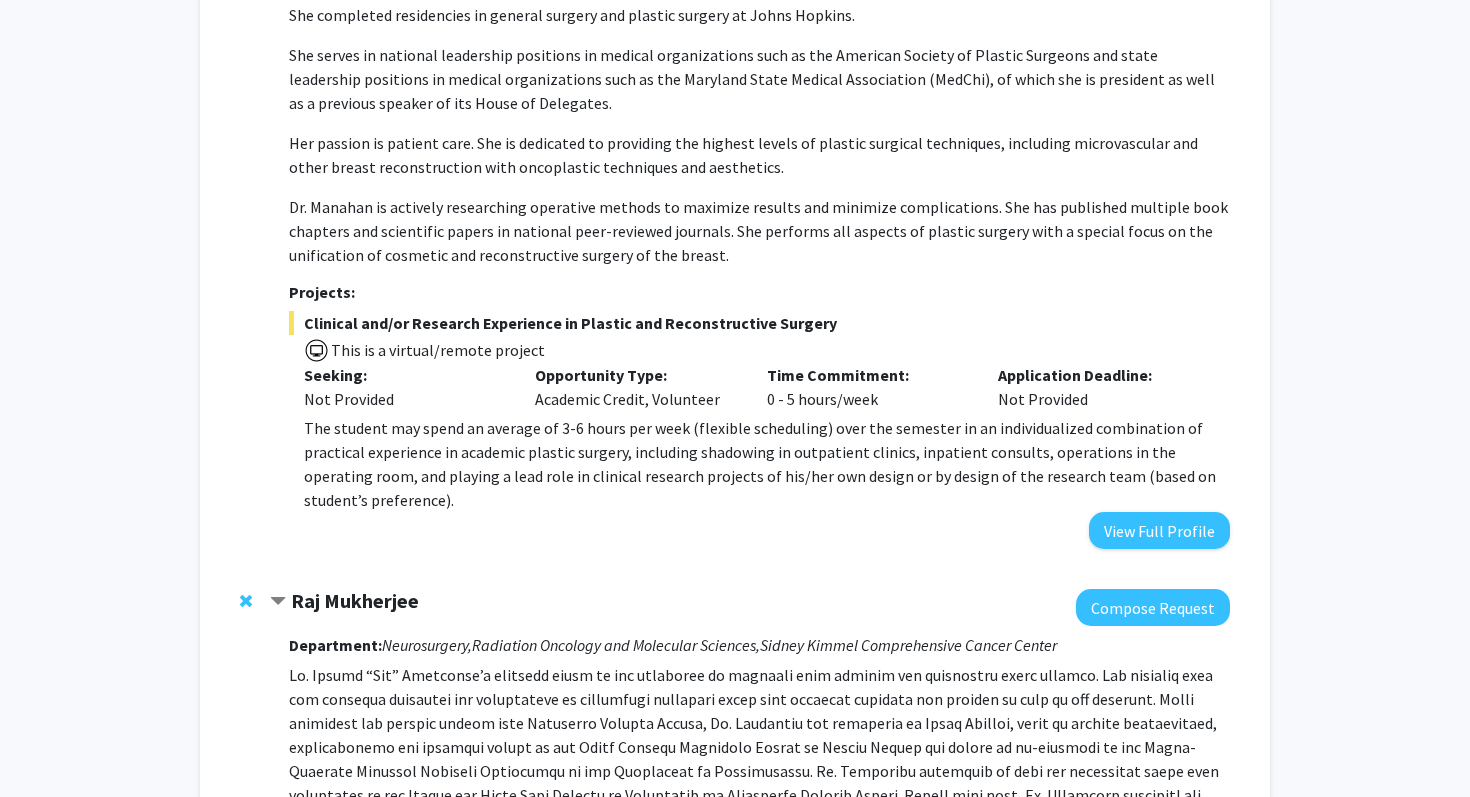 scroll, scrollTop: 1389, scrollLeft: 0, axis: vertical 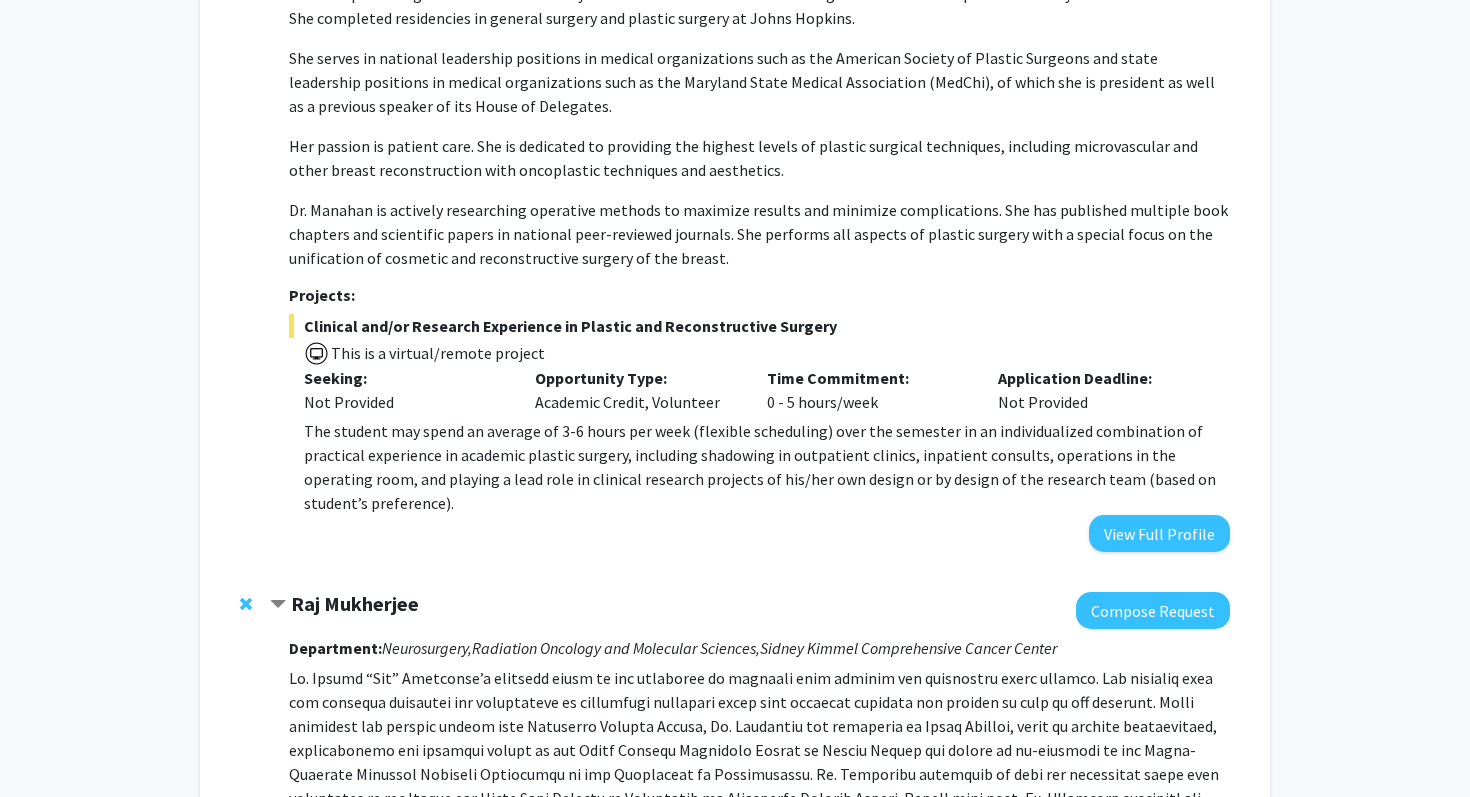 drag, startPoint x: 769, startPoint y: 165, endPoint x: 800, endPoint y: 220, distance: 63.134777 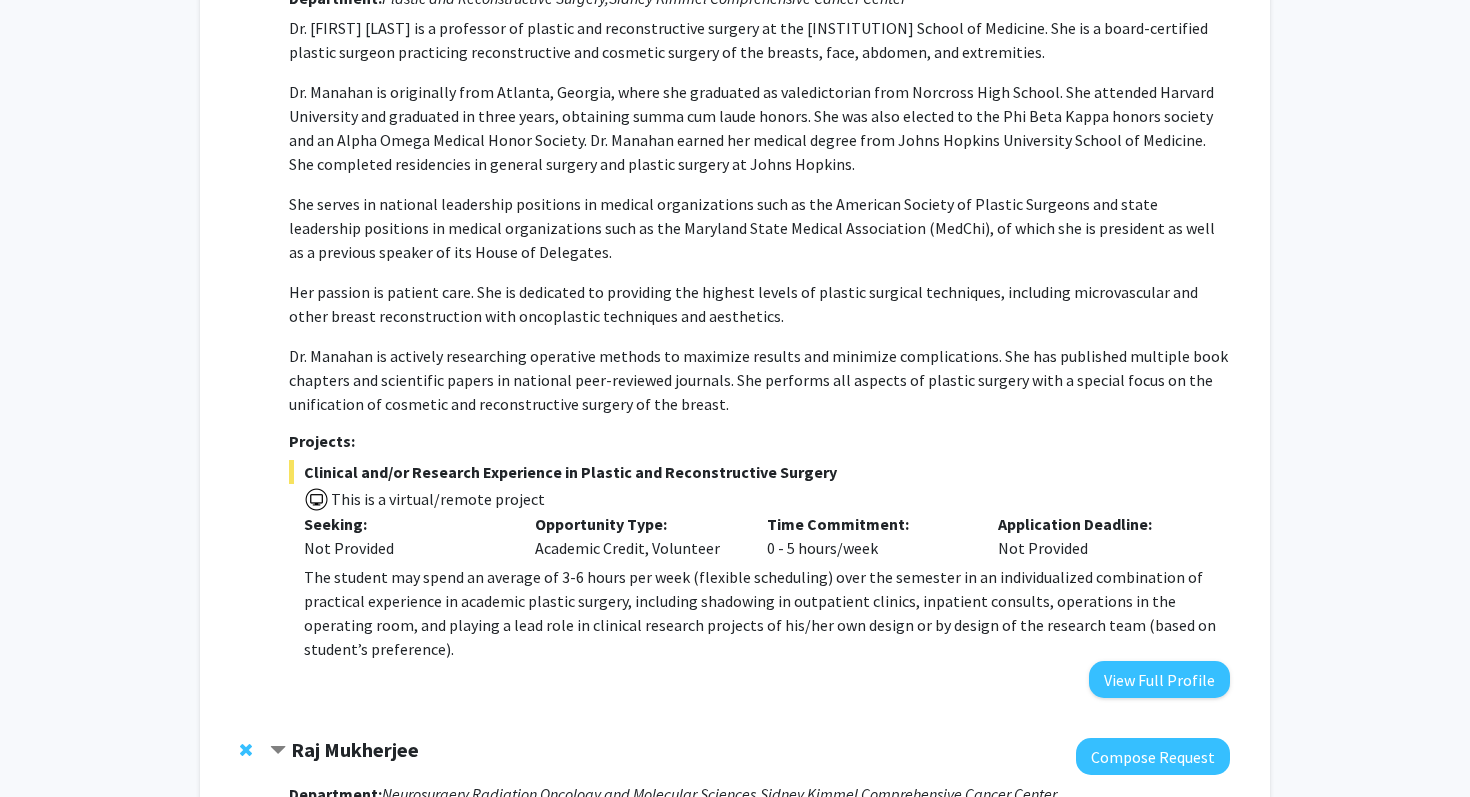 scroll, scrollTop: 1244, scrollLeft: 0, axis: vertical 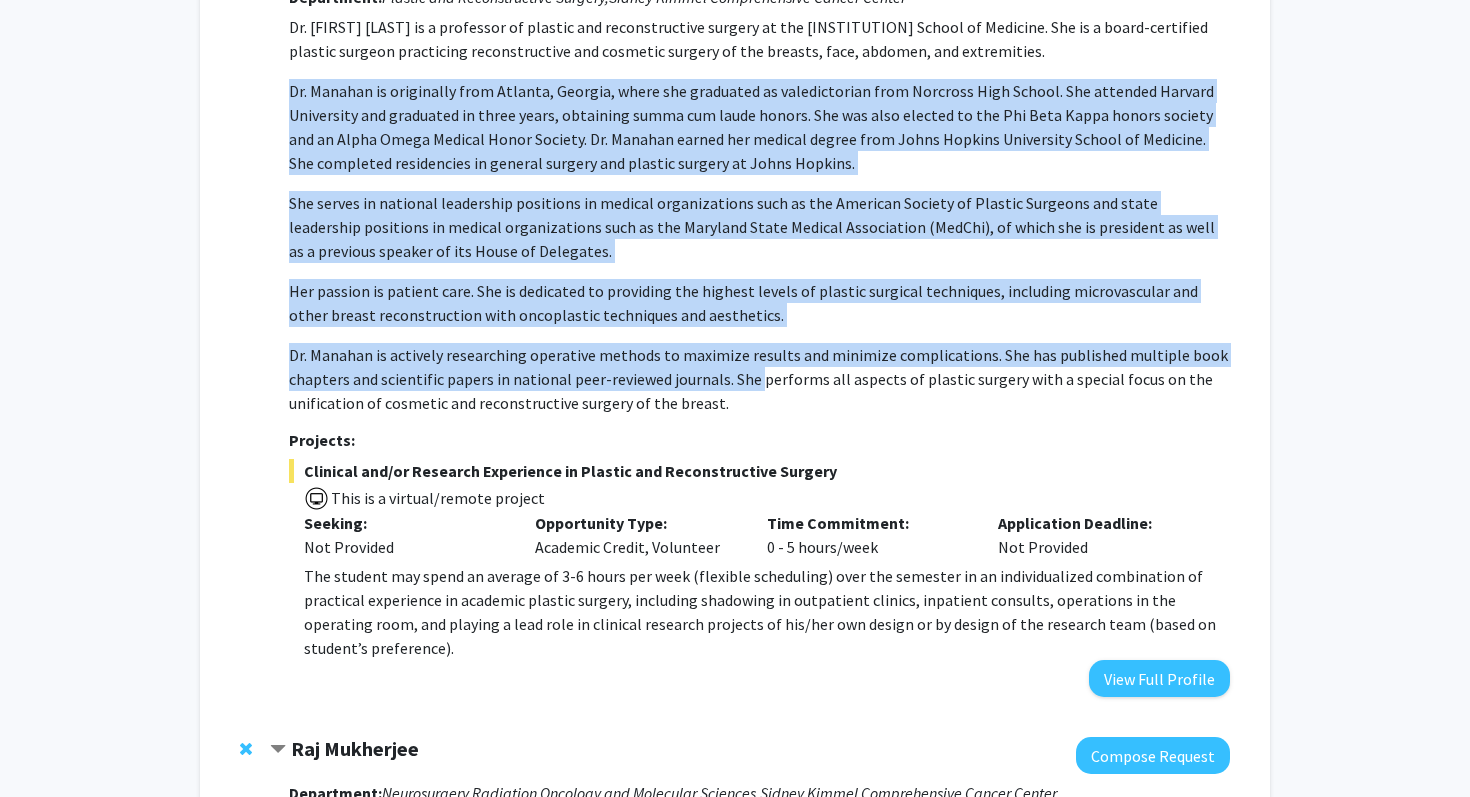 drag, startPoint x: 758, startPoint y: 367, endPoint x: 822, endPoint y: 68, distance: 305.7728 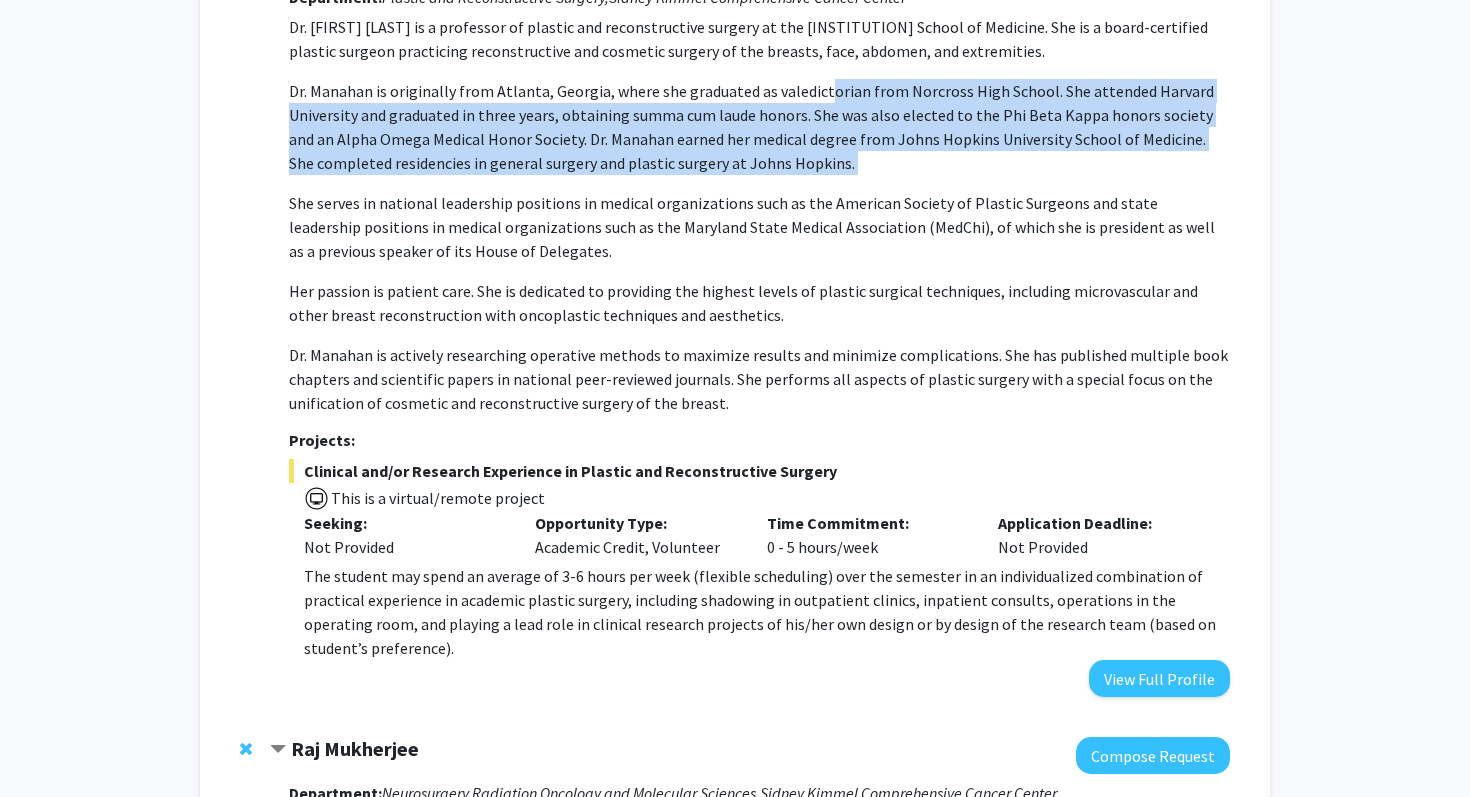 drag, startPoint x: 852, startPoint y: 183, endPoint x: 822, endPoint y: 82, distance: 105.36128 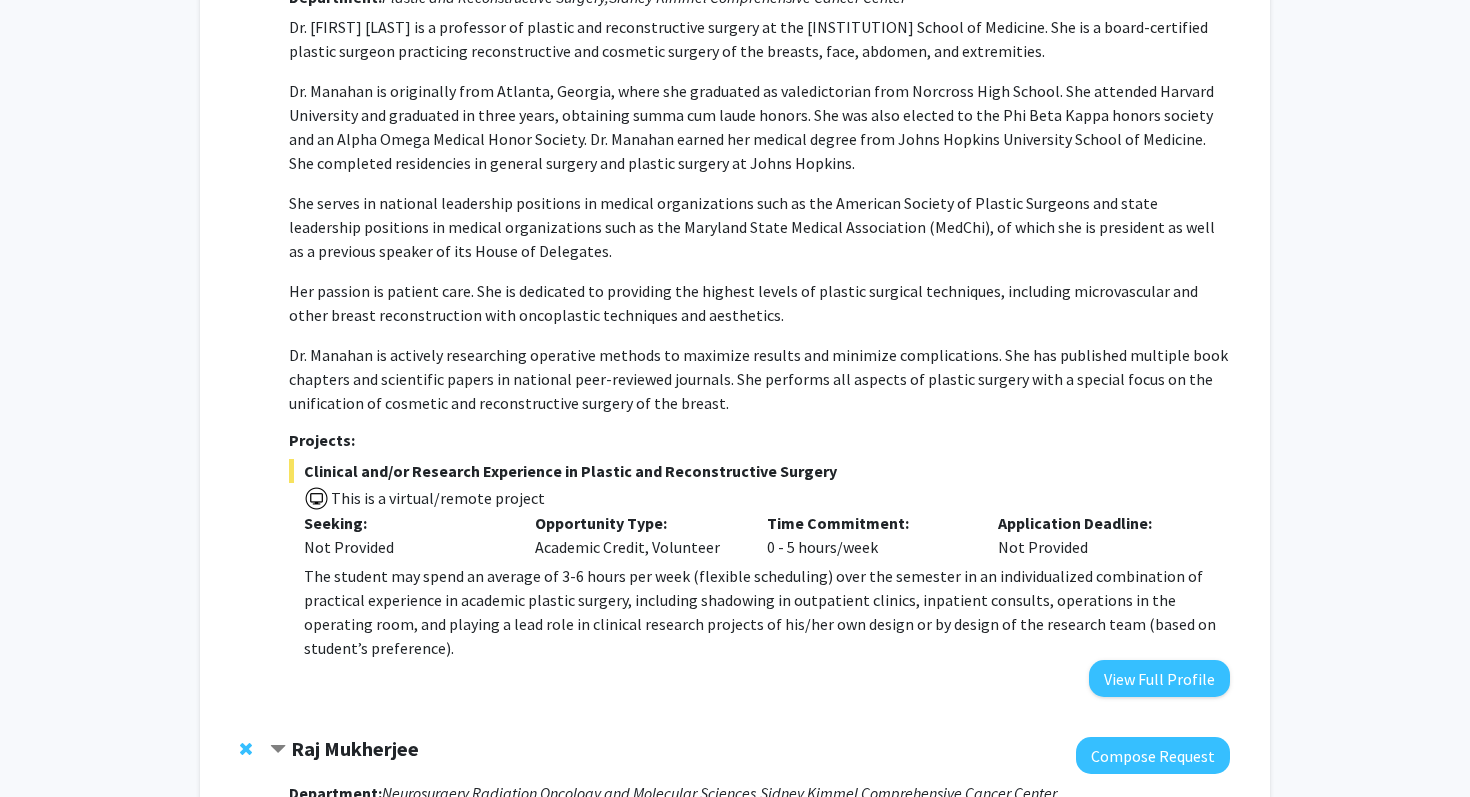 click on "Dr. [FIRST] [LAST] is a professor of plastic and reconstructive surgery at the [INSTITUTION] School of Medicine. She is a board-certified plastic surgeon practicing reconstructive and cosmetic surgery of the breasts, face, abdomen, and extremities. Dr. [LAST] is originally from [CITY], [STATE], where she graduated as valedictorian from [HIGH SCHOOL]. She attended [INSTITUTION] and graduated in three years, obtaining summa cum laude honors. She was also elected to the [HONORS SOCIETY] honors society and an [HONORS SOCIETY]. Dr. [LAST] earned her medical degree from [INSTITUTION] School of Medicine. She completed residencies in general surgery and plastic surgery at [INSTITUTION]. Her passion is patient care. She is dedicated to providing the highest levels of plastic surgical techniques, including microvascular and other breast reconstruction with oncoplastic techniques and aesthetics." at bounding box center [759, 215] 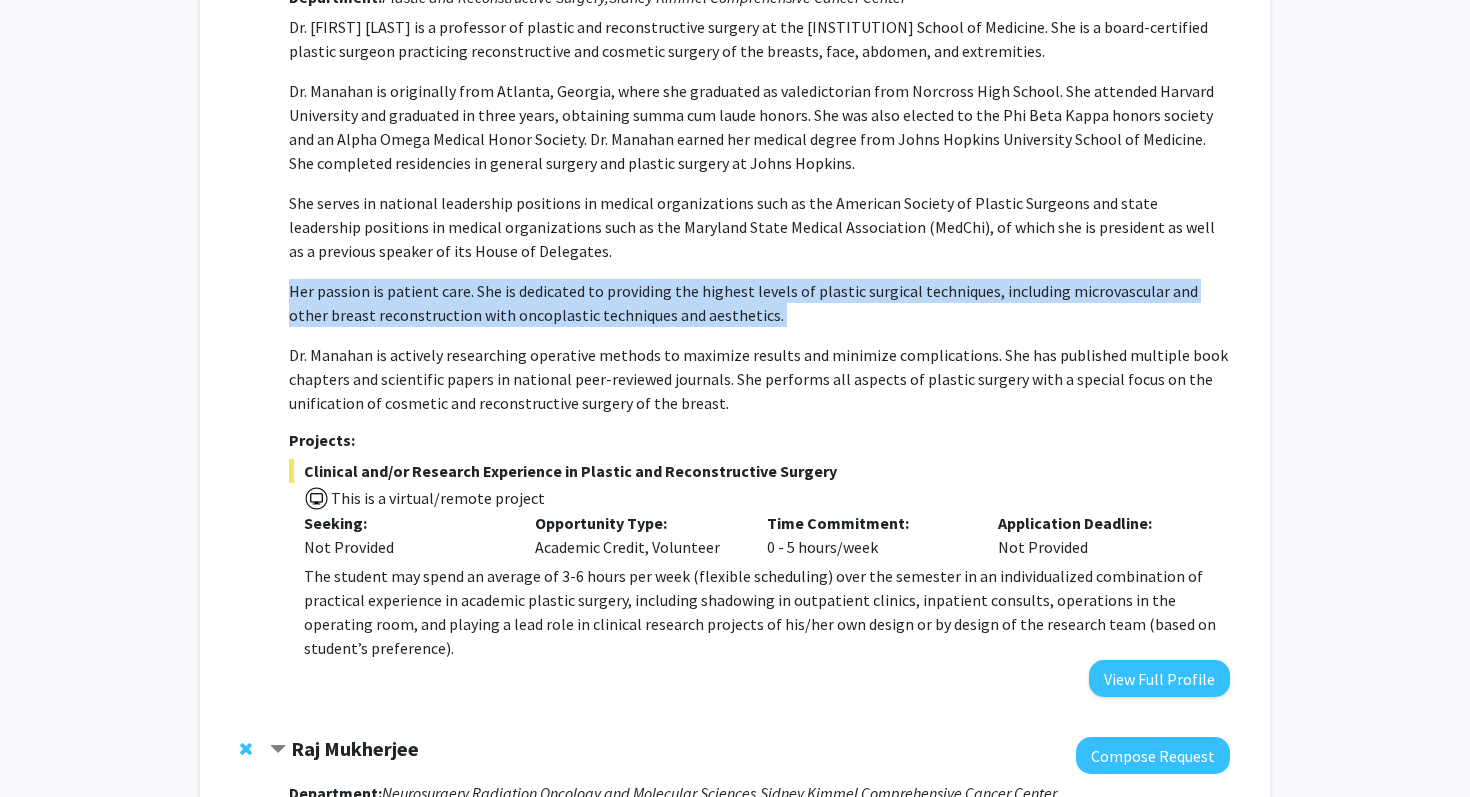 drag, startPoint x: 720, startPoint y: 266, endPoint x: 739, endPoint y: 327, distance: 63.89053 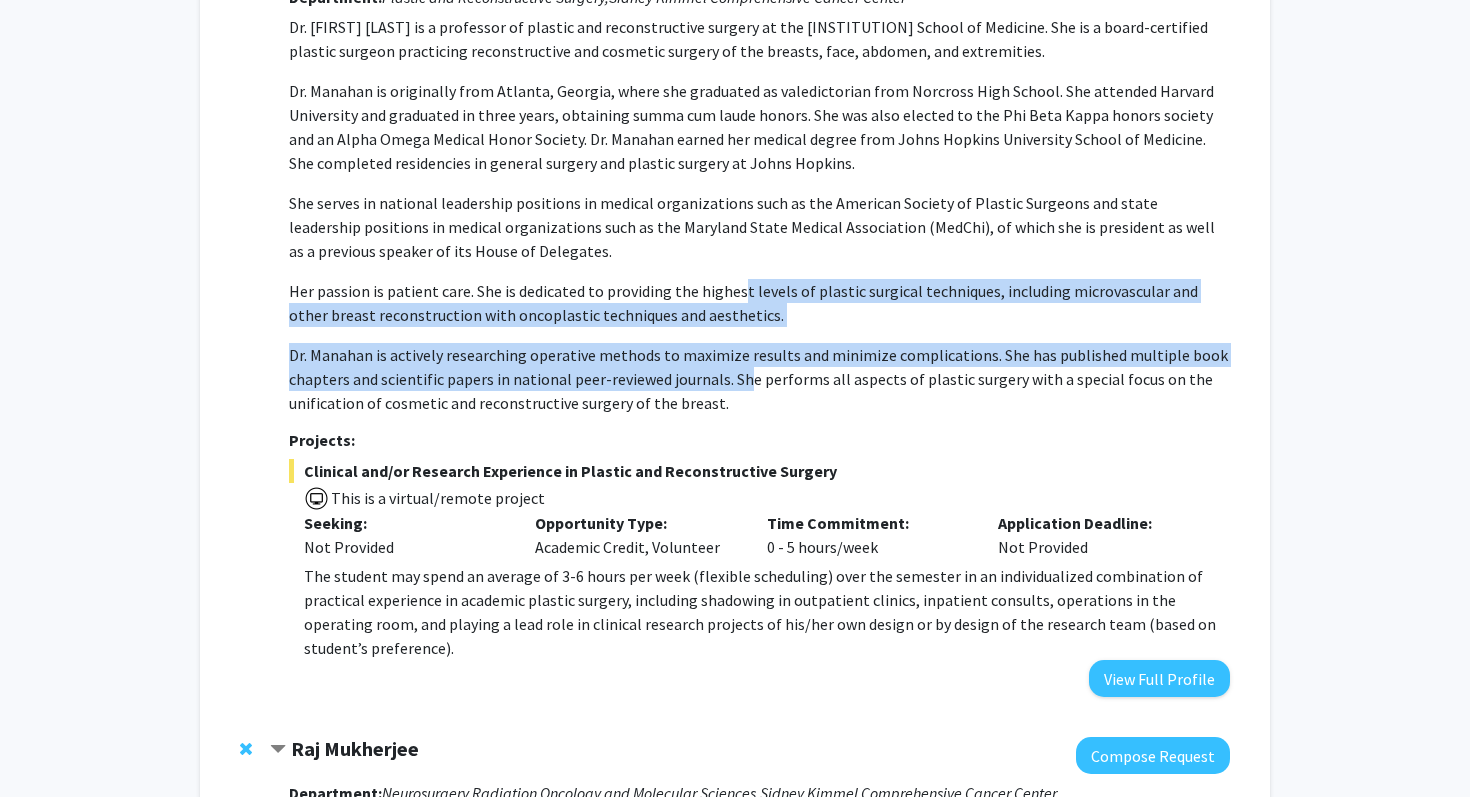 drag, startPoint x: 740, startPoint y: 391, endPoint x: 738, endPoint y: 281, distance: 110.01818 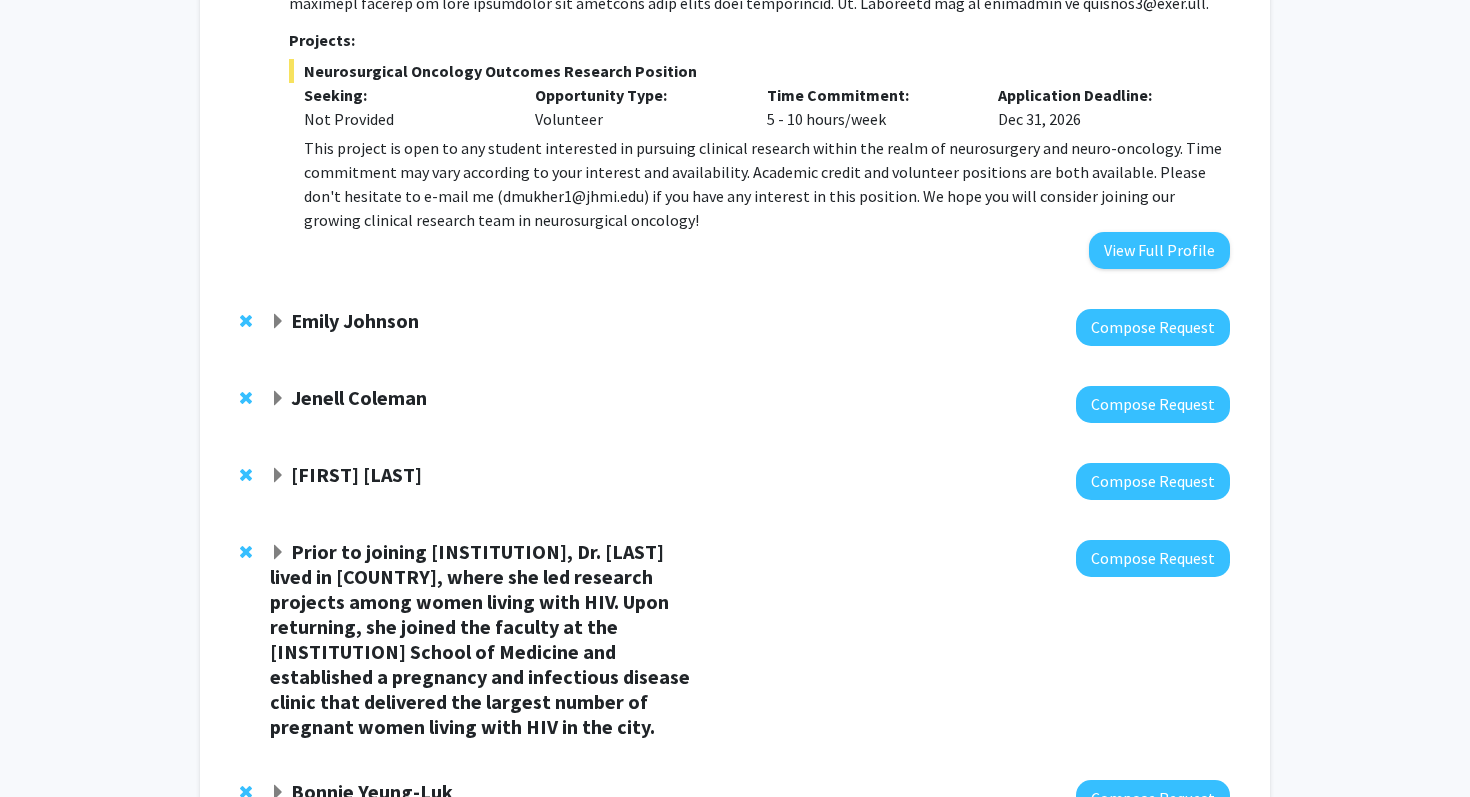 scroll, scrollTop: 2233, scrollLeft: 0, axis: vertical 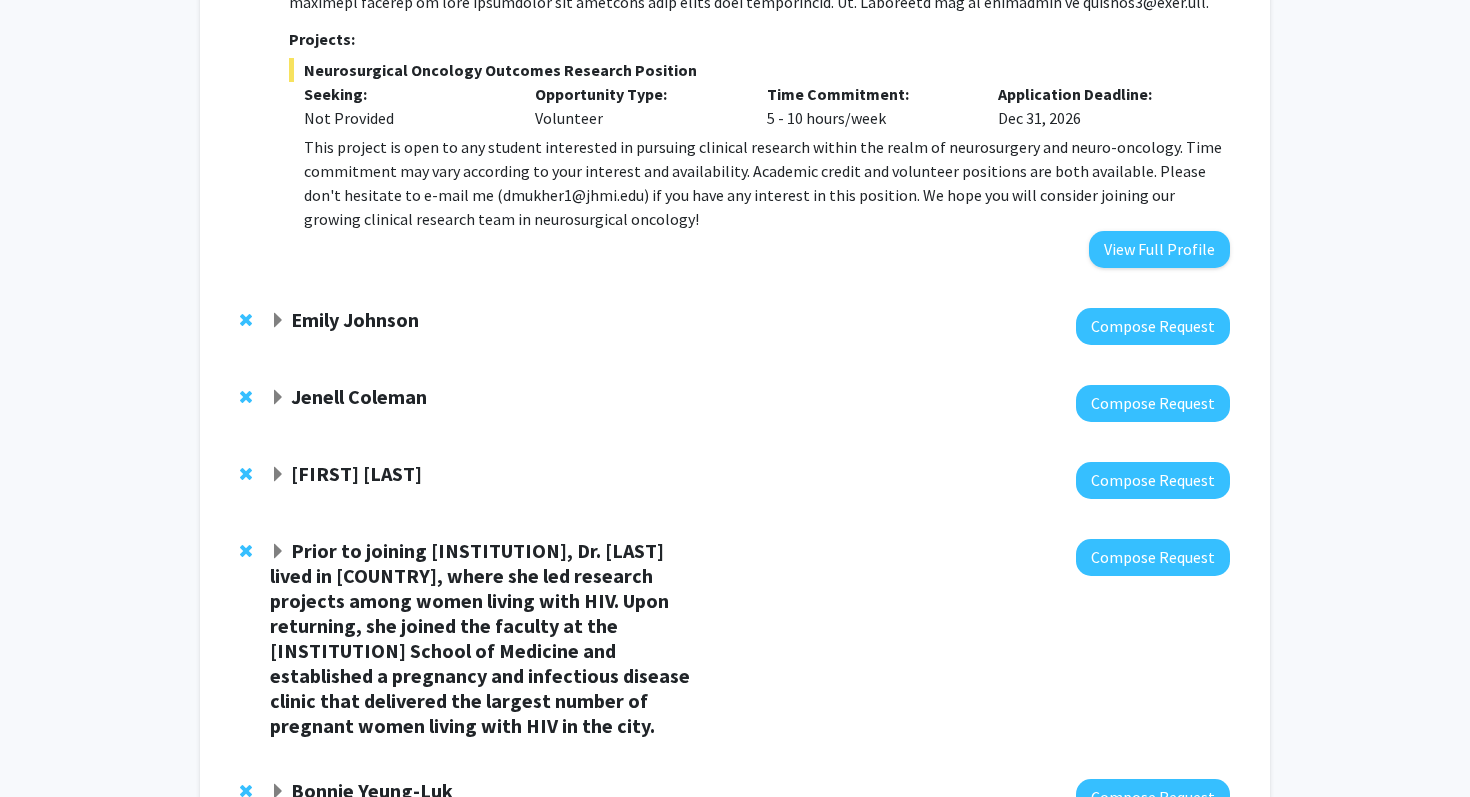 click 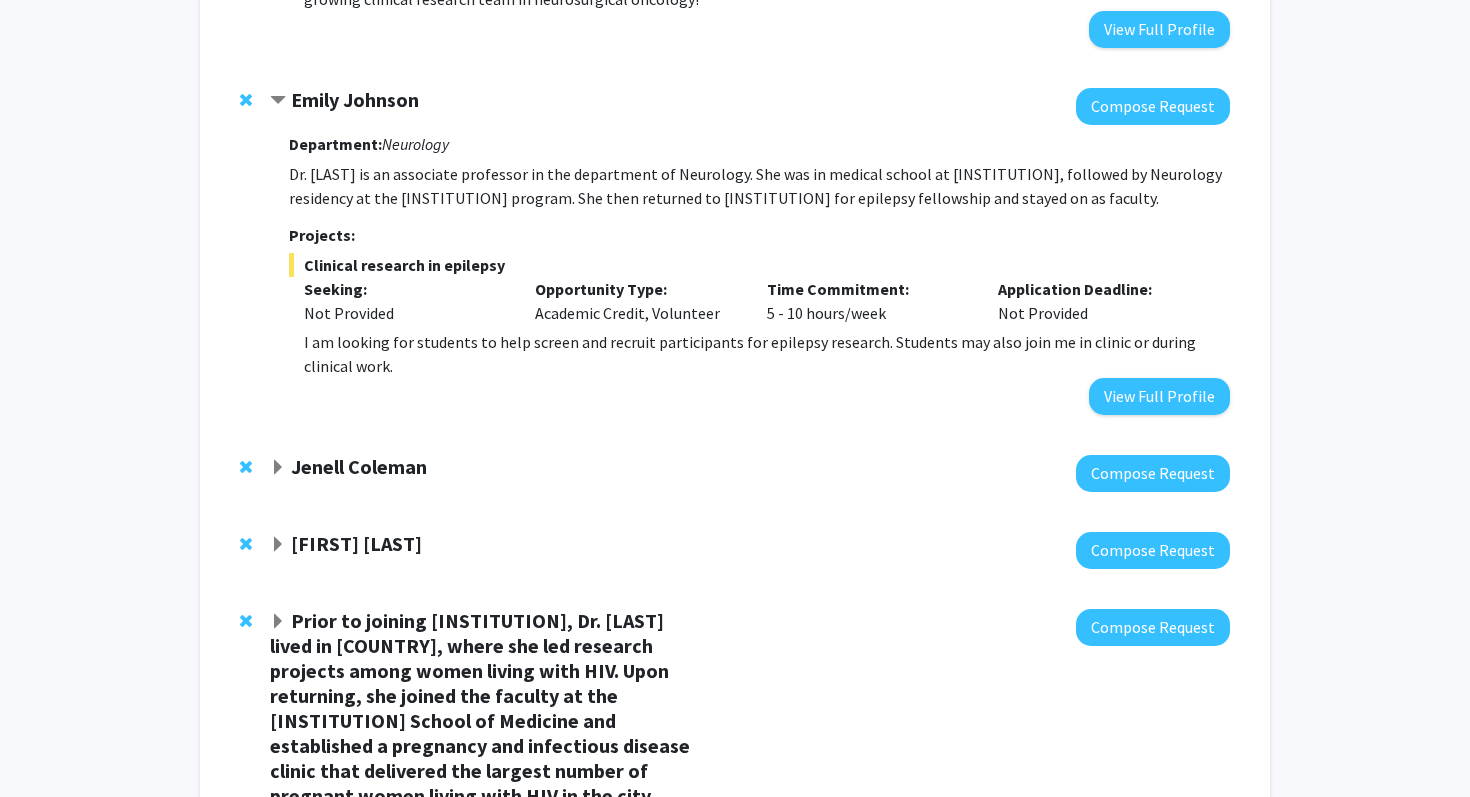 scroll, scrollTop: 2524, scrollLeft: 0, axis: vertical 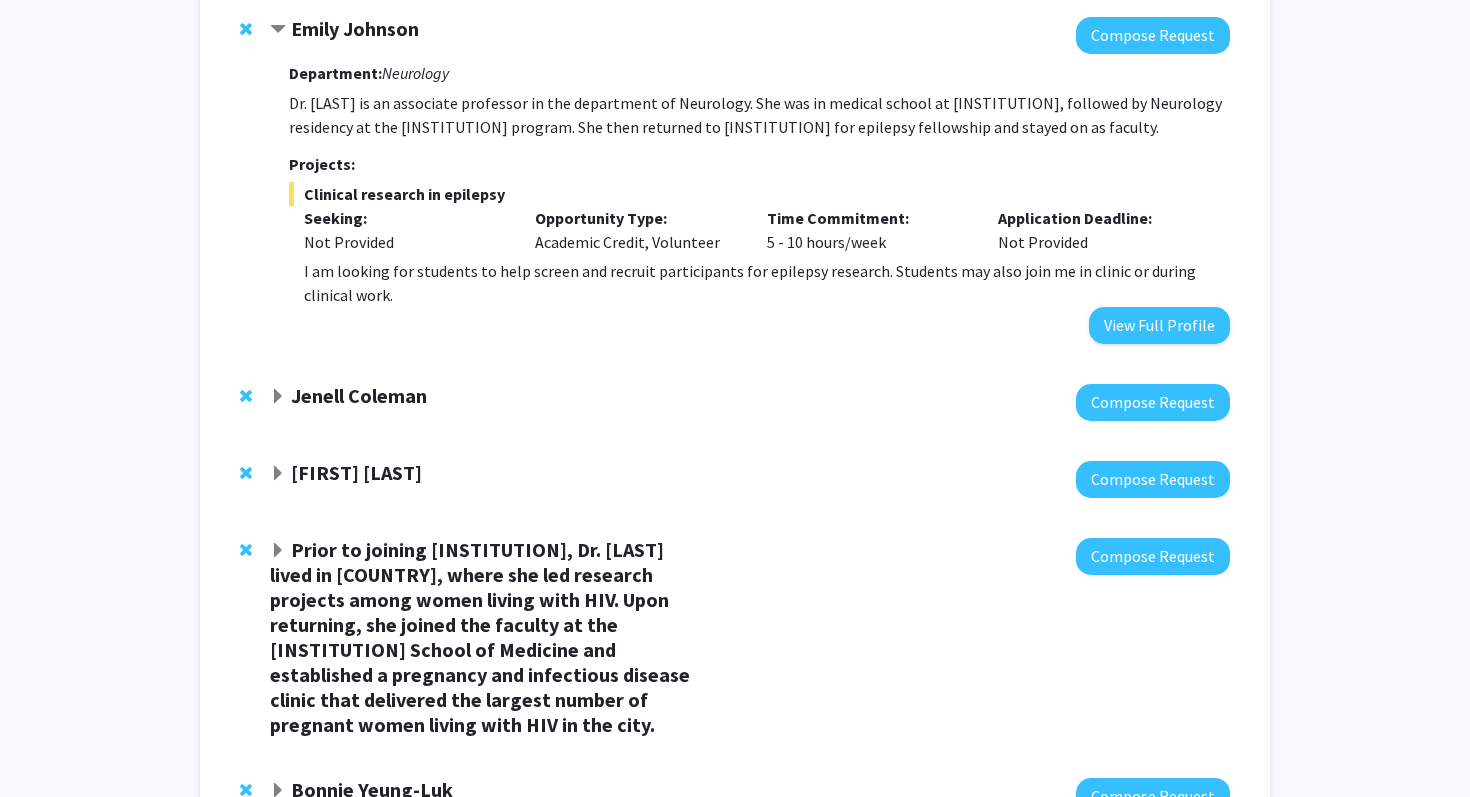 click 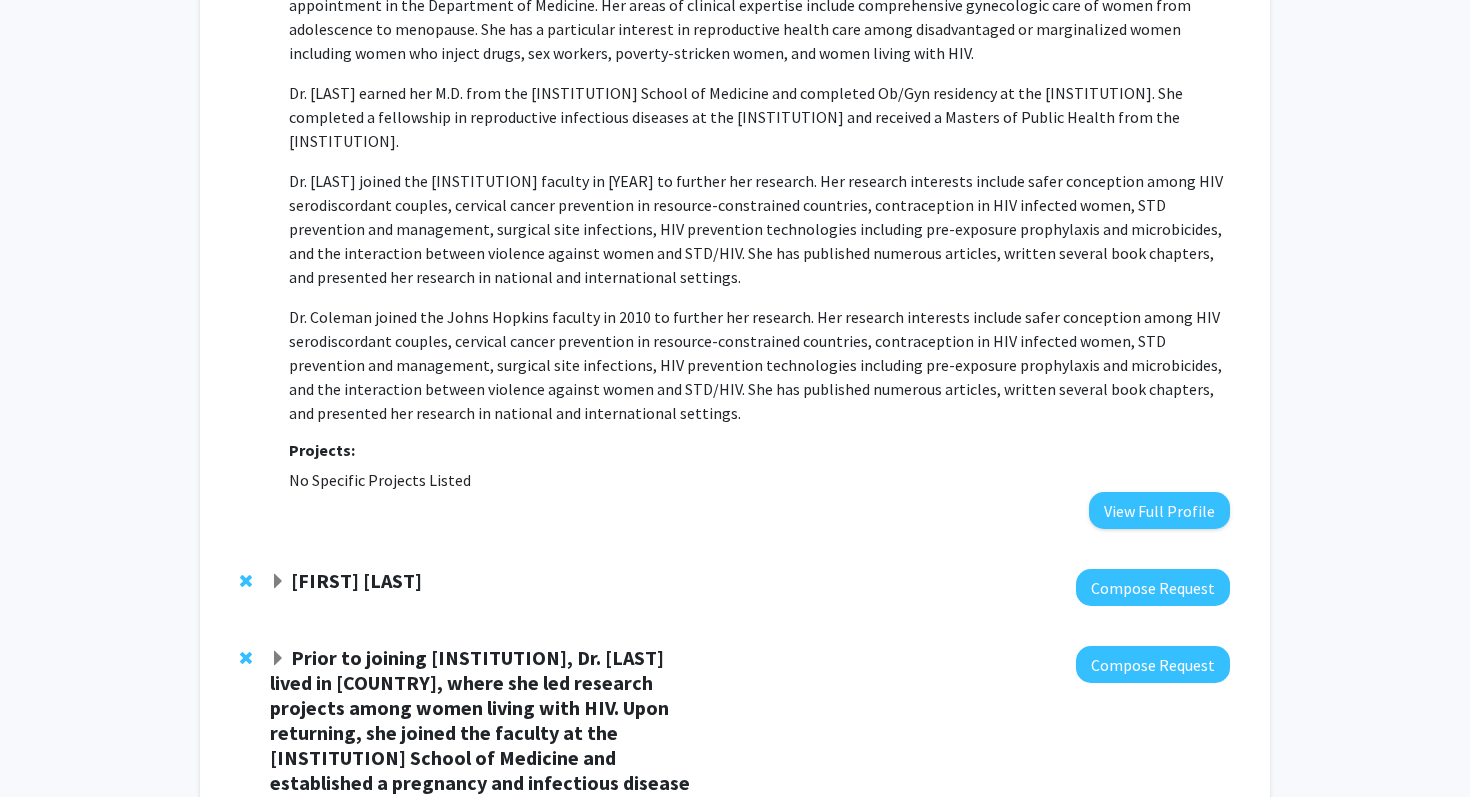scroll, scrollTop: 3019, scrollLeft: 0, axis: vertical 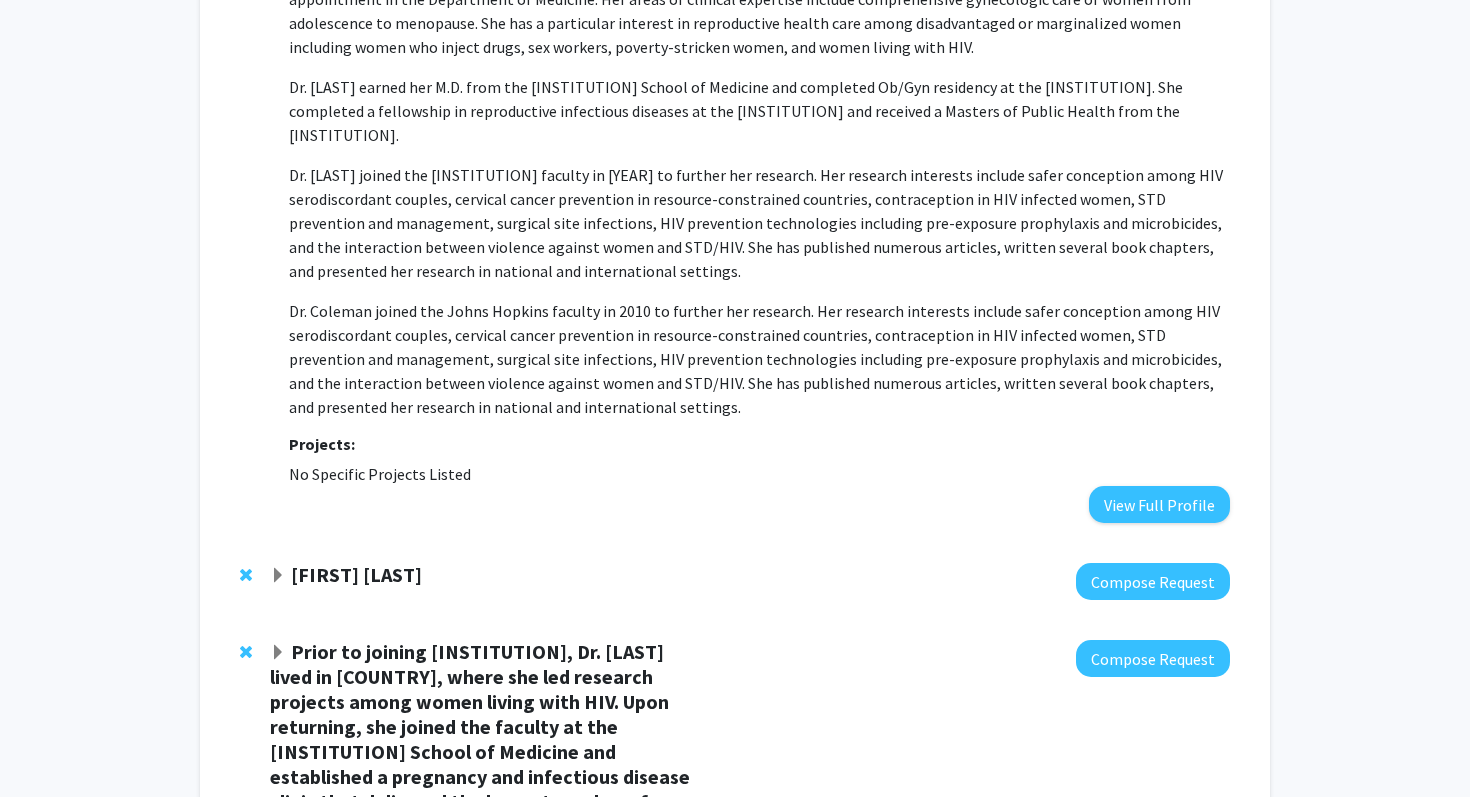 click on "[FIRST] [LAST]" 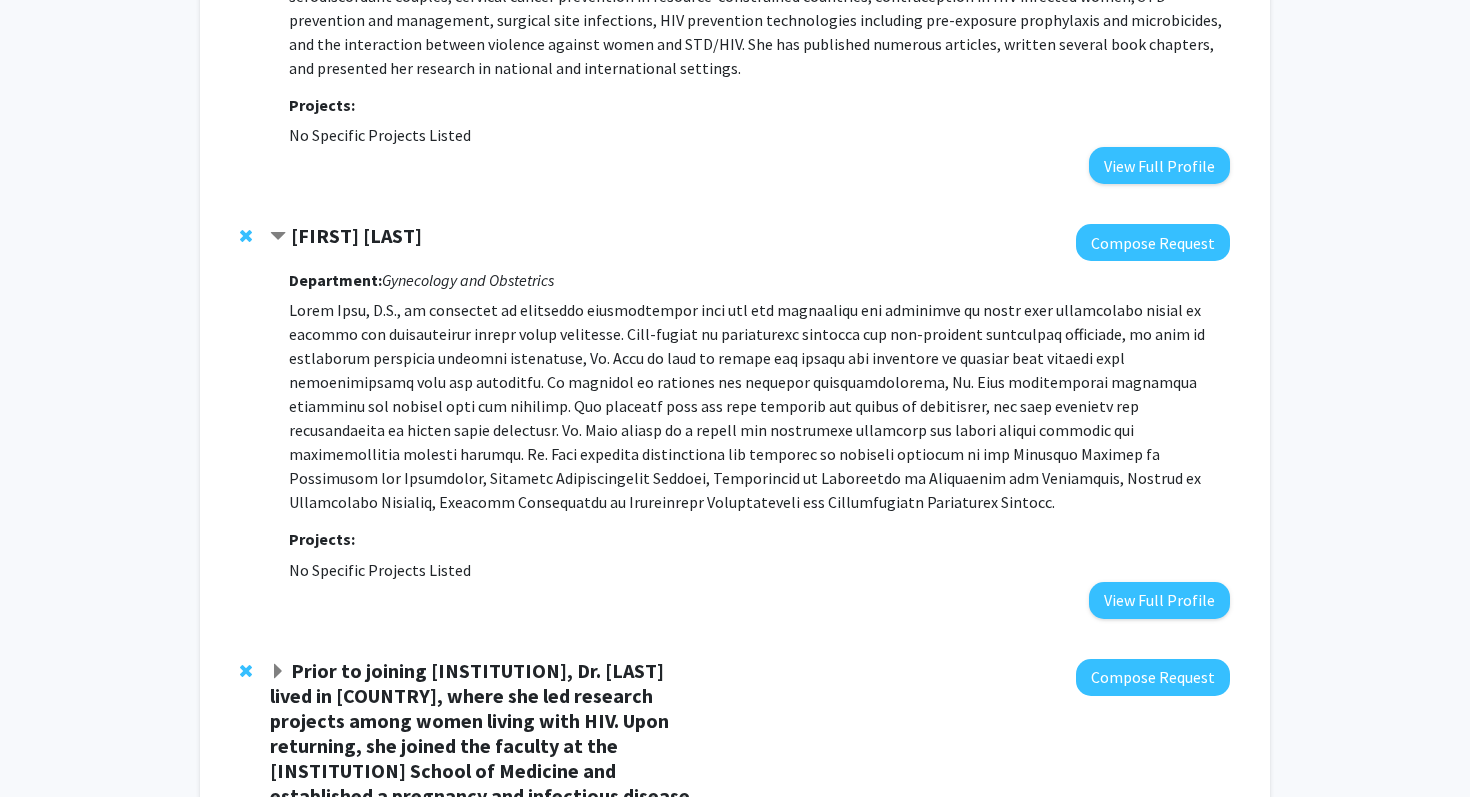 scroll, scrollTop: 3407, scrollLeft: 0, axis: vertical 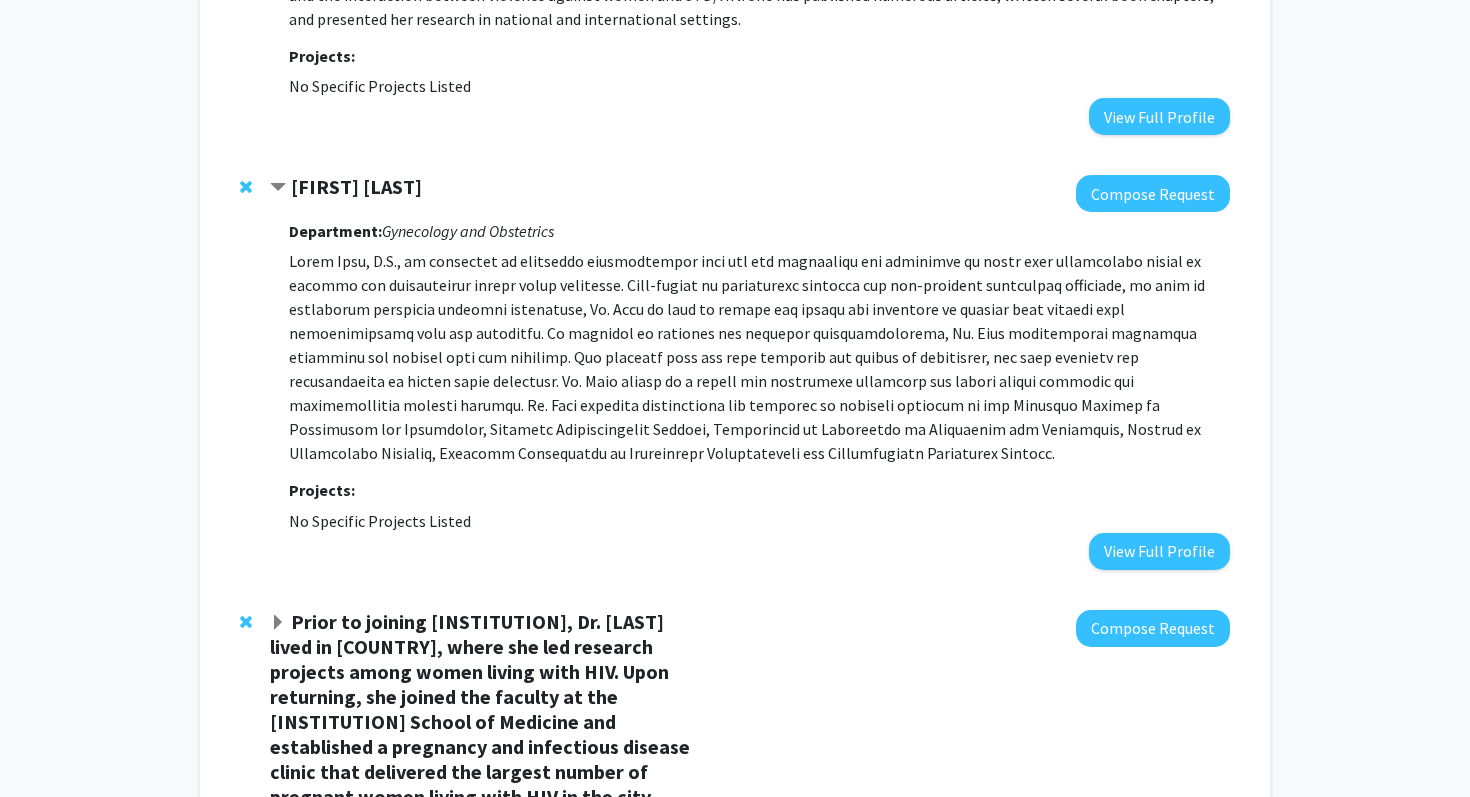 click 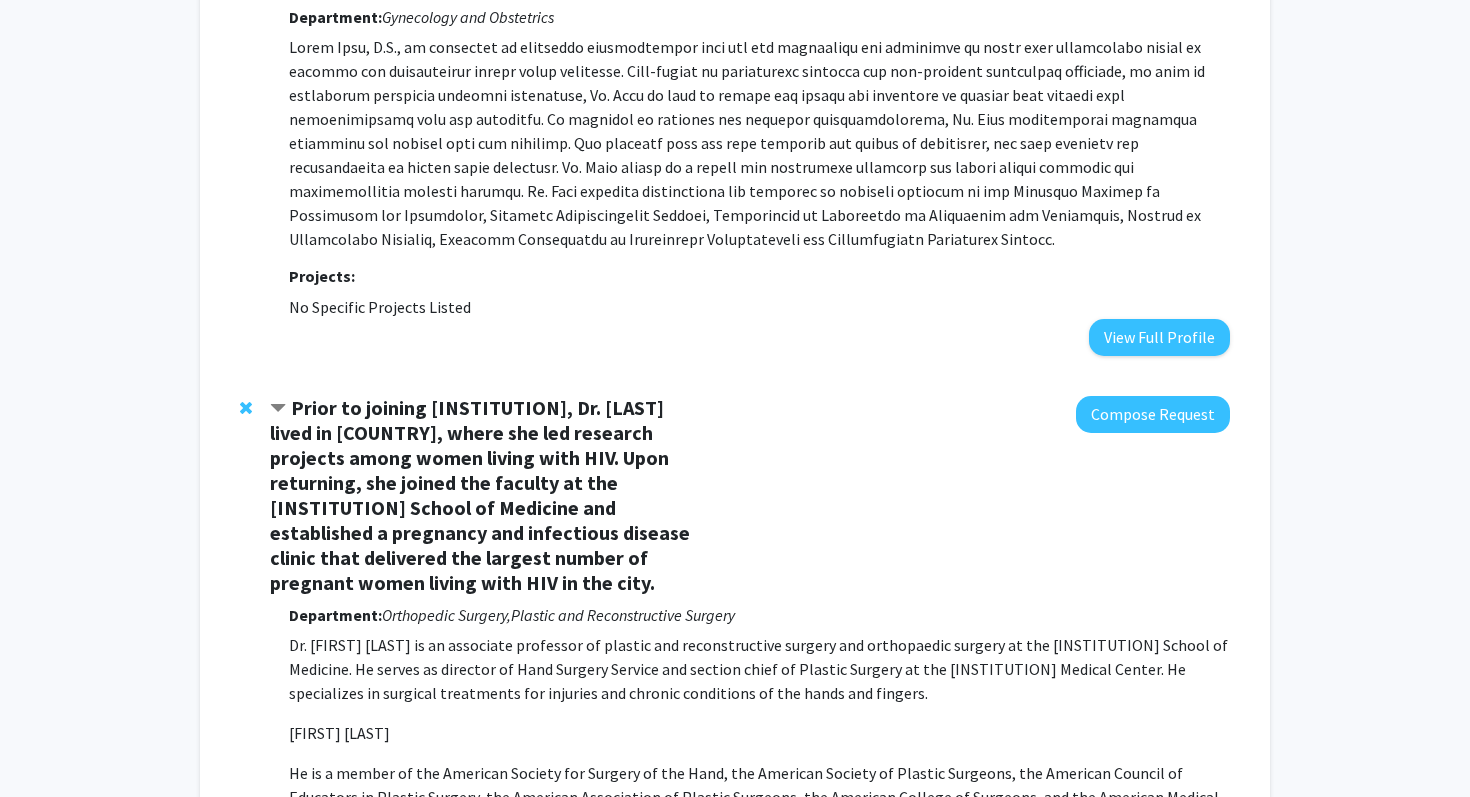 scroll, scrollTop: 3796, scrollLeft: 0, axis: vertical 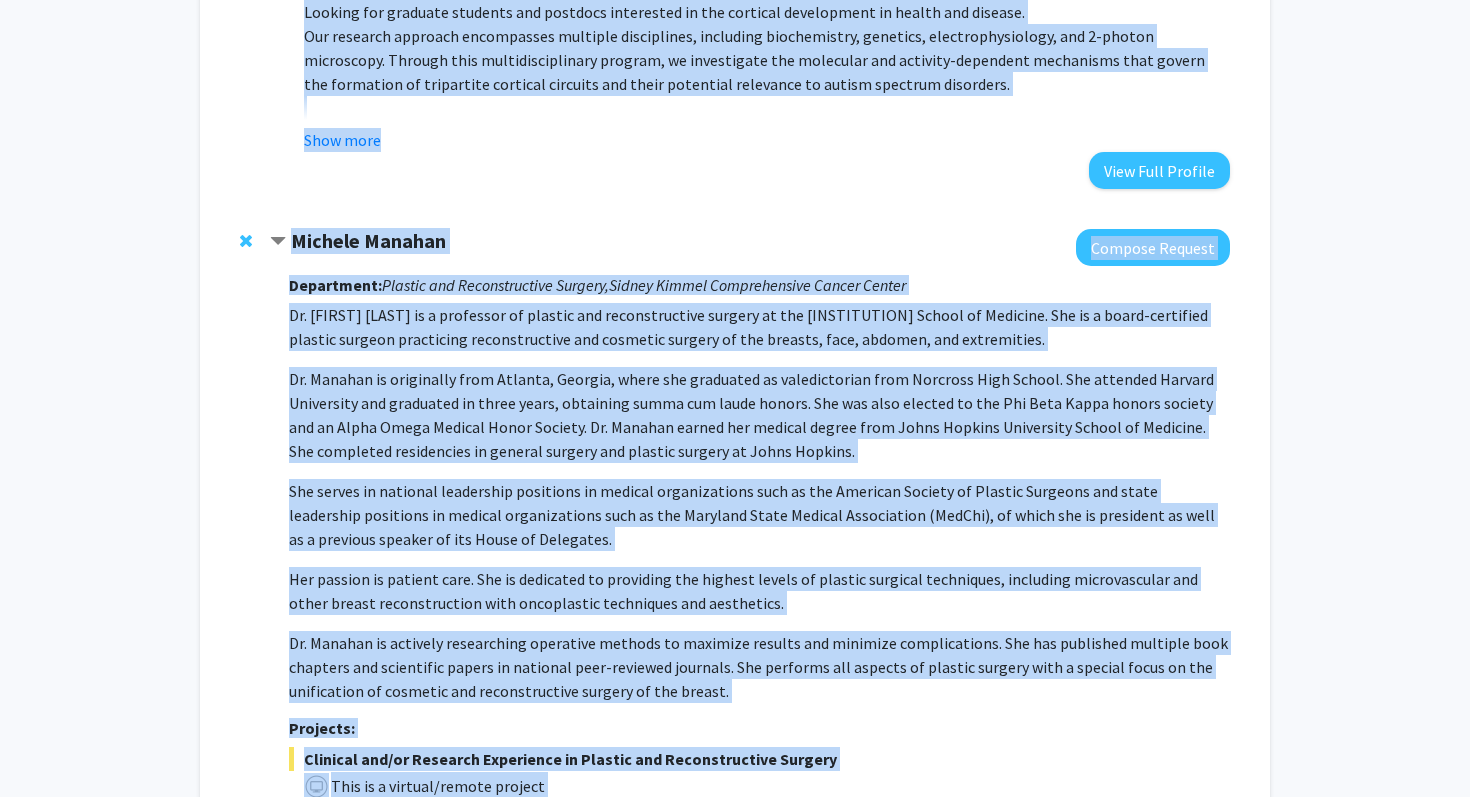 drag, startPoint x: 337, startPoint y: 156, endPoint x: 885, endPoint y: -156, distance: 630.5934 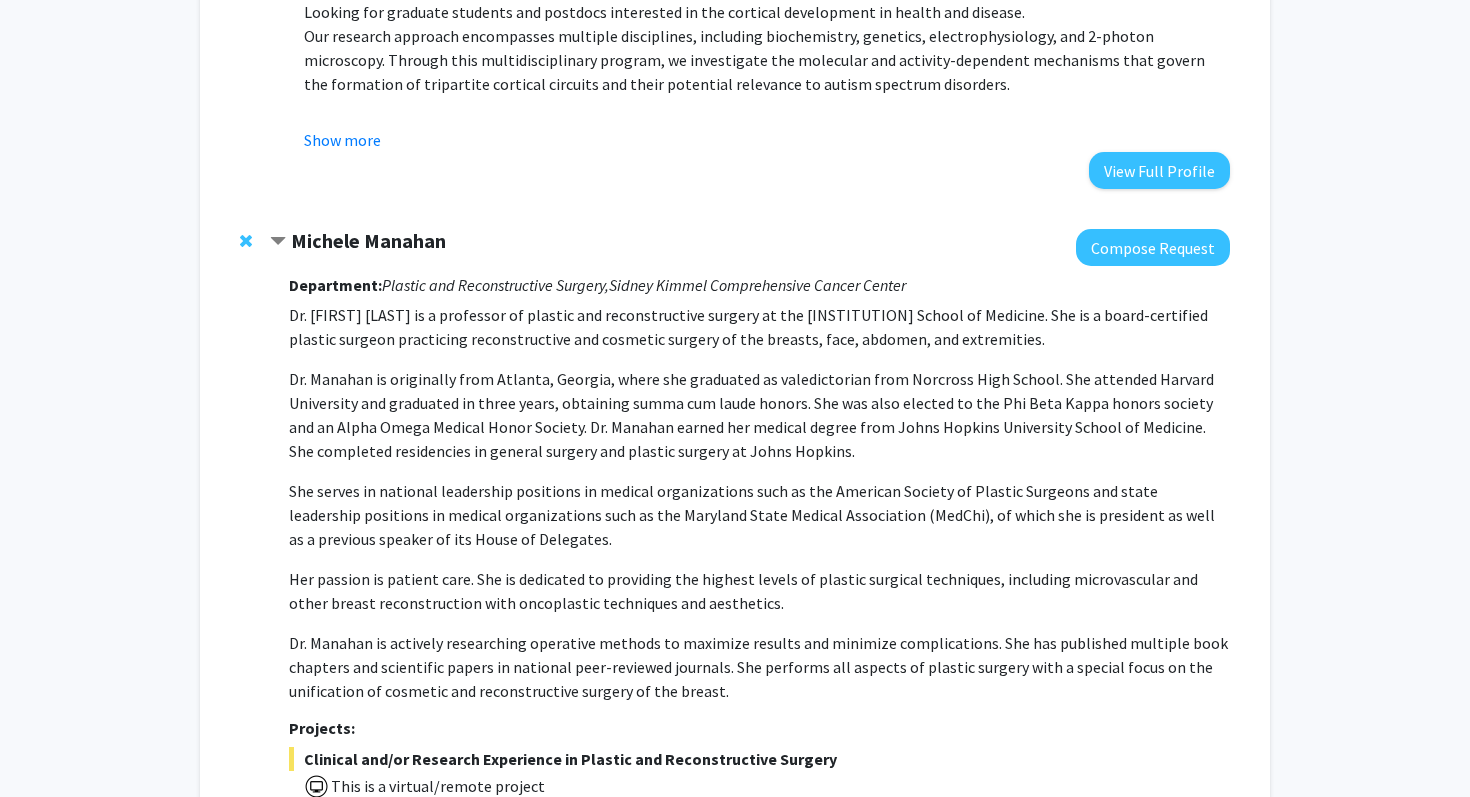 click on "Dr. [FIRST] [LAST] is a professor of plastic and reconstructive surgery at the [INSTITUTION] School of Medicine. She is a board-certified plastic surgeon practicing reconstructive and cosmetic surgery of the breasts, face, abdomen, and extremities. Dr. [LAST] is originally from [CITY], [STATE], where she graduated as valedictorian from [HIGH SCHOOL]. She attended [INSTITUTION] and graduated in three years, obtaining summa cum laude honors. She was also elected to the [HONORS SOCIETY] honors society and an [HONORS SOCIETY]. Dr. [LAST] earned her medical degree from [INSTITUTION] School of Medicine. She completed residencies in general surgery and plastic surgery at [INSTITUTION]. Her passion is patient care. She is dedicated to providing the highest levels of plastic surgical techniques, including microvascular and other breast reconstruction with oncoplastic techniques and aesthetics." at bounding box center [759, 503] 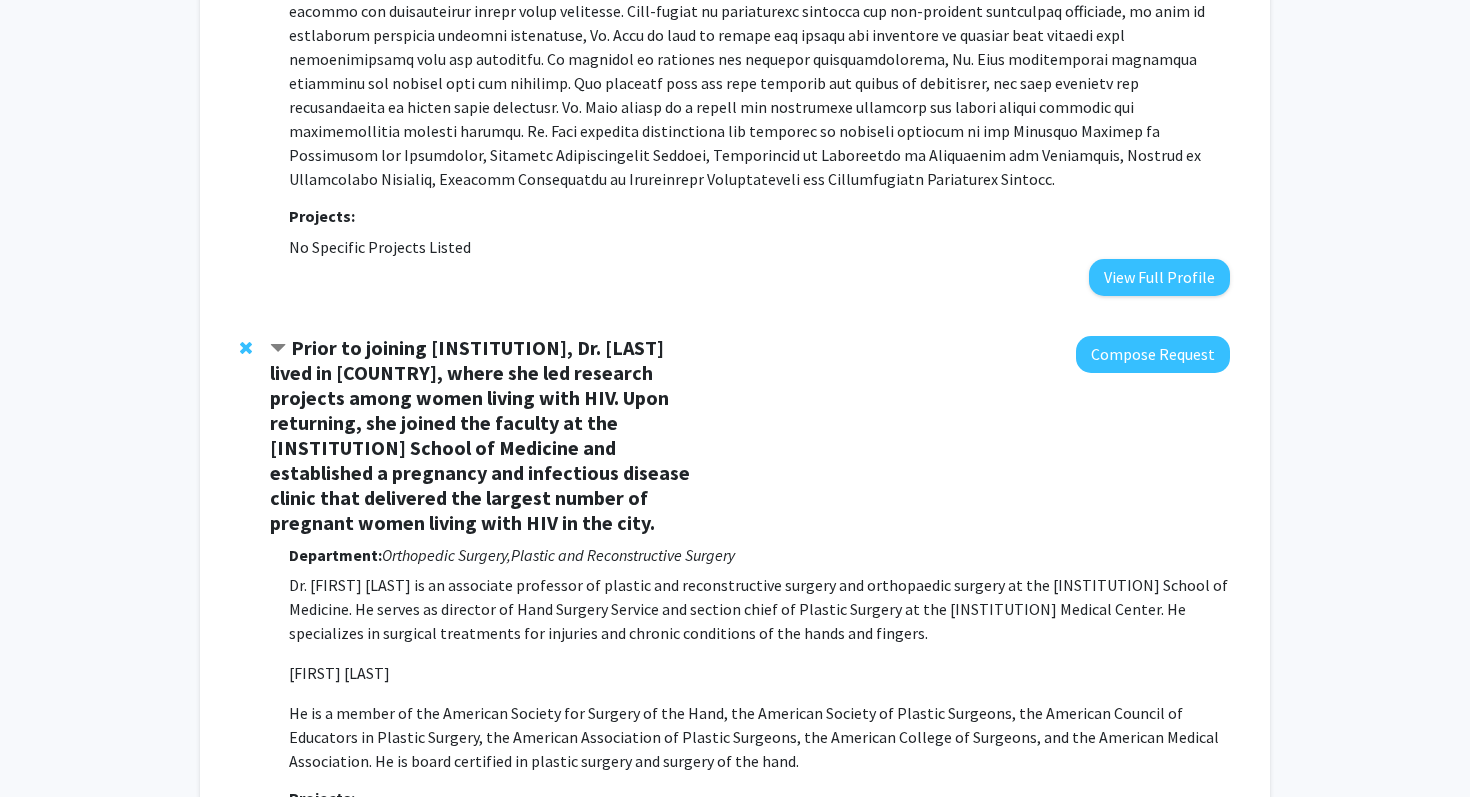 click on "Prior to joining [INSTITUTION], Dr. [LAST] lived in [COUNTRY], where she led research projects among women living with HIV. Upon returning, she joined the faculty at the [INSTITUTION] School of Medicine and established a pregnancy and infectious disease clinic that delivered the largest number of pregnant women living with HIV in the city." 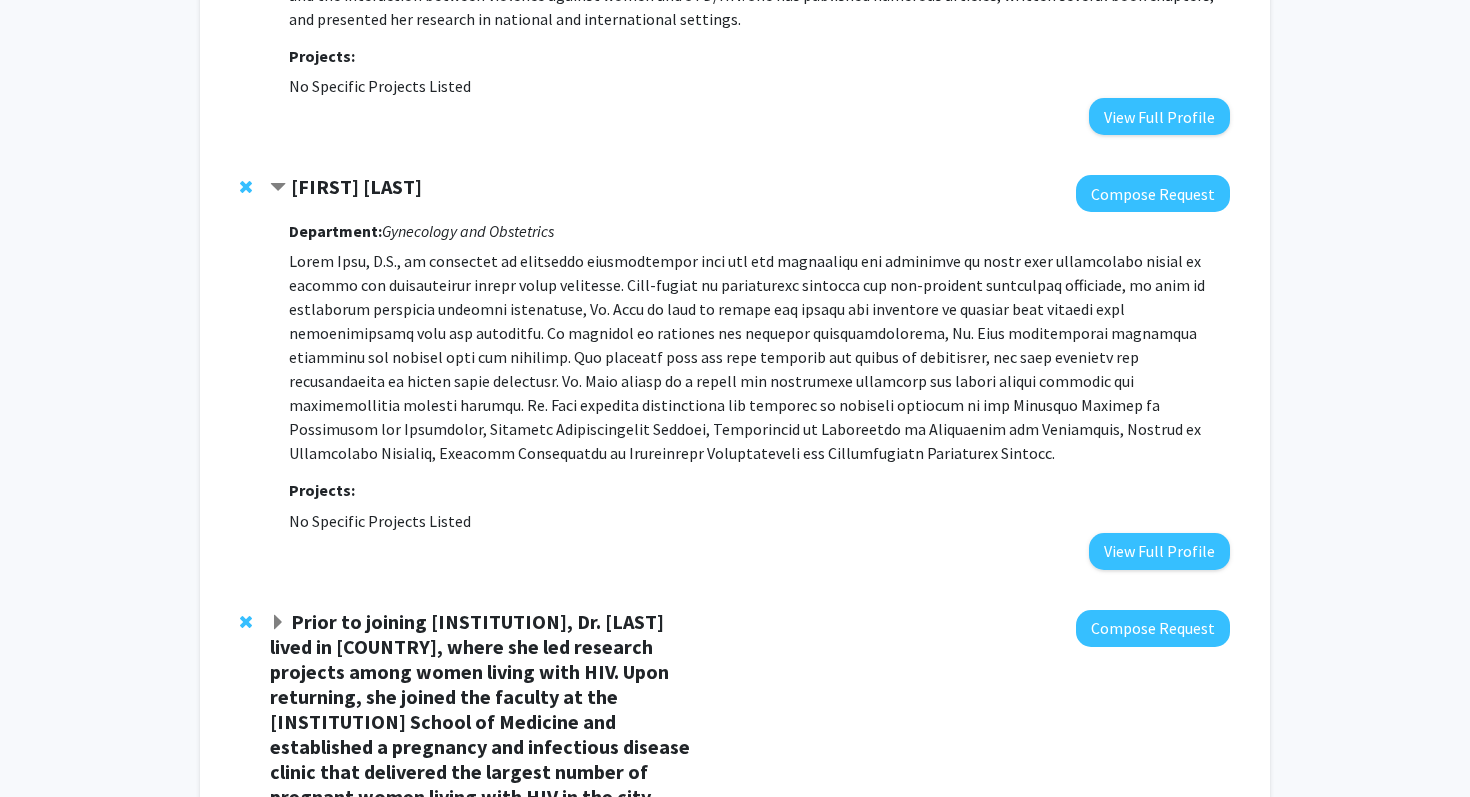 click on "Prior to joining [INSTITUTION], Dr. [LAST] lived in [COUNTRY], where she led research projects among women living with HIV. Upon returning, she joined the faculty at the [INSTITUTION] School of Medicine and established a pregnancy and infectious disease clinic that delivered the largest number of pregnant women living with HIV in the city." 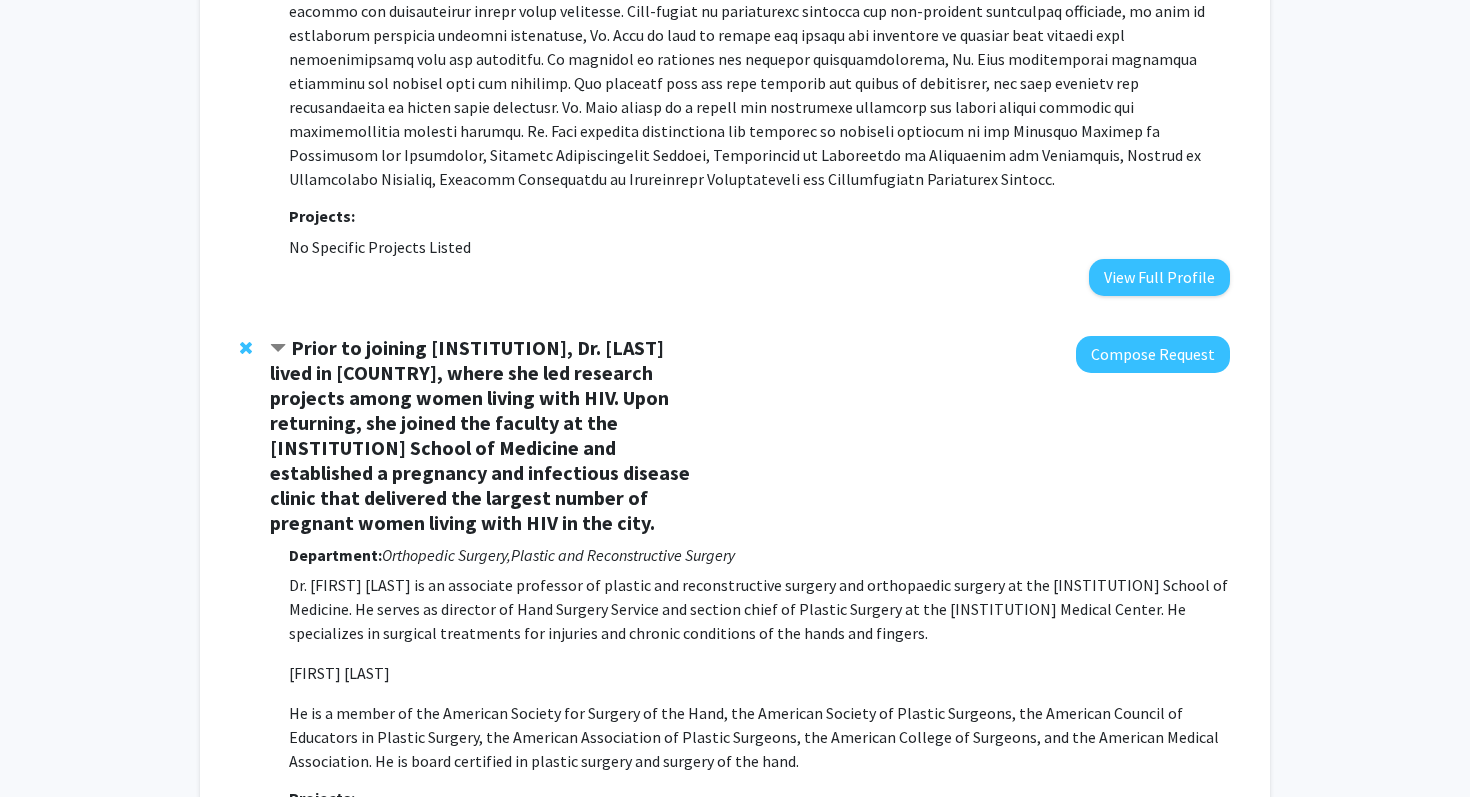 scroll, scrollTop: 3796, scrollLeft: 0, axis: vertical 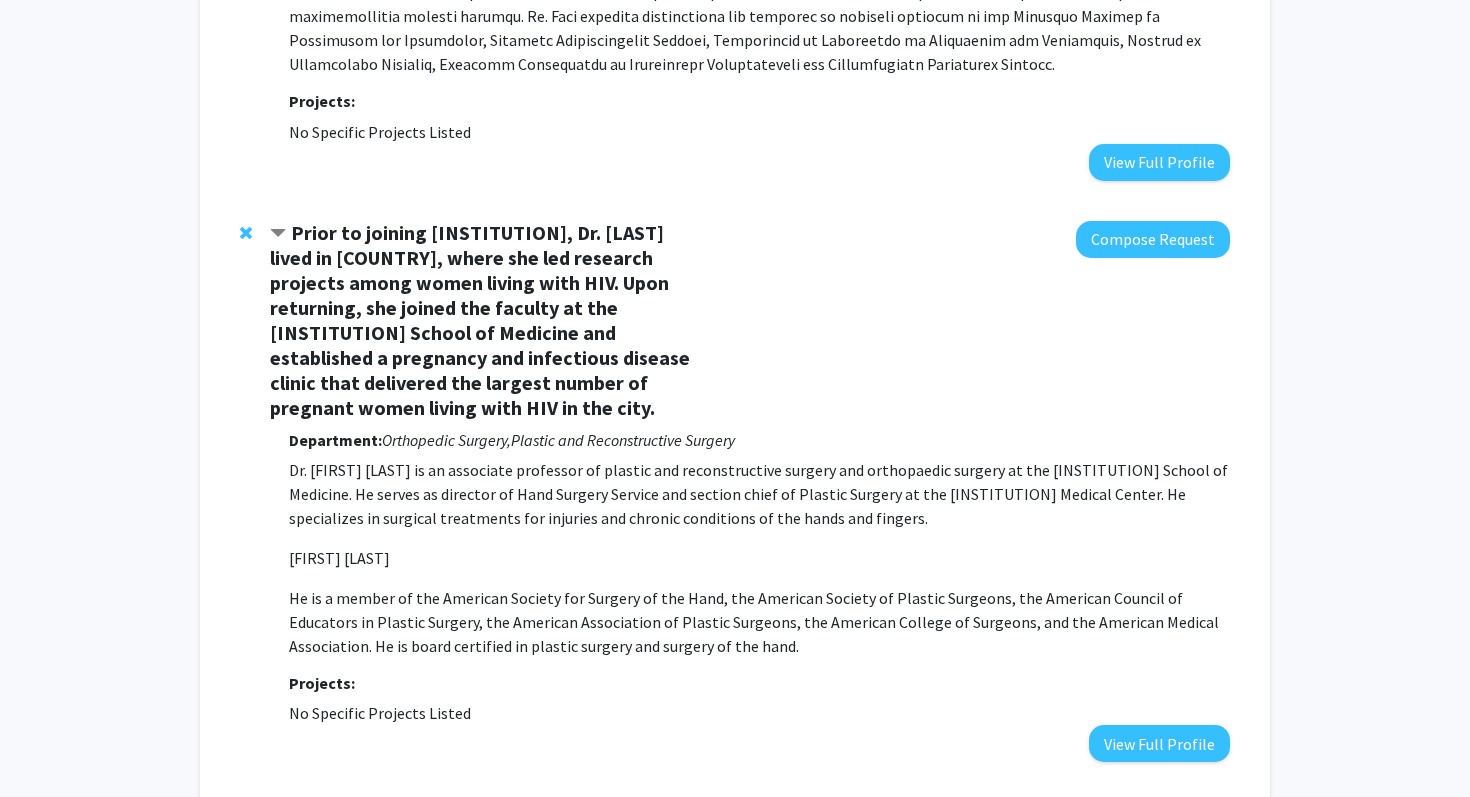 click on "Bonnie  Yeung-Luk" 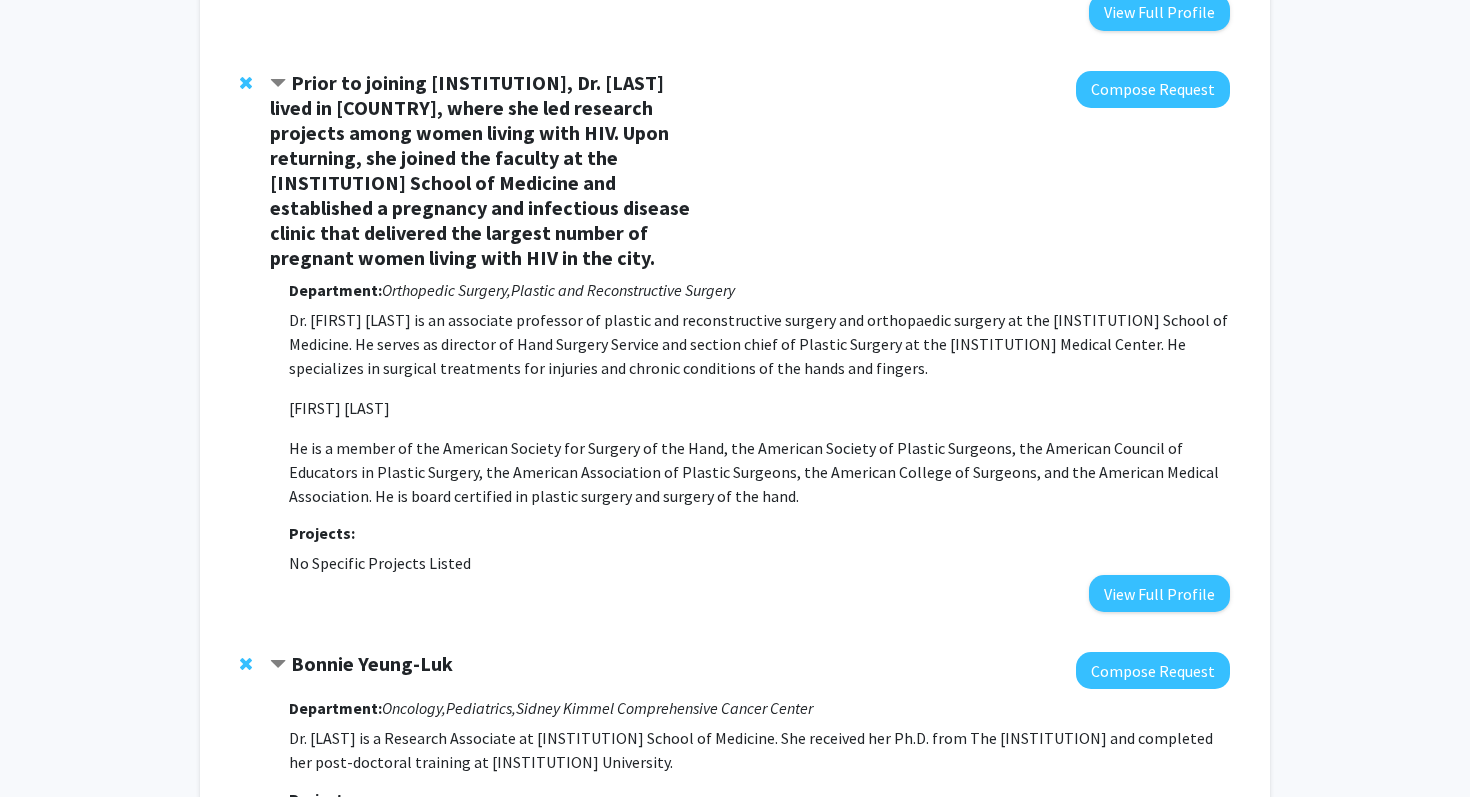 scroll, scrollTop: 3985, scrollLeft: 0, axis: vertical 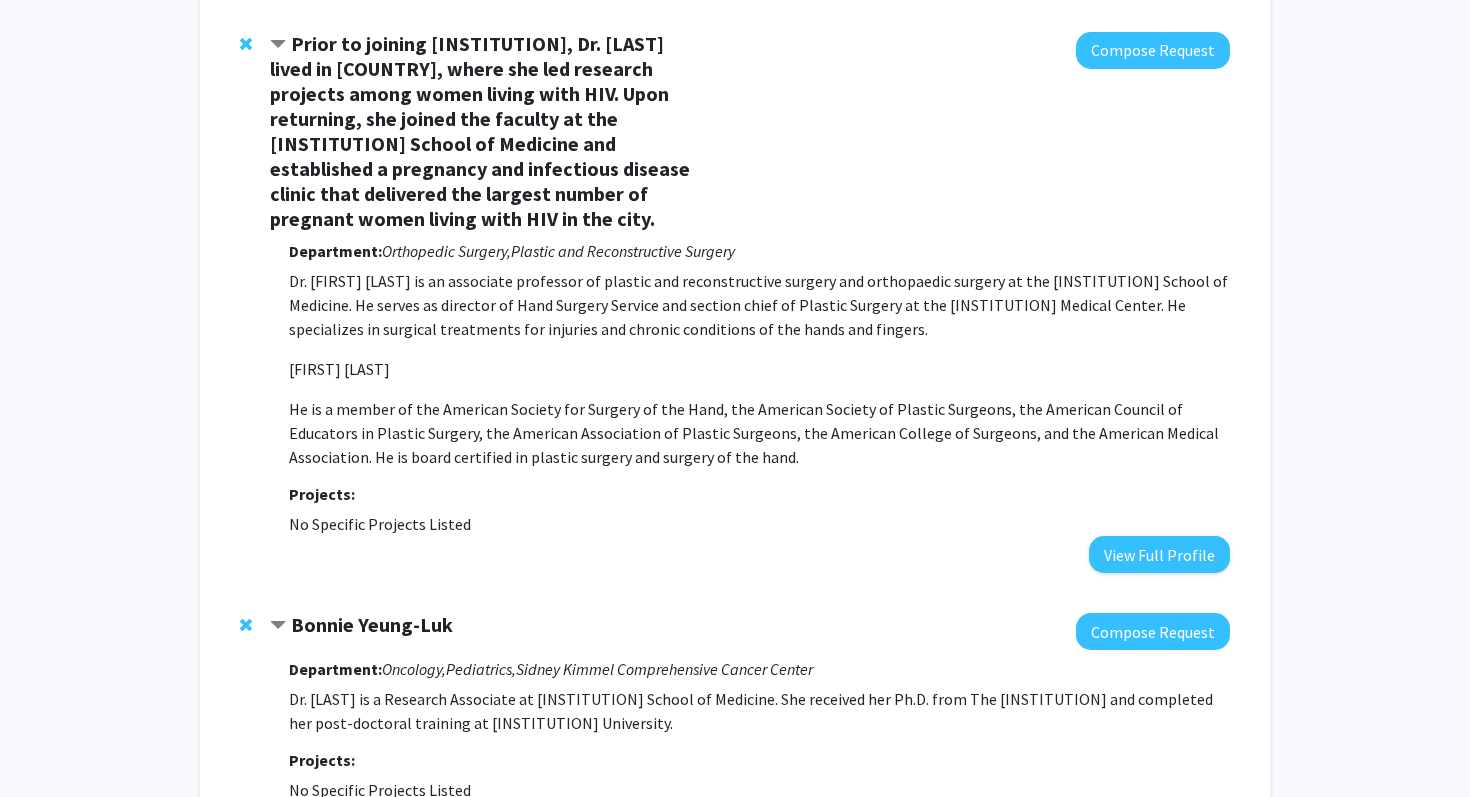 drag, startPoint x: 1144, startPoint y: 630, endPoint x: 1430, endPoint y: -120, distance: 802.6805 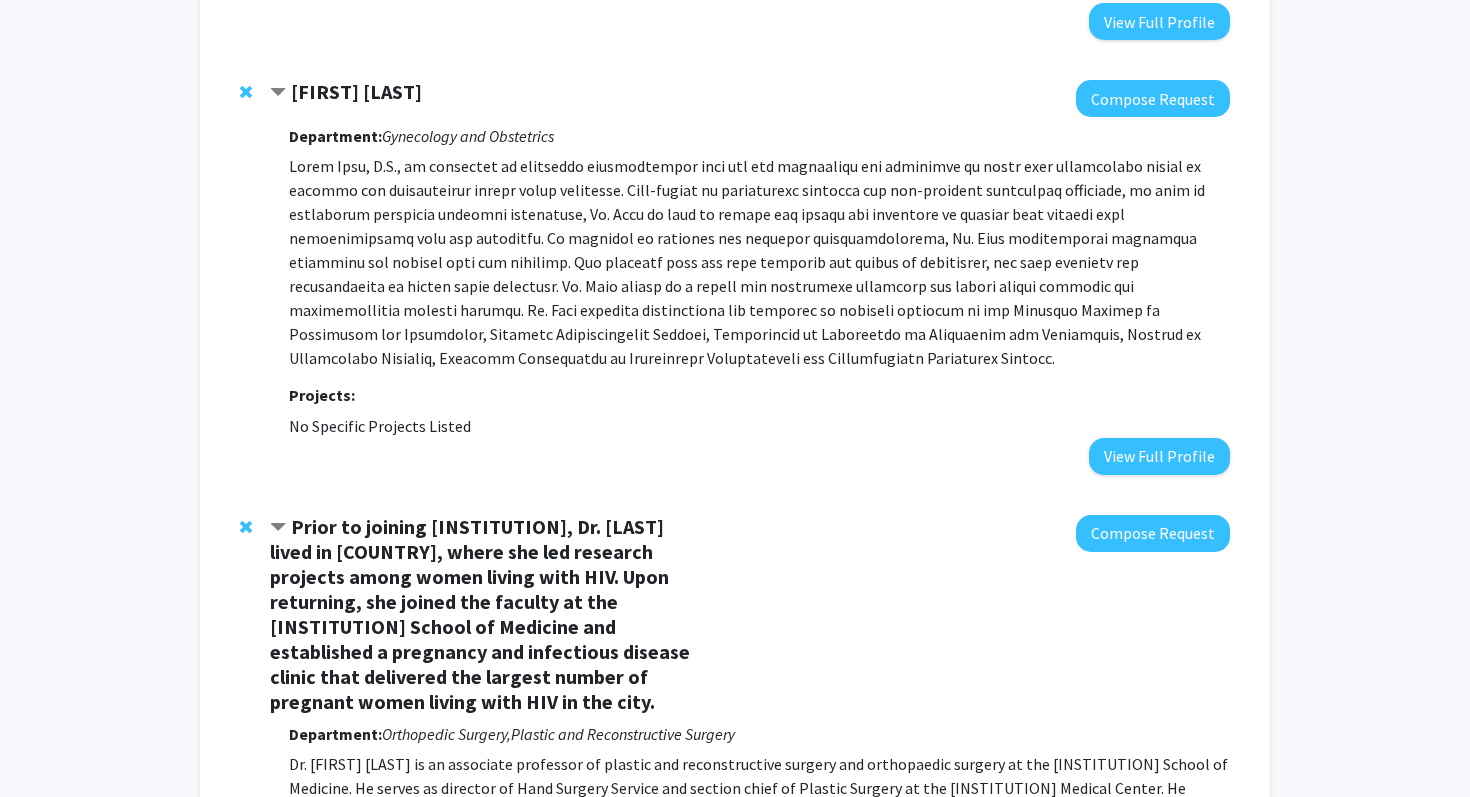 scroll, scrollTop: 3985, scrollLeft: 0, axis: vertical 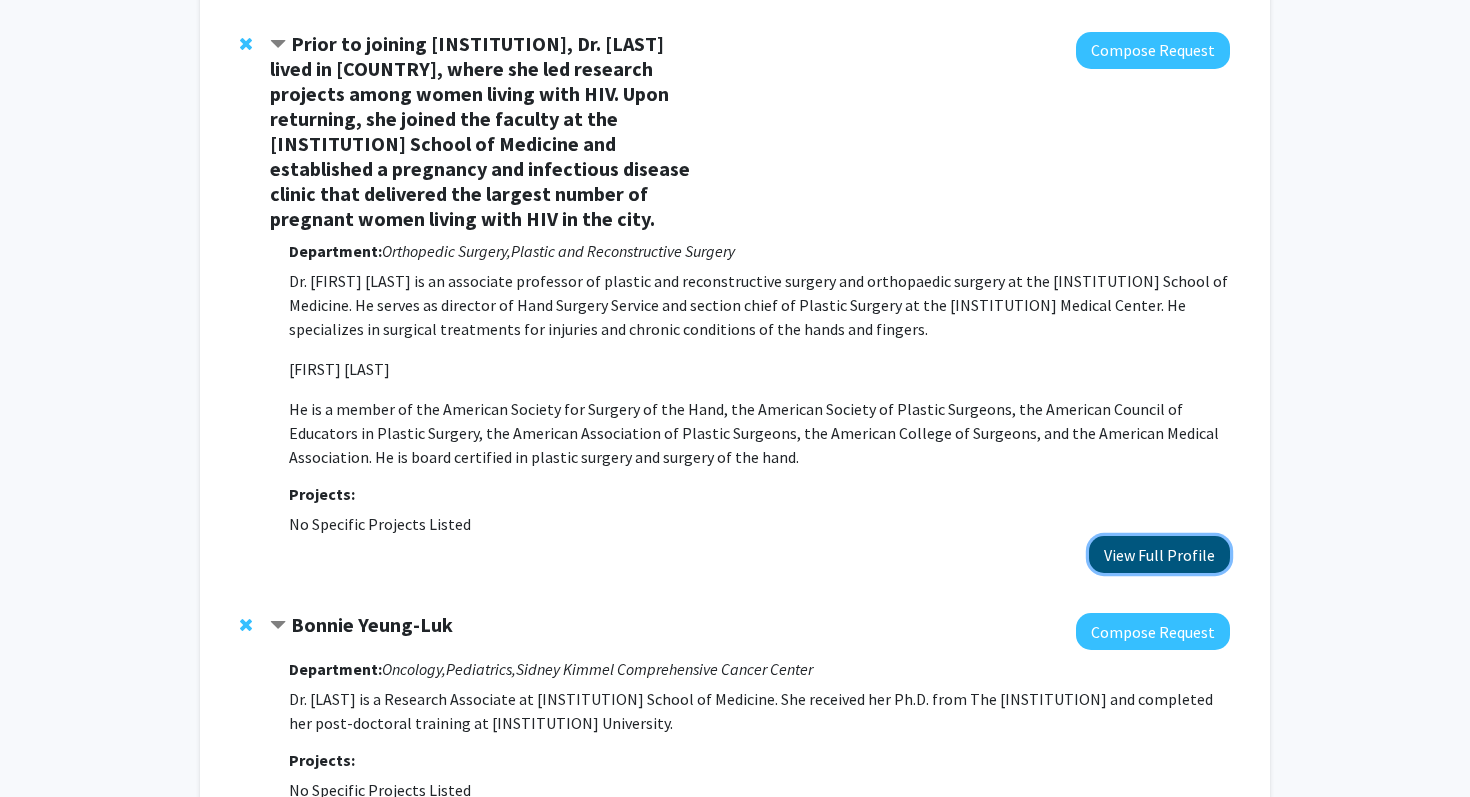 click on "View Full Profile" at bounding box center [1159, 554] 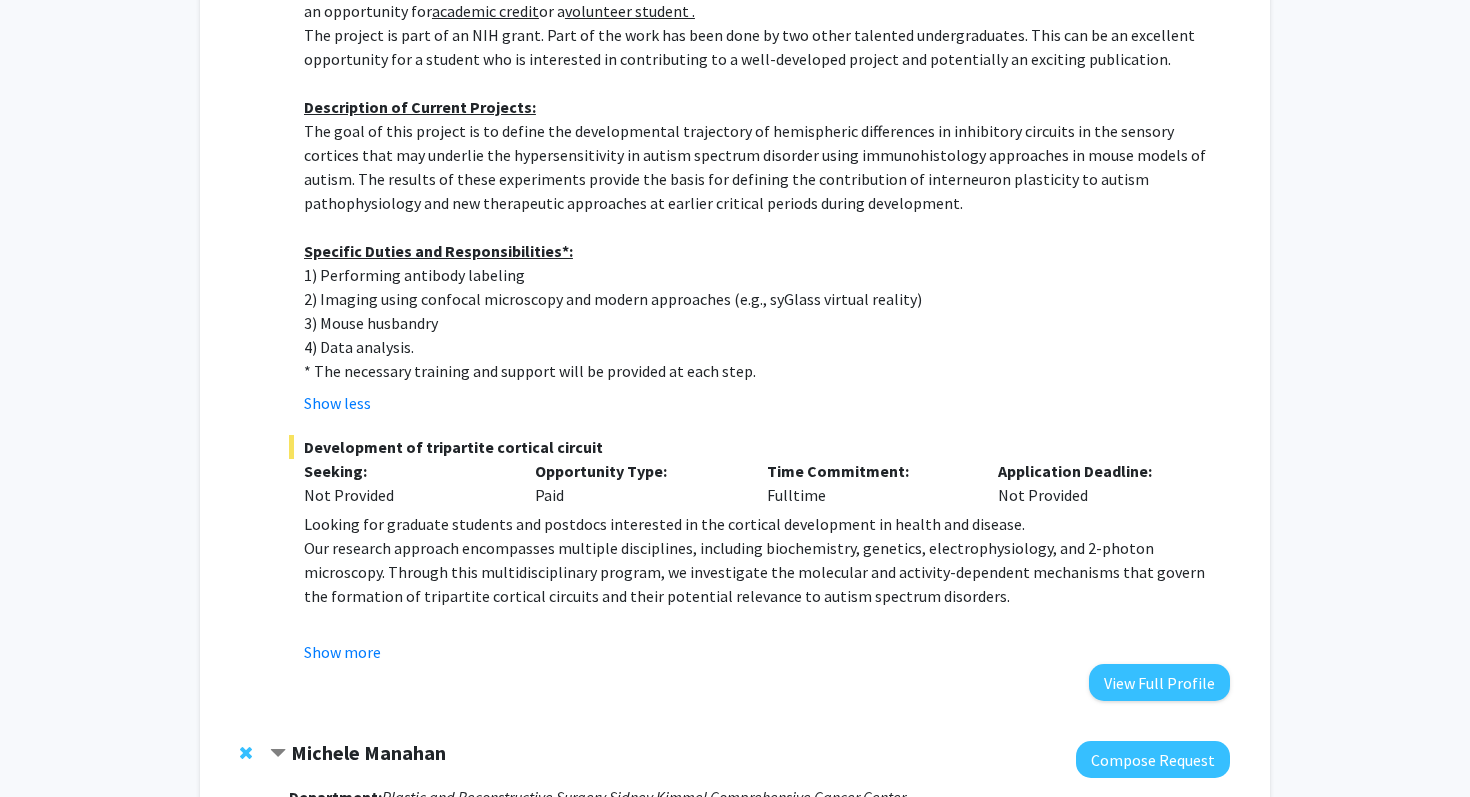 scroll, scrollTop: 0, scrollLeft: 0, axis: both 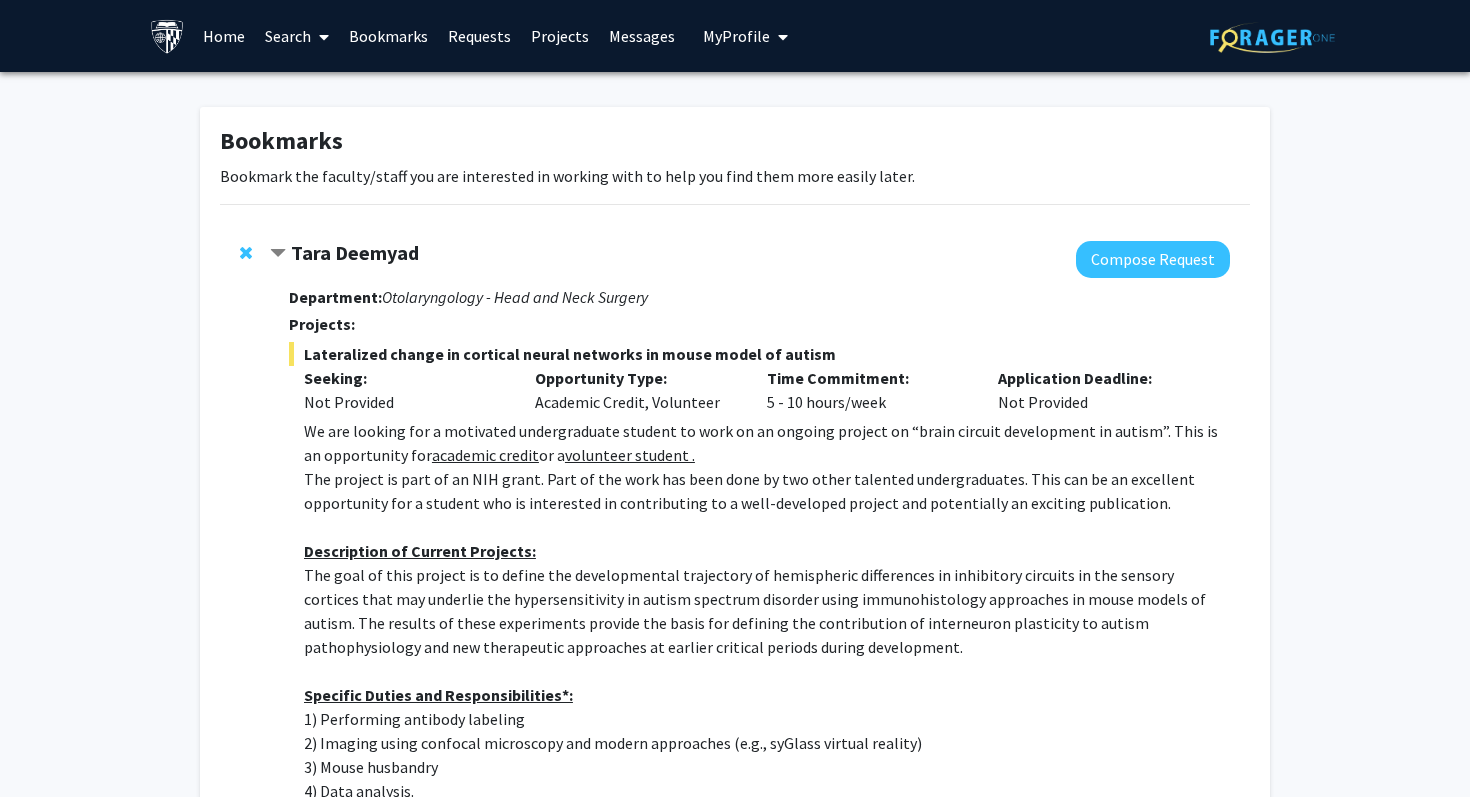 click 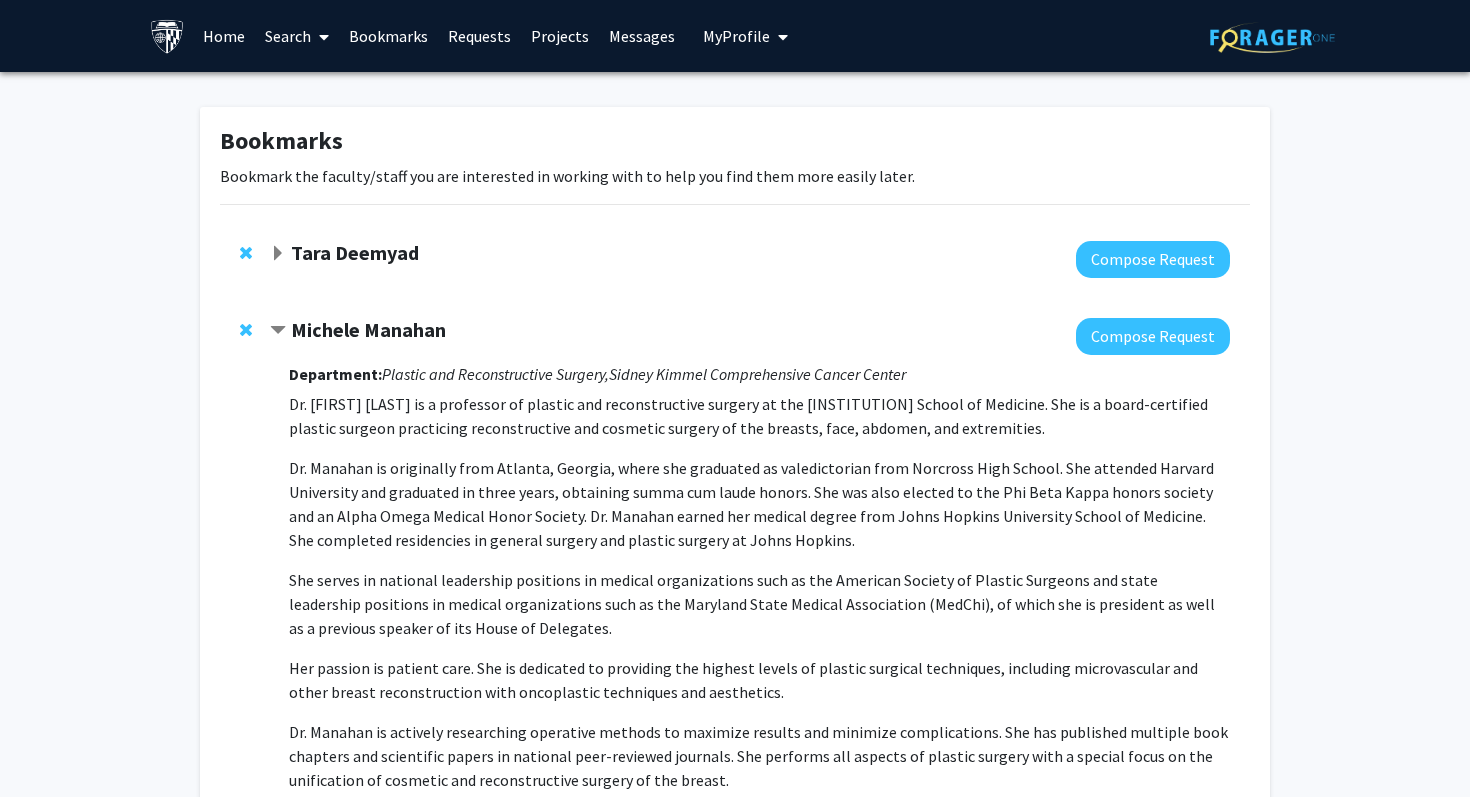 click 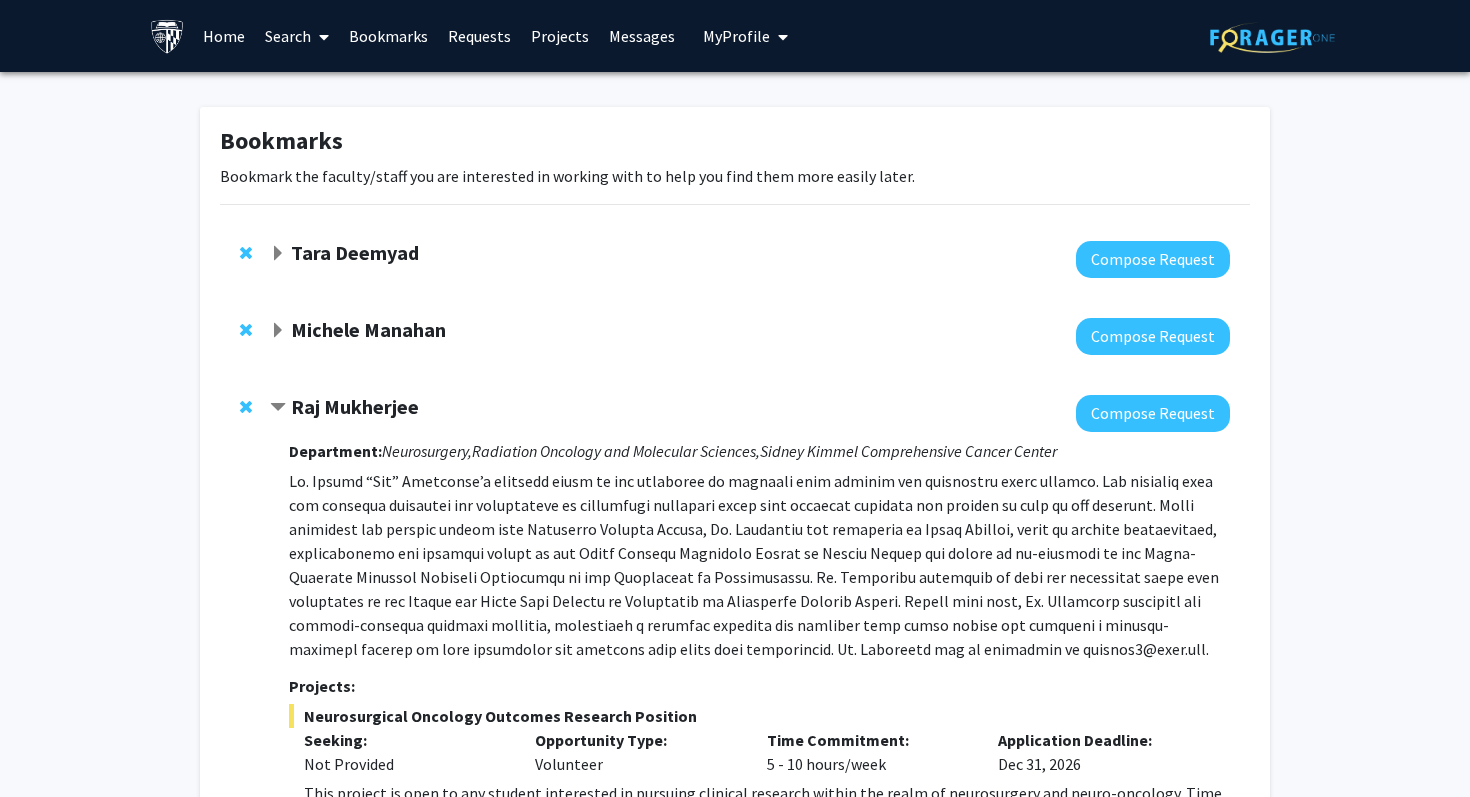 click 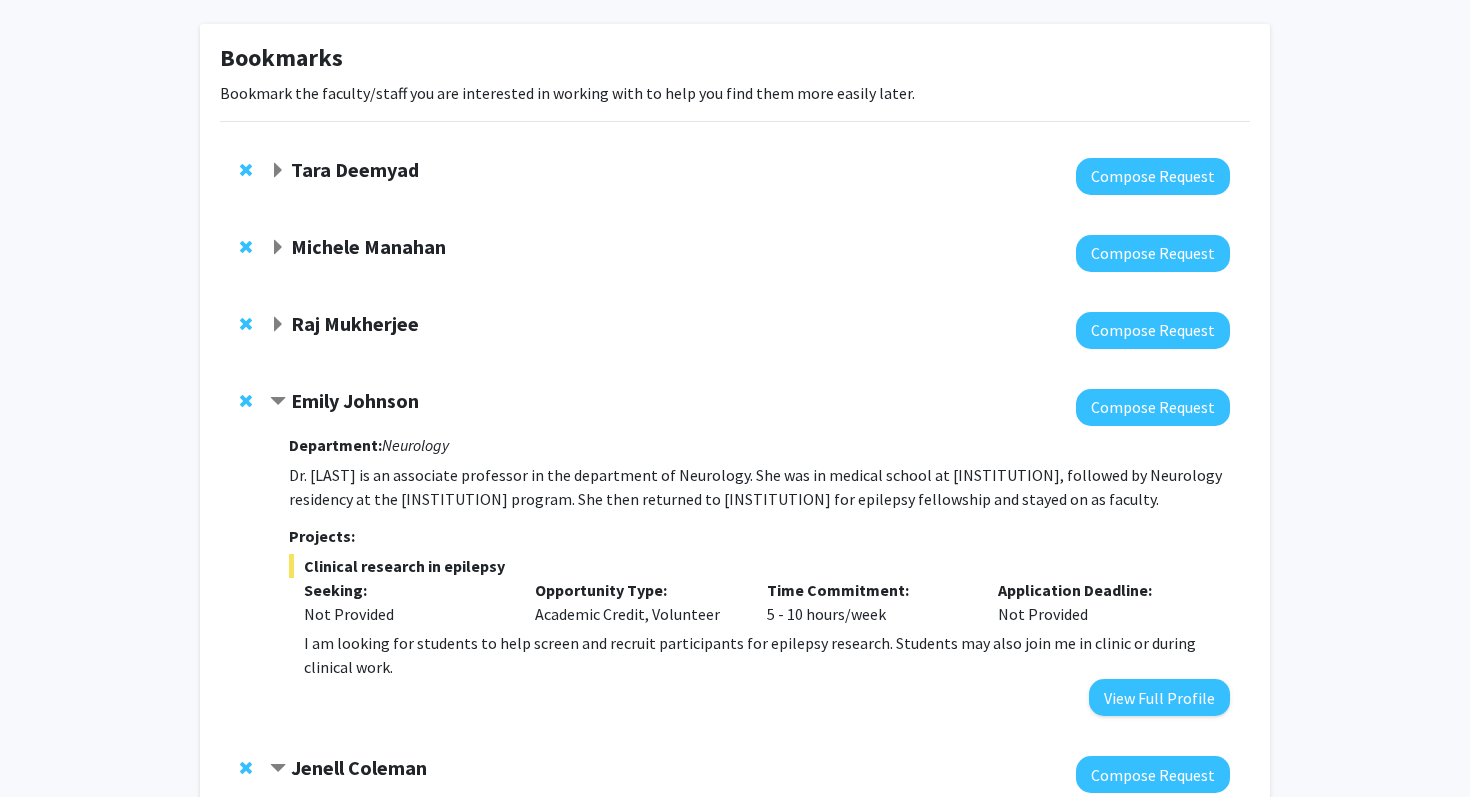 click 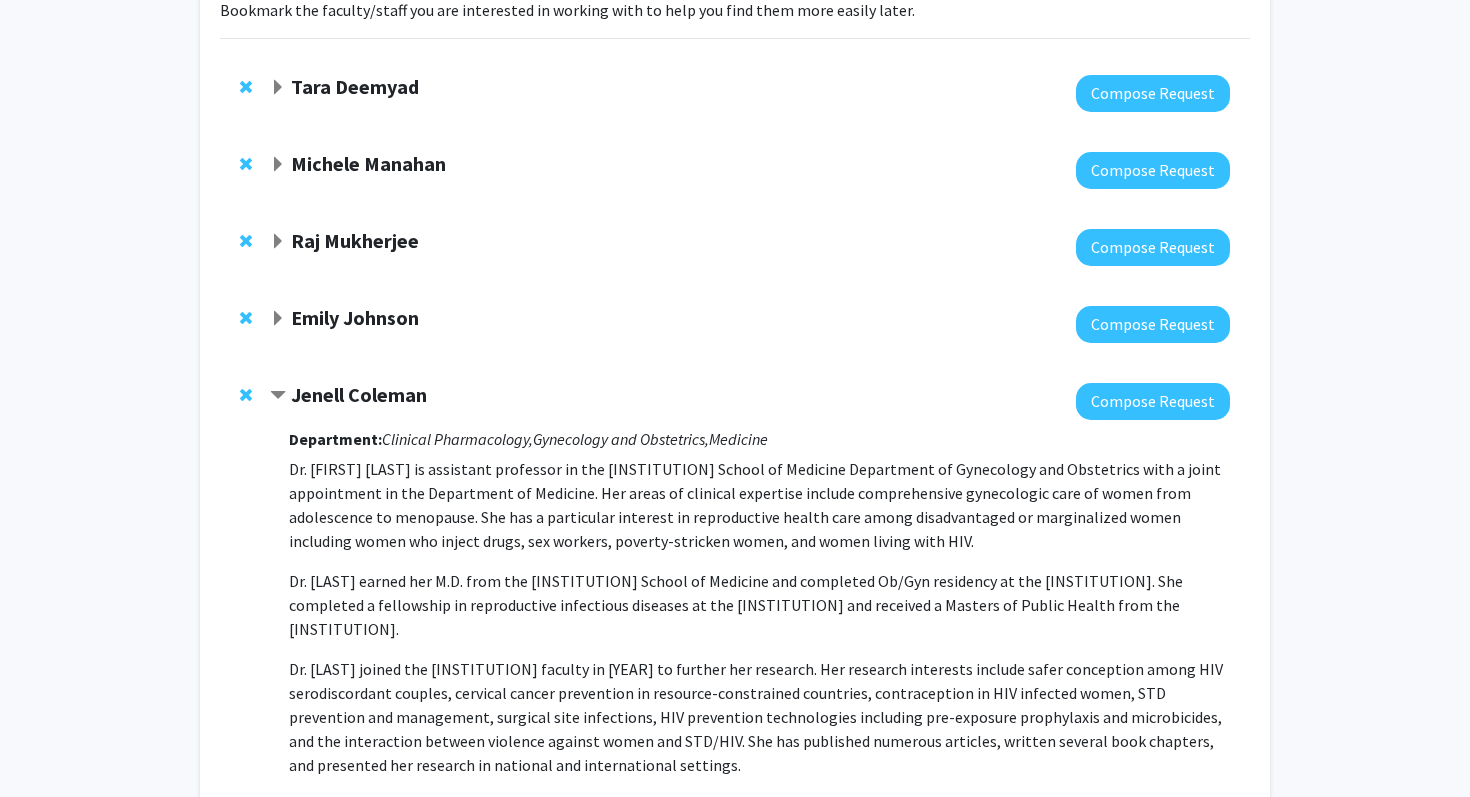 scroll, scrollTop: 168, scrollLeft: 0, axis: vertical 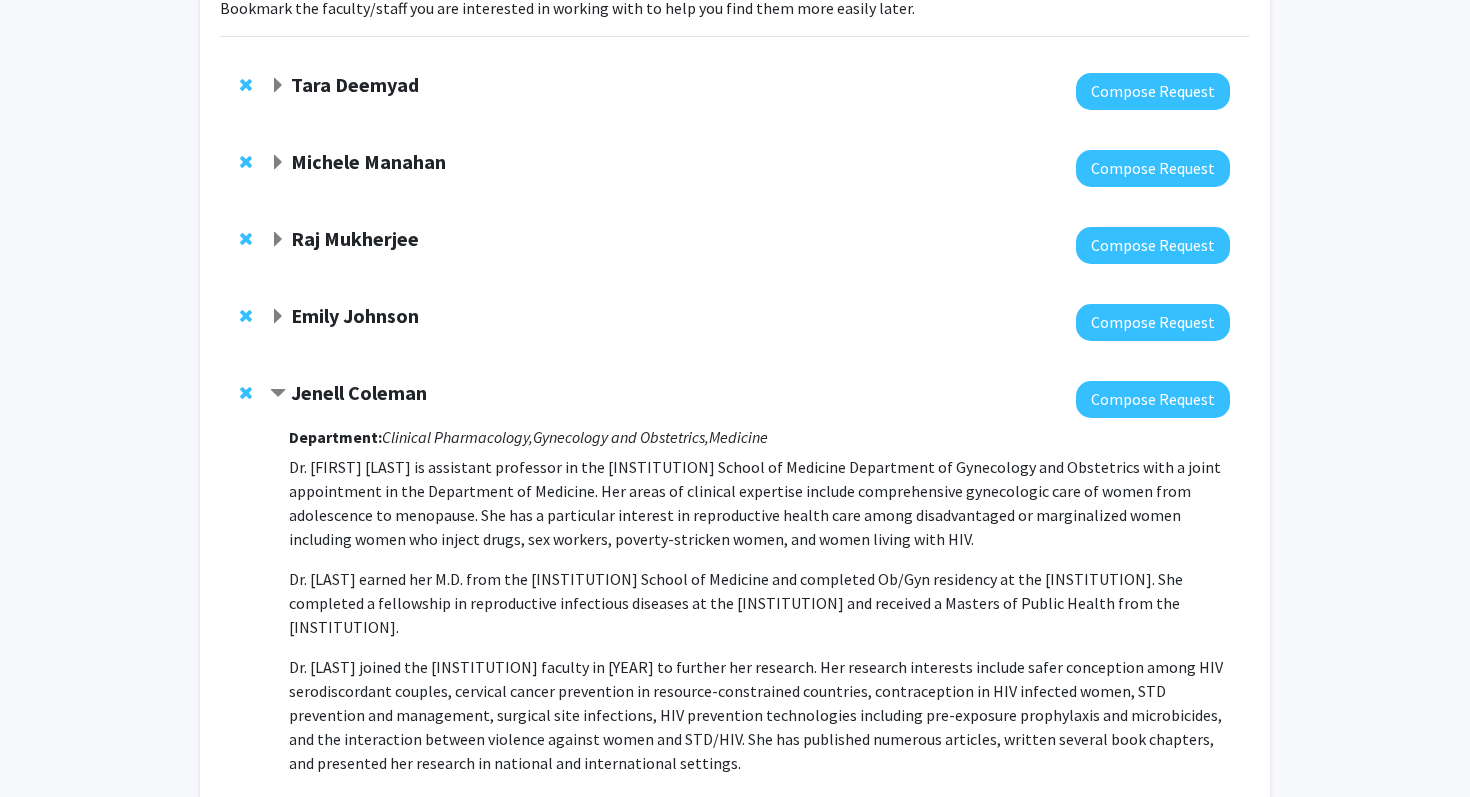click on "[FIRST] [LAST] Compose Request Department: Clinical Pharmacology, Gynecology and Obstetrics, Medicine Dr. [FIRST] [LAST] is assistant professor in the [INSTITUTION] School of Medicine Department of Gynecology and Obstetrics with a joint appointment in the Department of Medicine. Her areas of clinical expertise include comprehensive gynecologic care of women from adolescence to menopause. She has a particular interest in reproductive health care among disadvantaged or marginalized women including women who inject drugs, sex workers, poverty-stricken women, and women living with HIV. Dr. [LAST] earned her M.D. from the [INSTITUTION] School of Medicine and completed Ob/Gyn residency at the [INSTITUTION]. She completed a fellowship in reproductive infectious diseases at the [INSTITUTION] and received a Masters of Public Health from the [INSTITUTION]. Projects: No Specific Projects Listed View Full Profile" 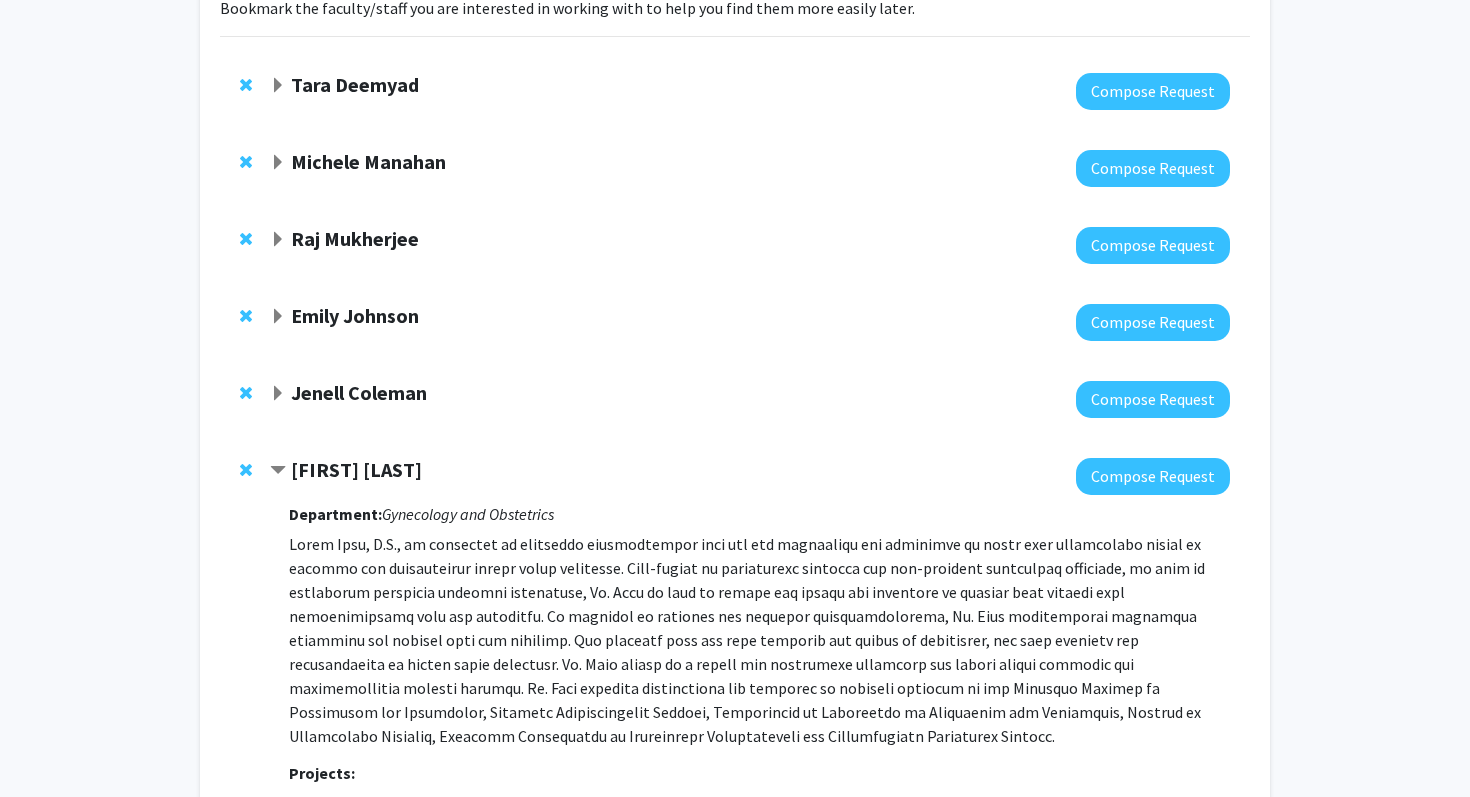 scroll, scrollTop: 252, scrollLeft: 0, axis: vertical 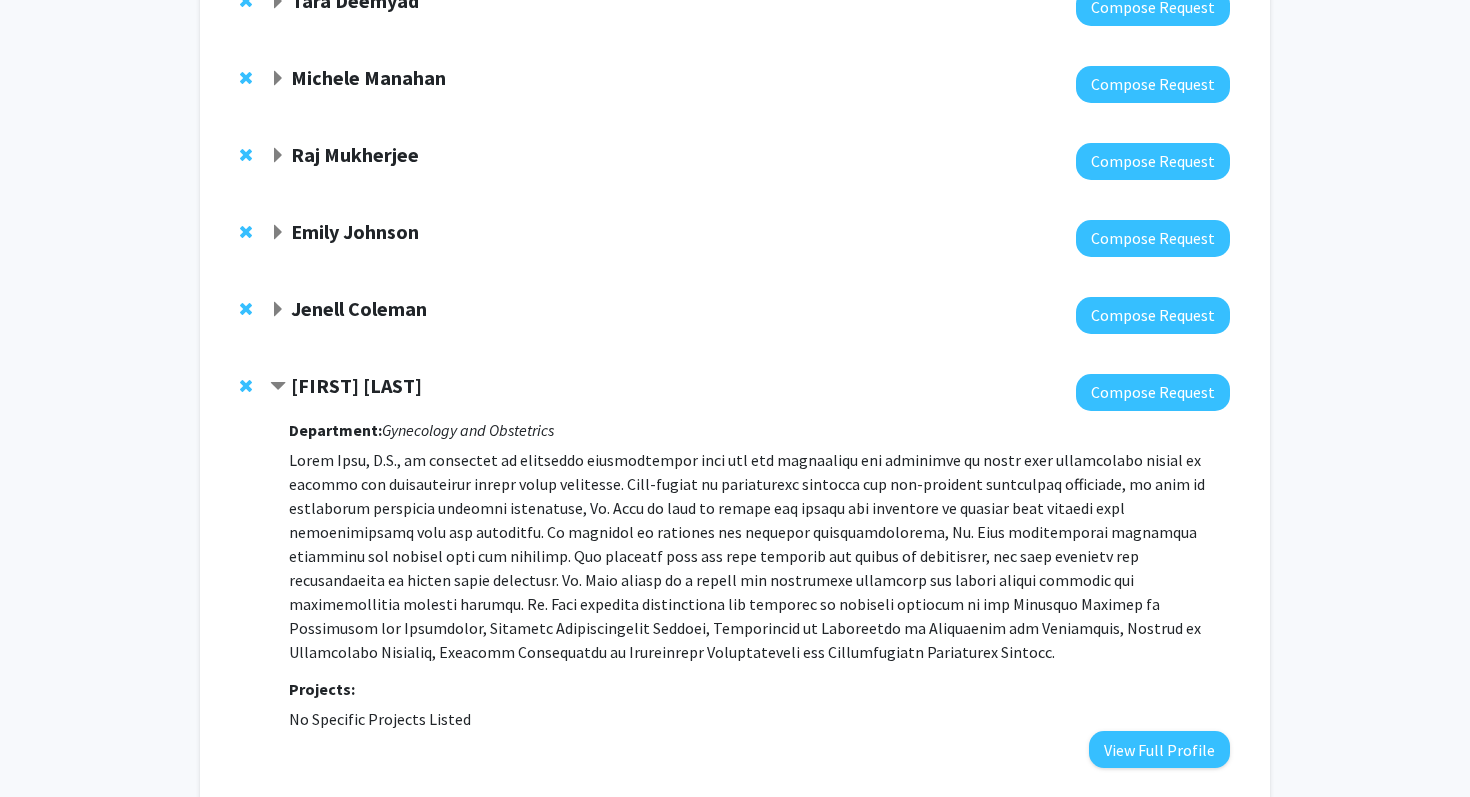 click on "[FIRST] [LAST]" 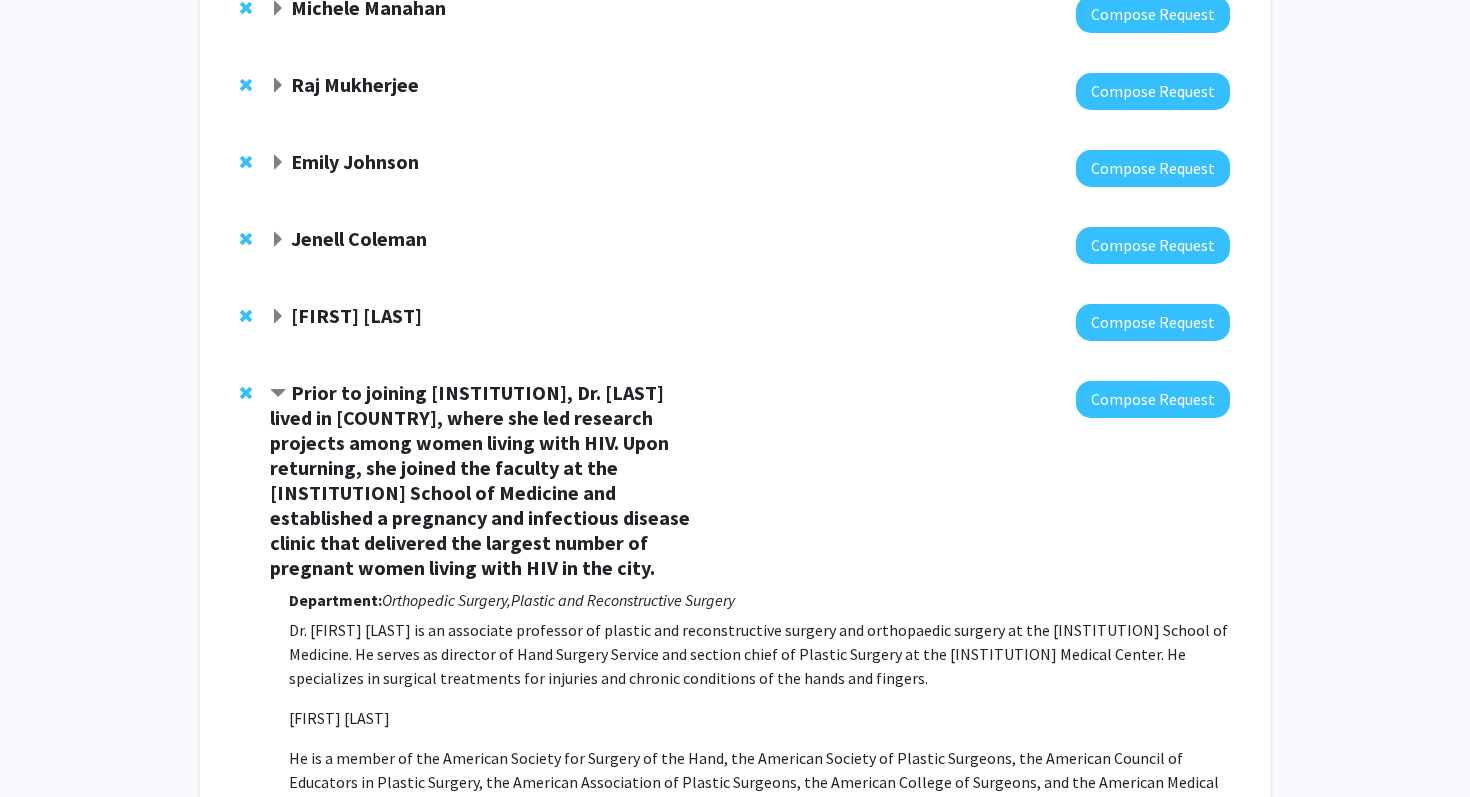 scroll, scrollTop: 331, scrollLeft: 0, axis: vertical 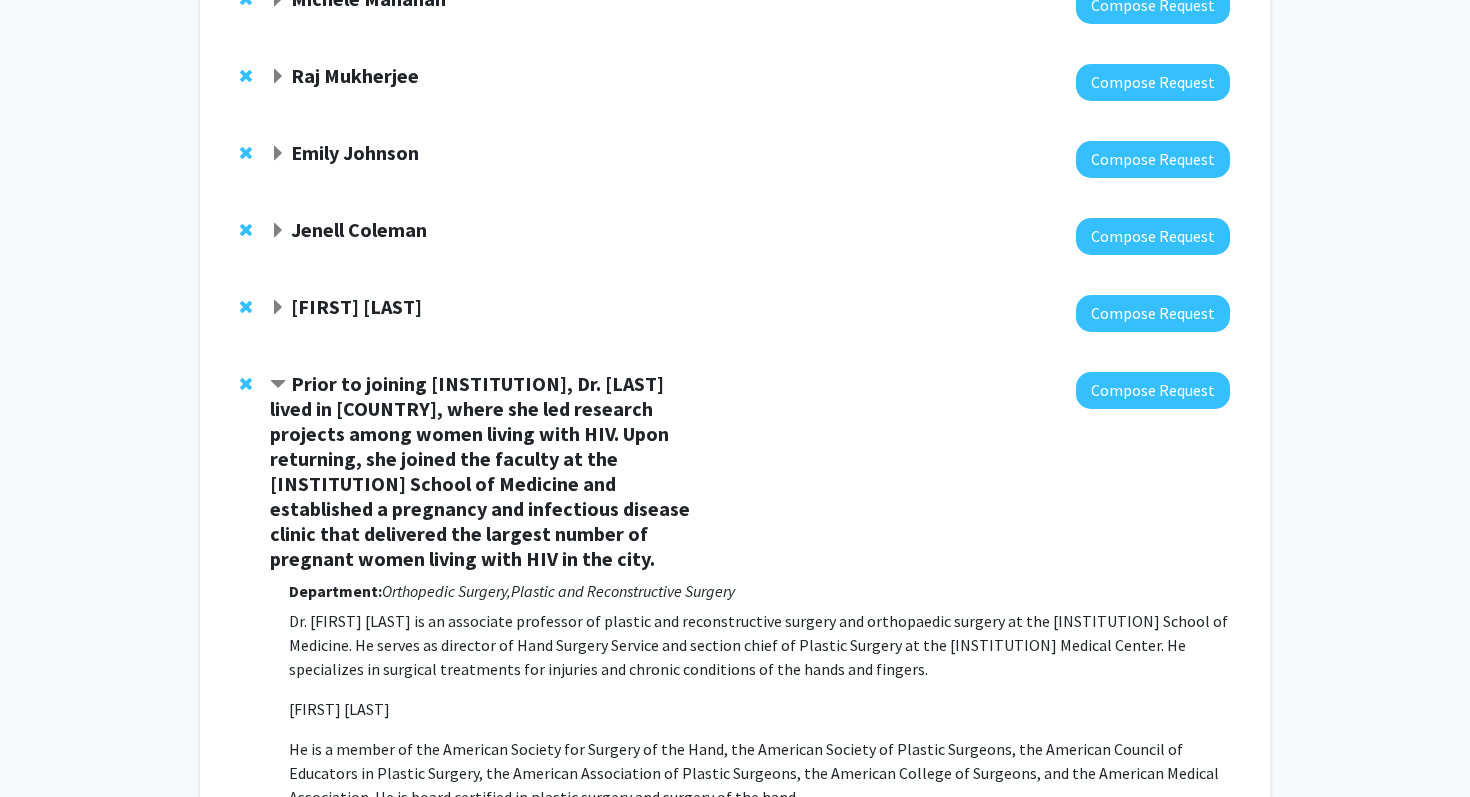 click 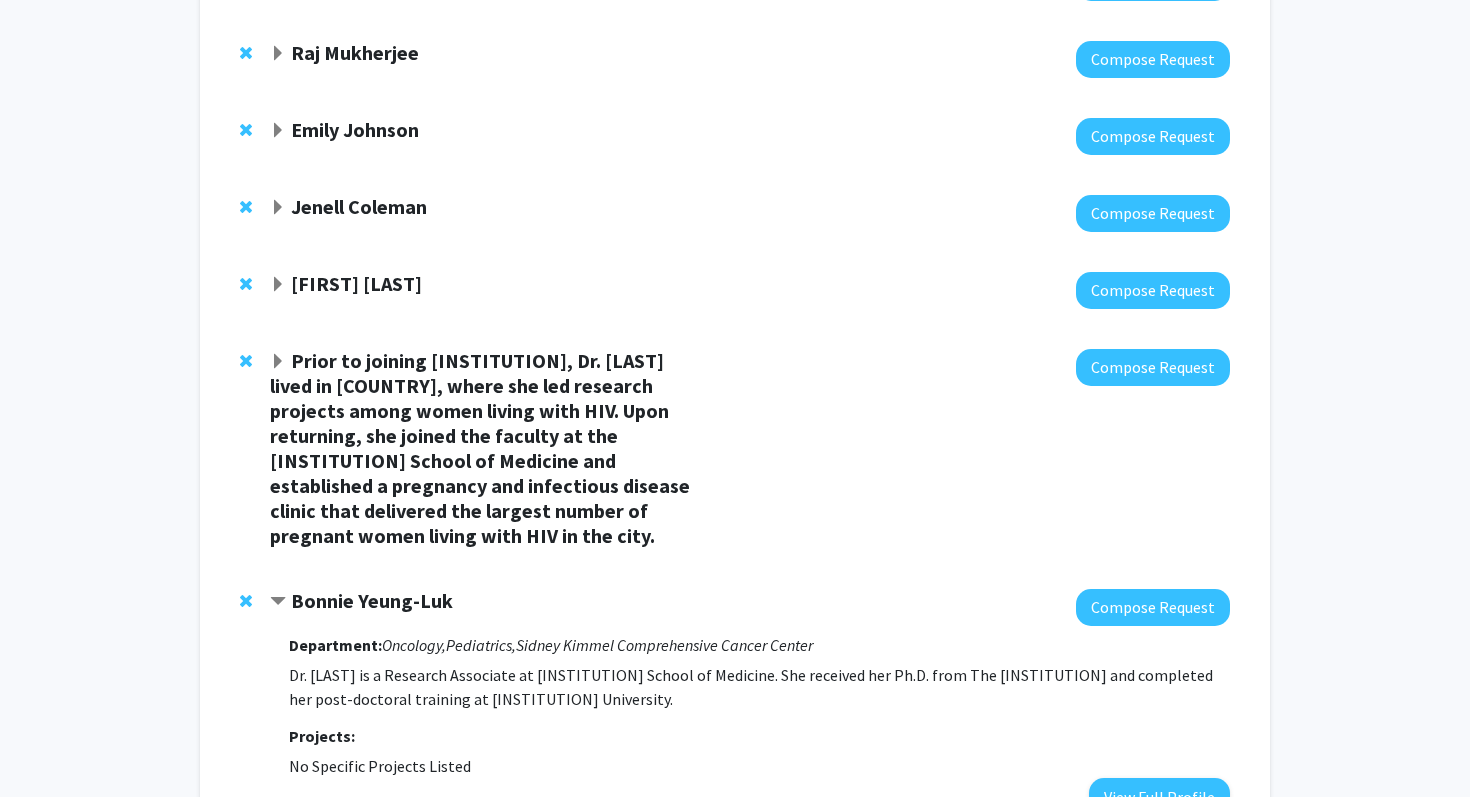 click 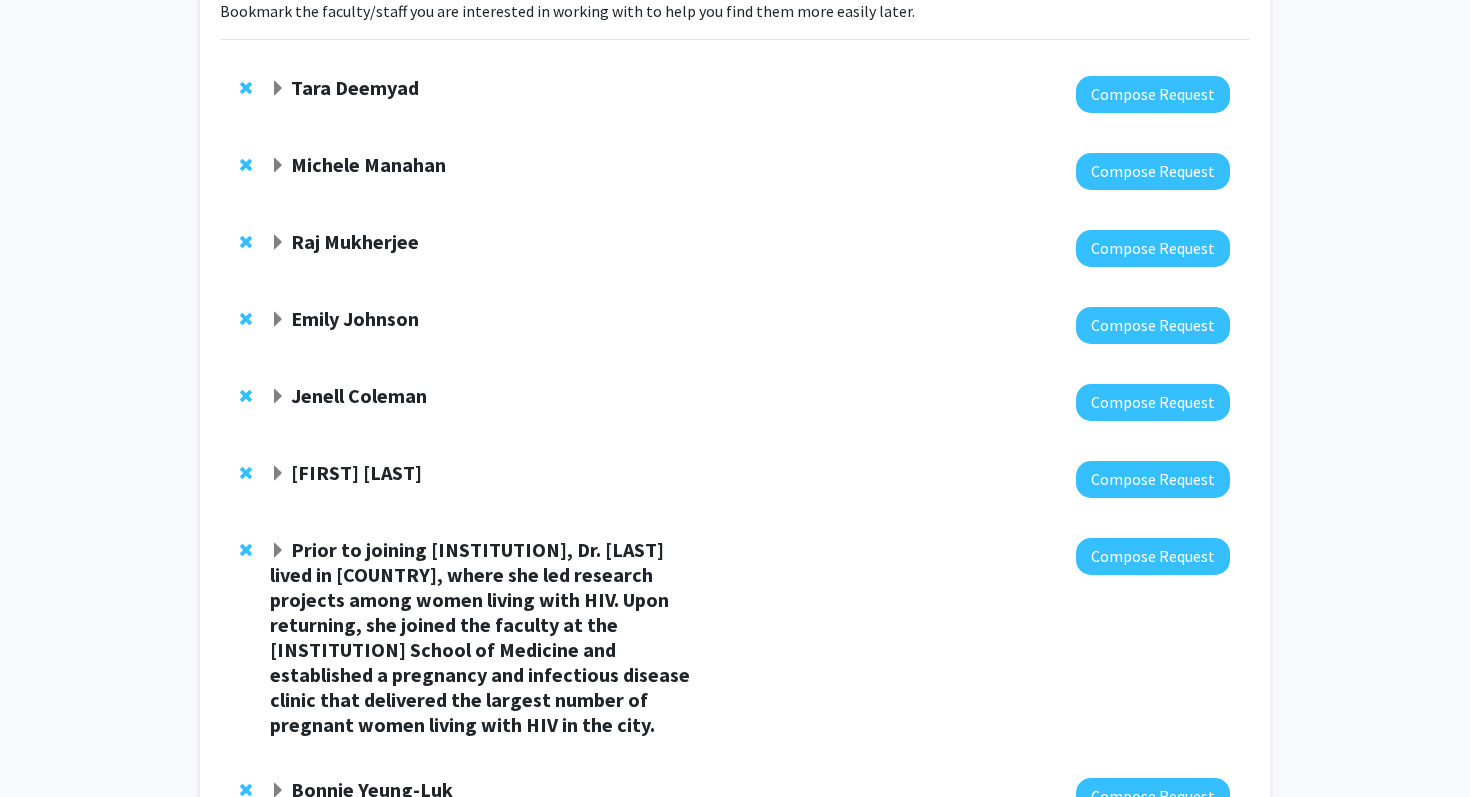scroll, scrollTop: 0, scrollLeft: 0, axis: both 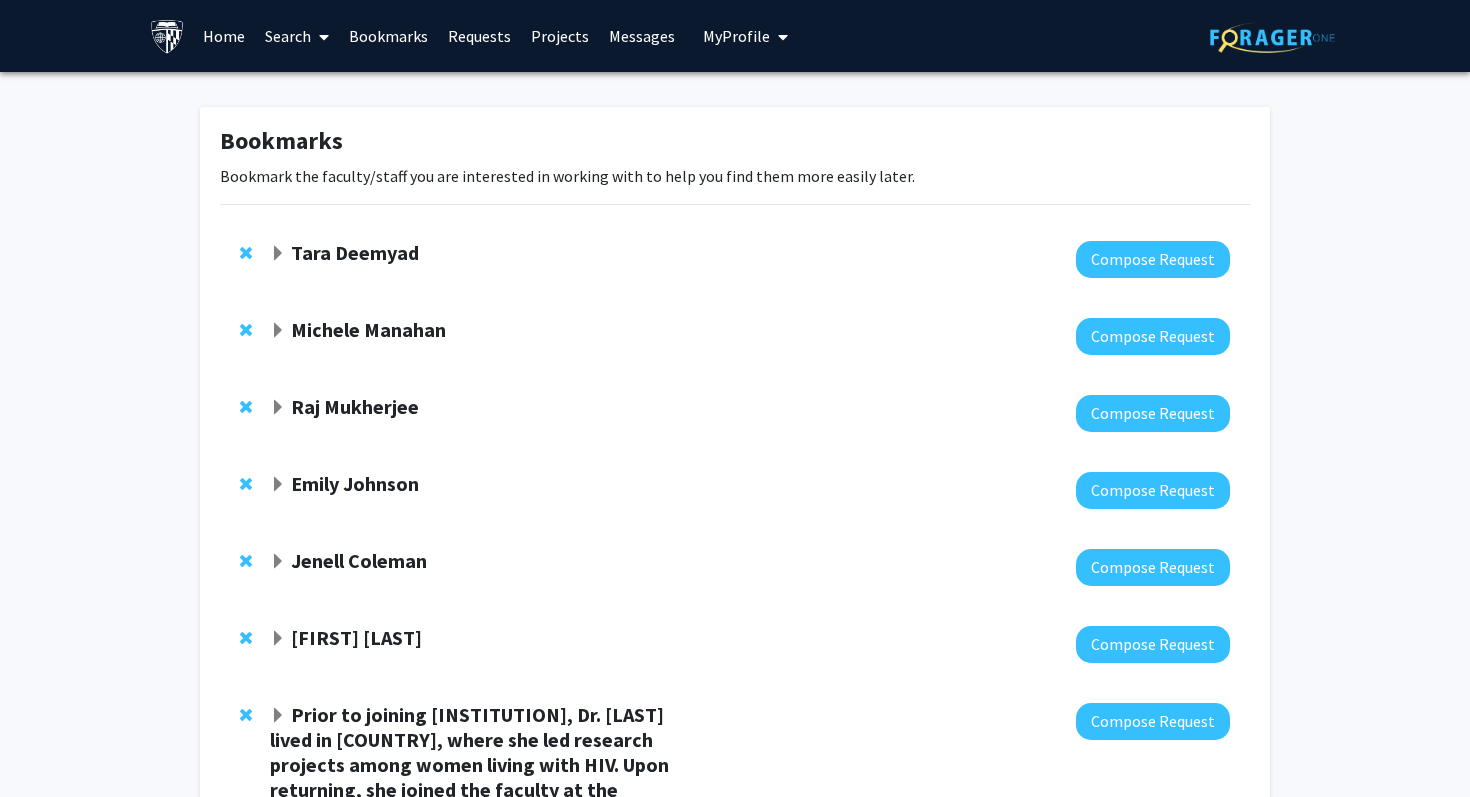 click on "Tara Deemyad" 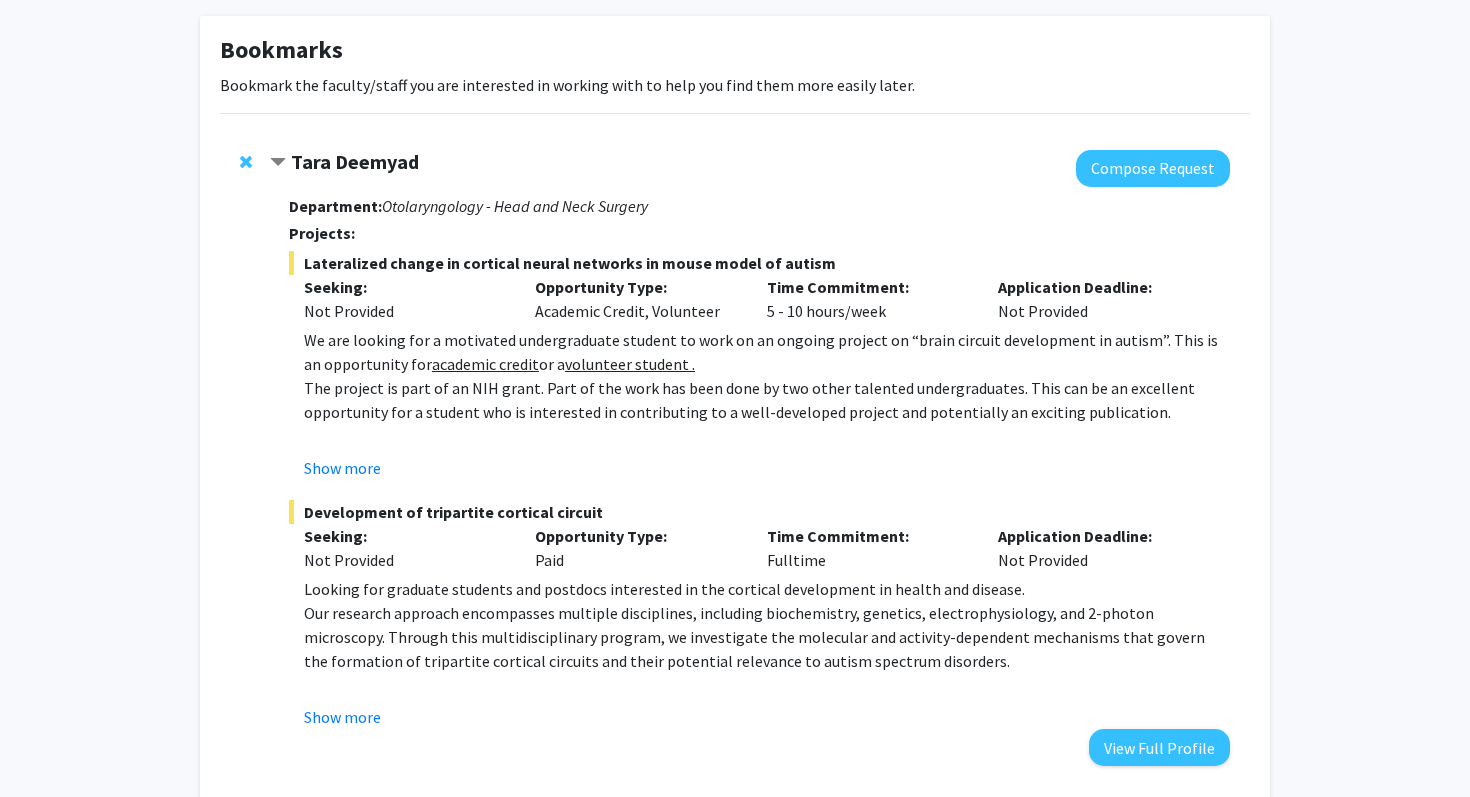scroll, scrollTop: 116, scrollLeft: 0, axis: vertical 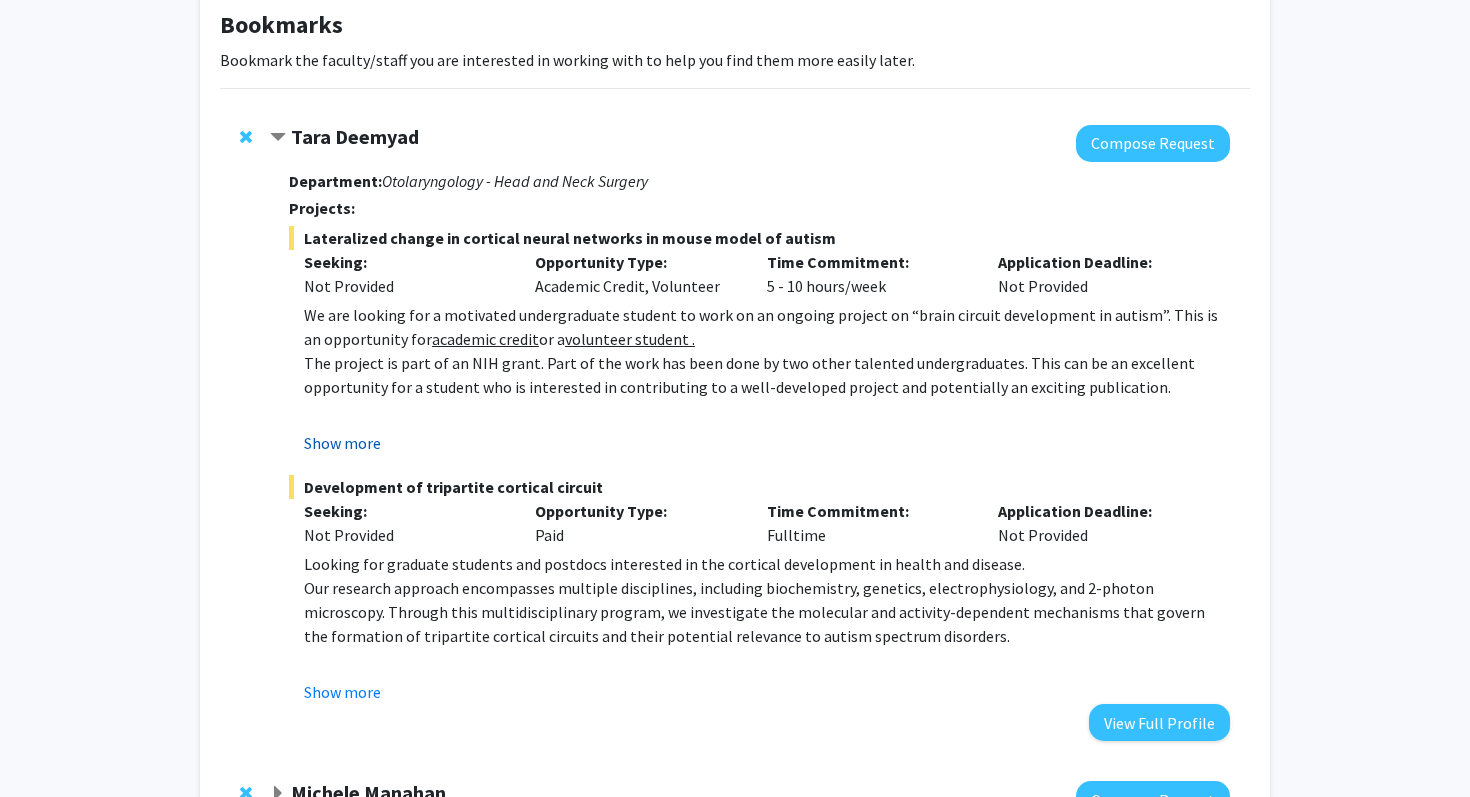 click on "Show more" at bounding box center (342, 443) 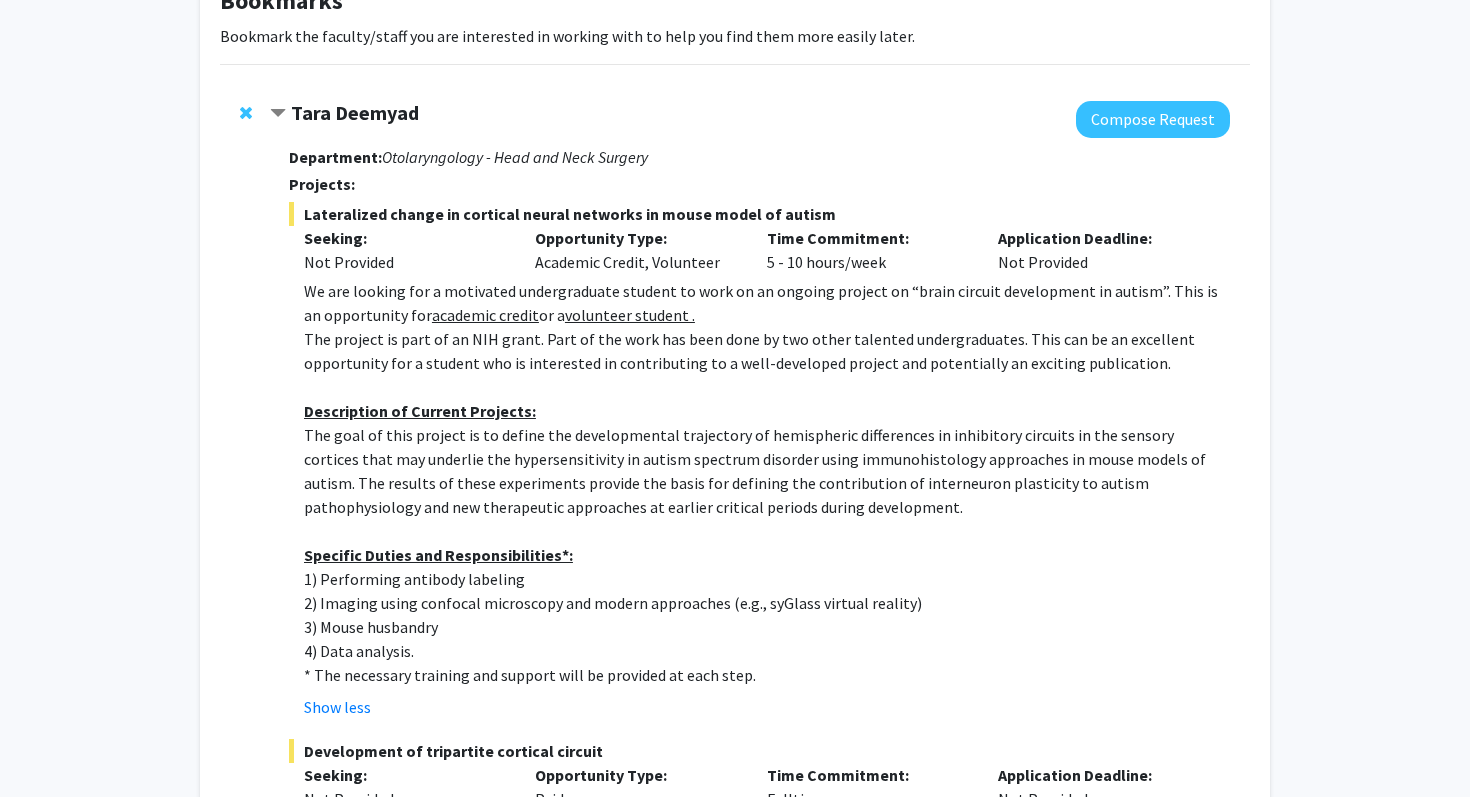 scroll, scrollTop: 130, scrollLeft: 0, axis: vertical 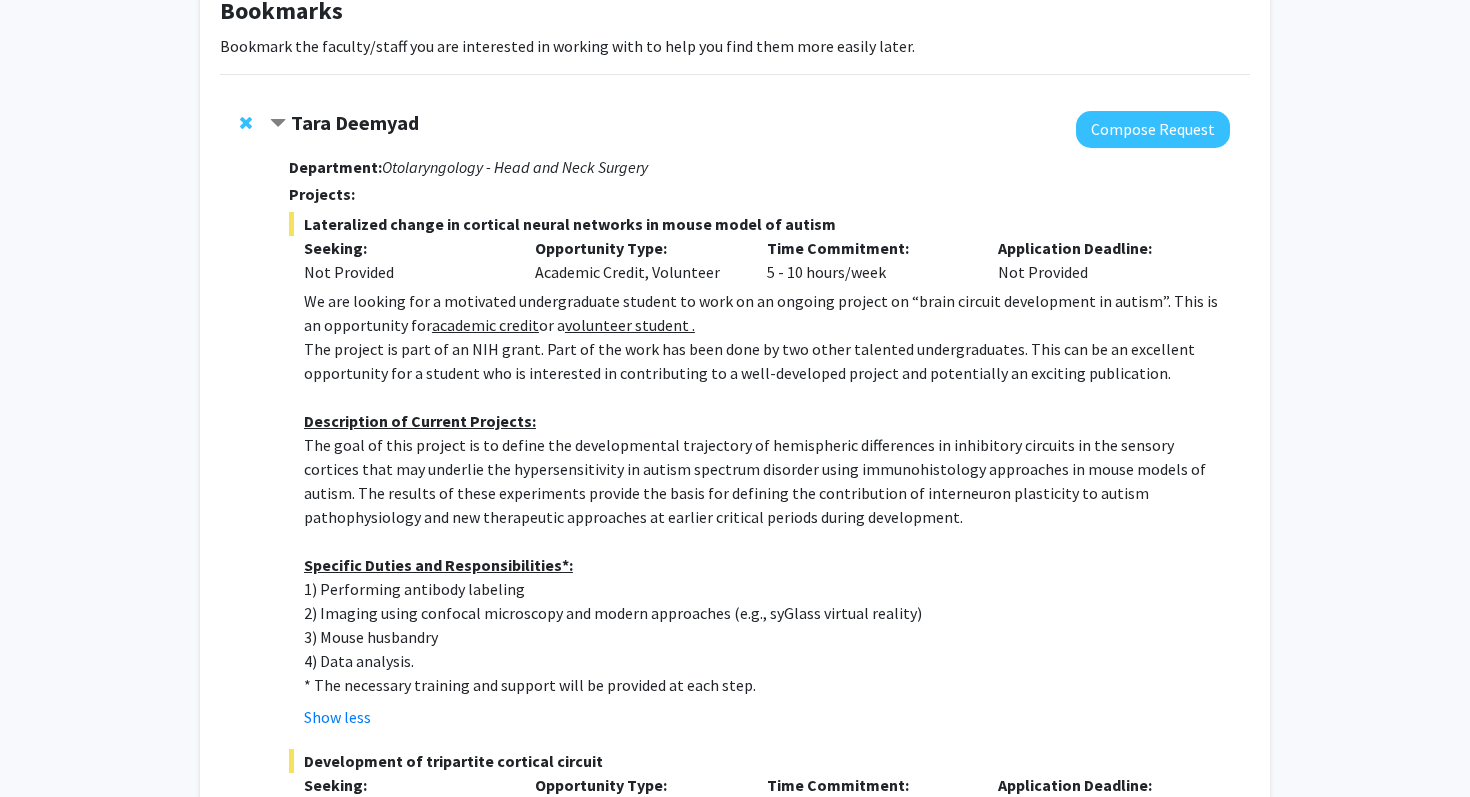 drag, startPoint x: 431, startPoint y: 104, endPoint x: 279, endPoint y: 106, distance: 152.01315 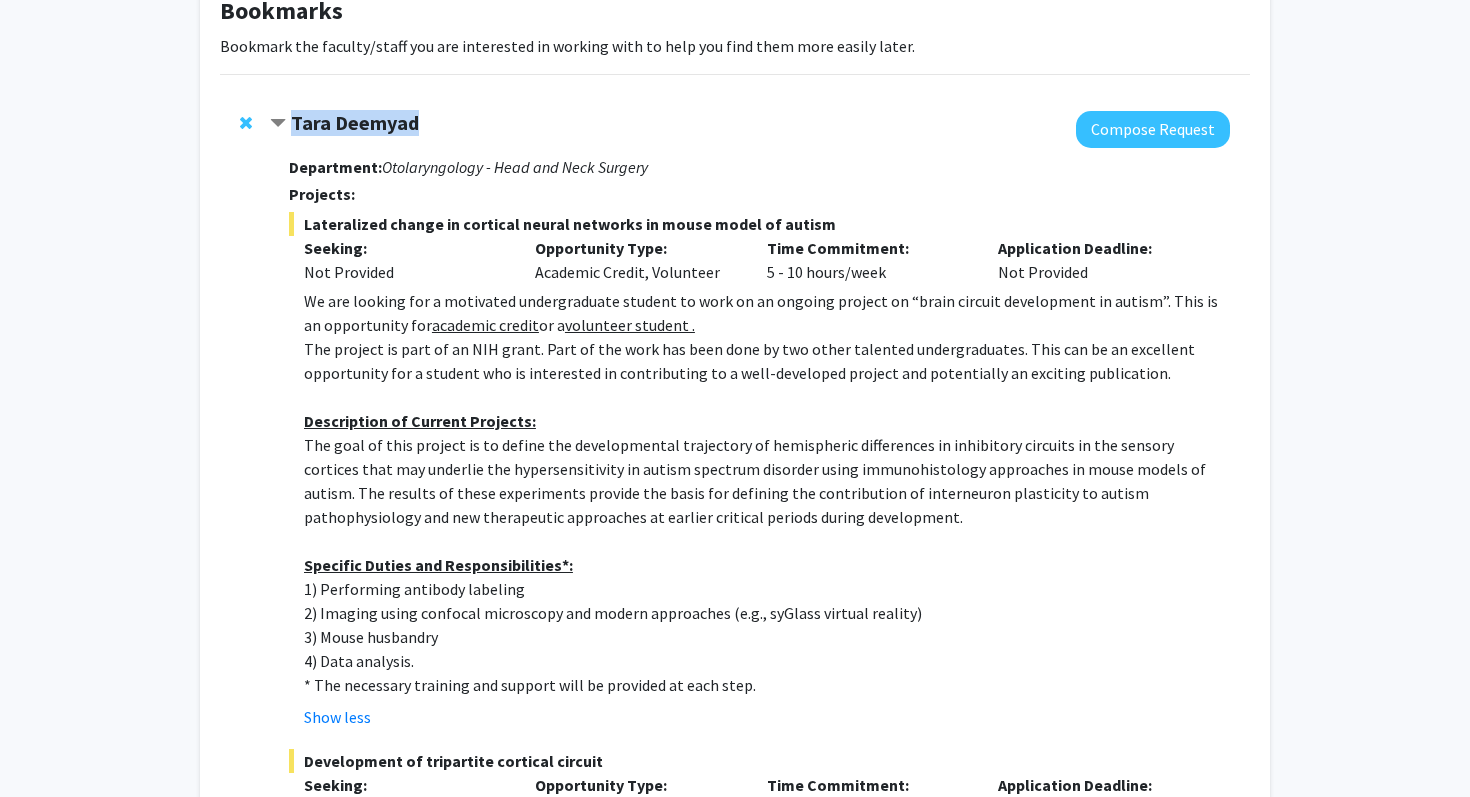 drag, startPoint x: 456, startPoint y: 124, endPoint x: 287, endPoint y: 124, distance: 169 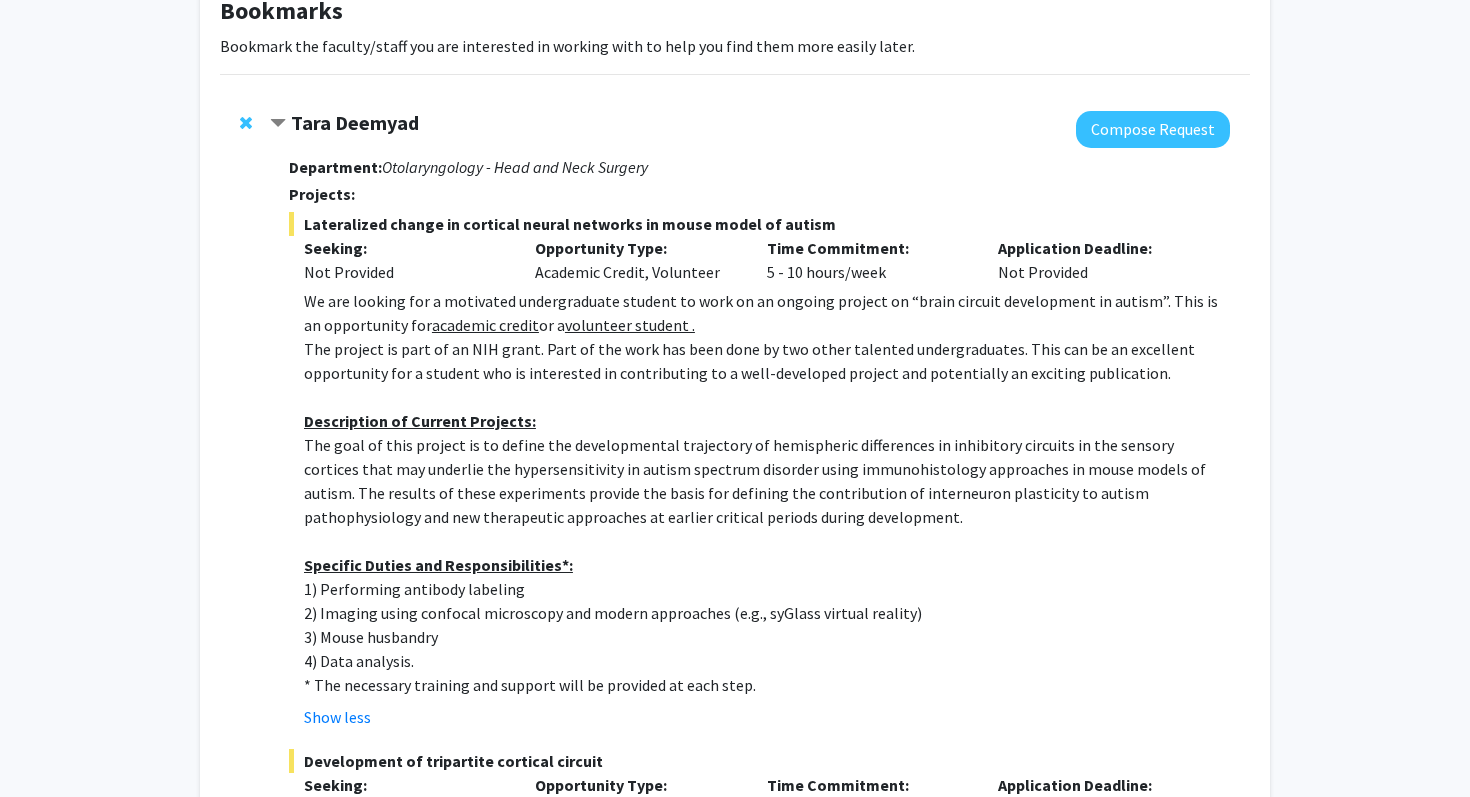 click on "Projects:" at bounding box center (759, 194) 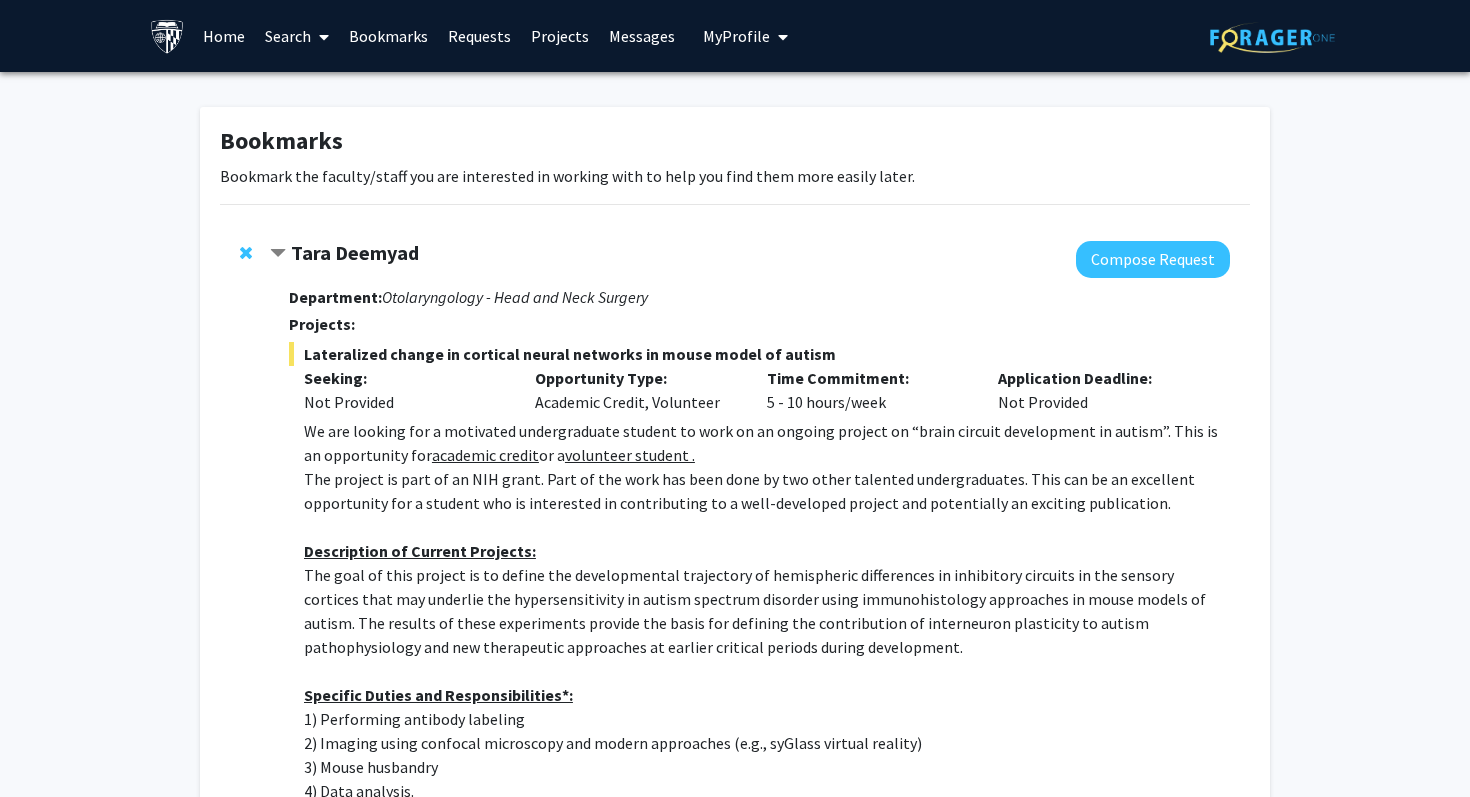 scroll, scrollTop: 603, scrollLeft: 0, axis: vertical 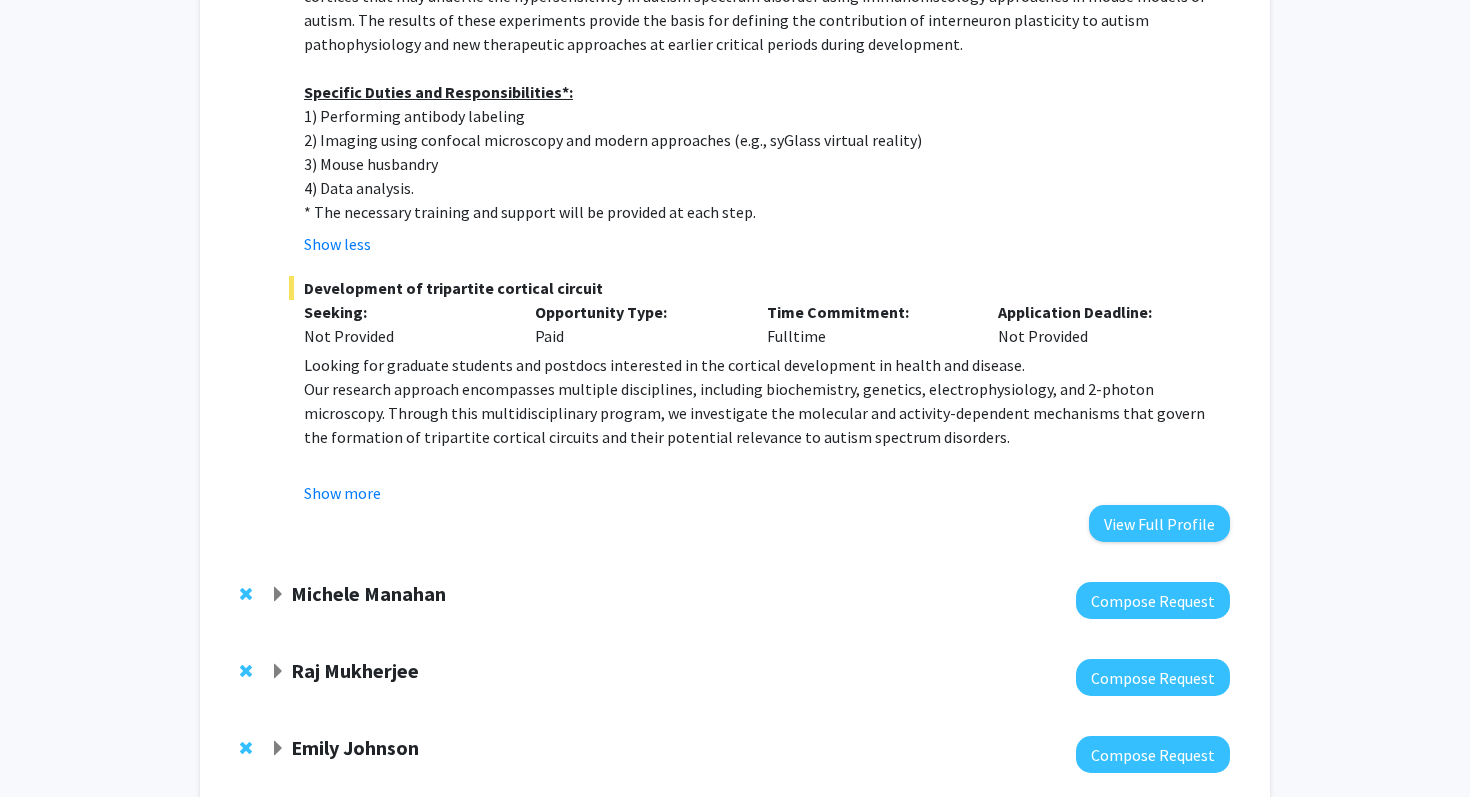 click 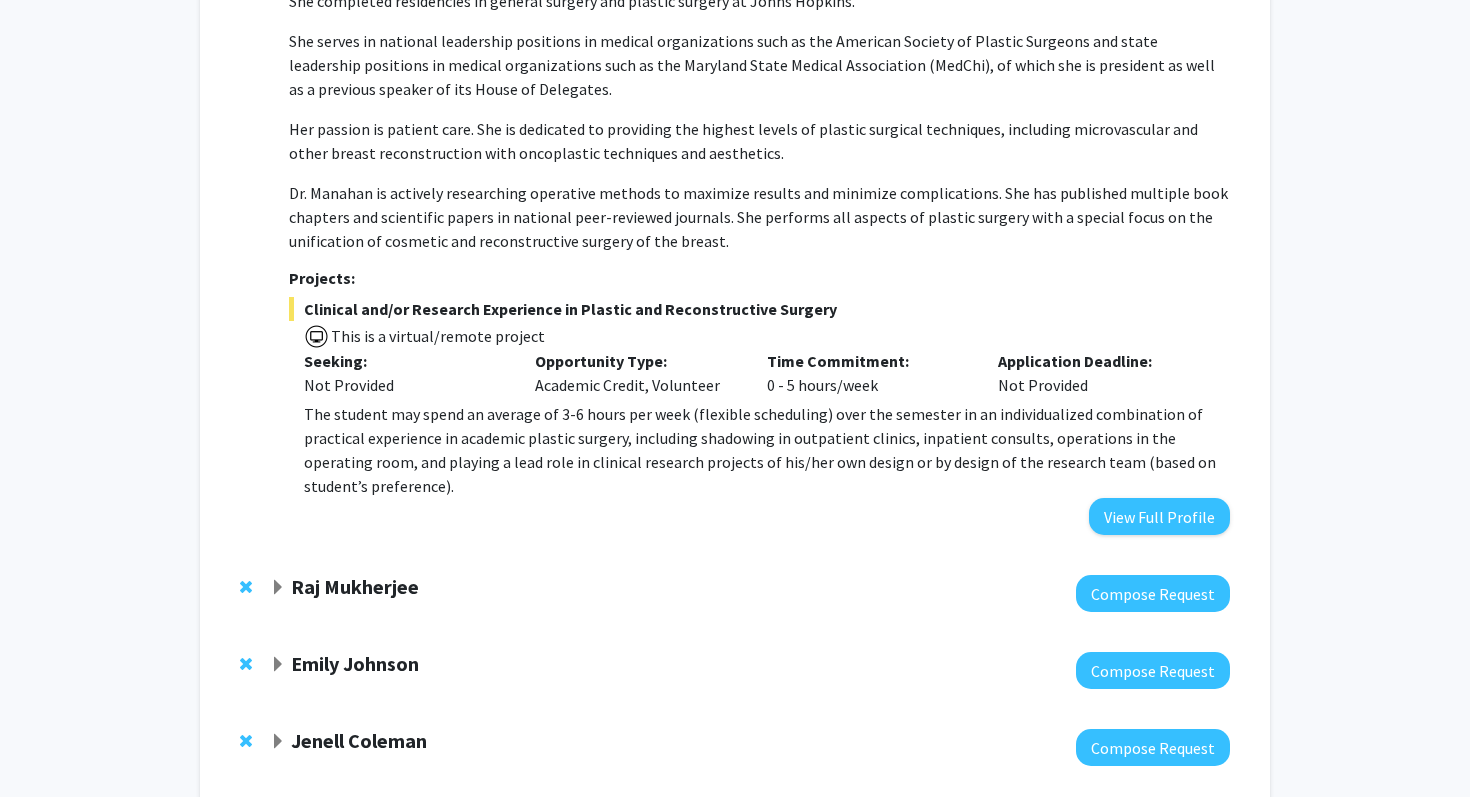 scroll, scrollTop: 1407, scrollLeft: 0, axis: vertical 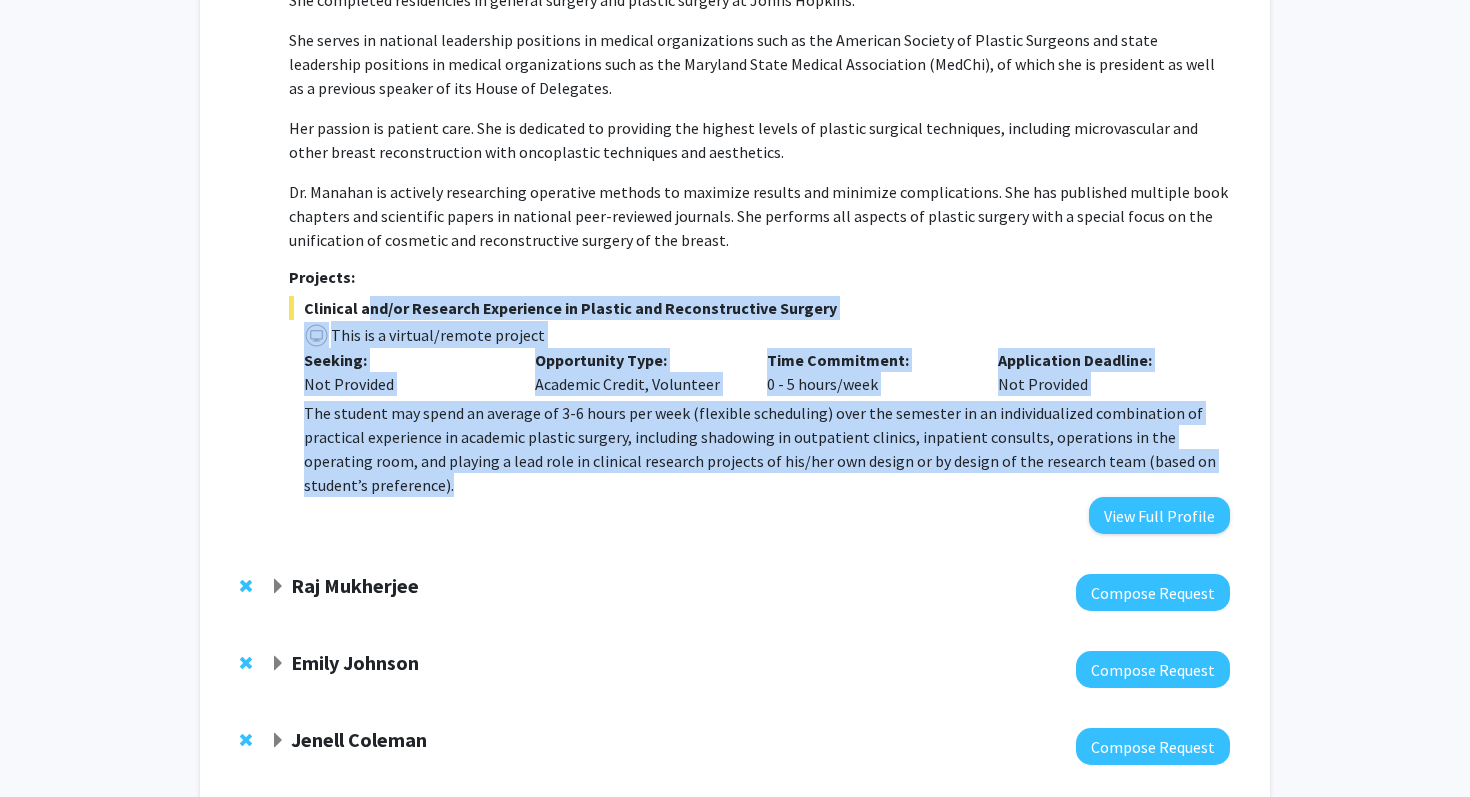 drag, startPoint x: 423, startPoint y: 480, endPoint x: 378, endPoint y: 296, distance: 189.4228 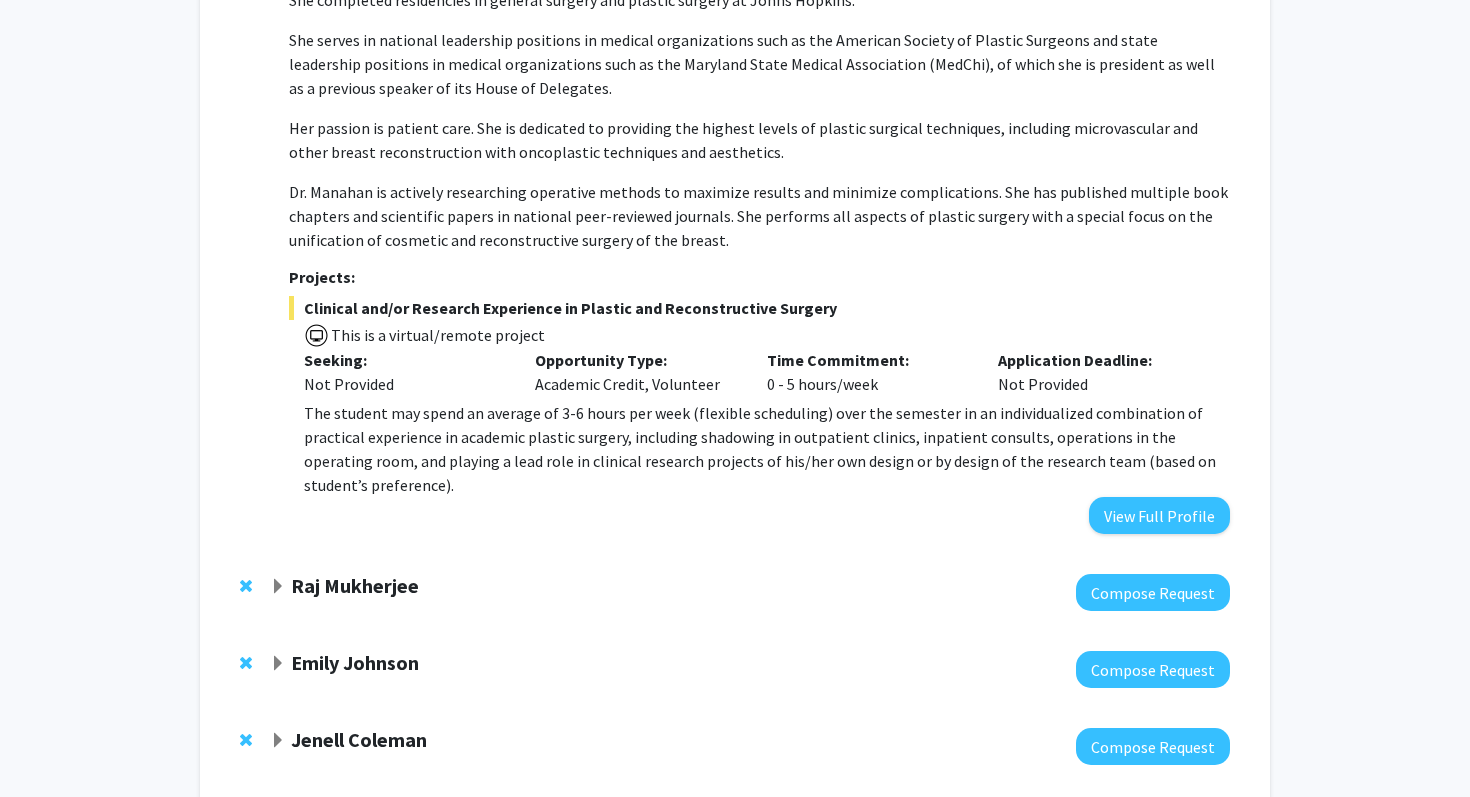 click on "Dr. Manahan is actively researching operative methods to maximize results and minimize complications. She has published multiple book chapters and scientific papers in national peer-reviewed journals. She performs all aspects of plastic surgery with a special focus on the unification of cosmetic and reconstructive surgery of the breast." at bounding box center [759, 216] 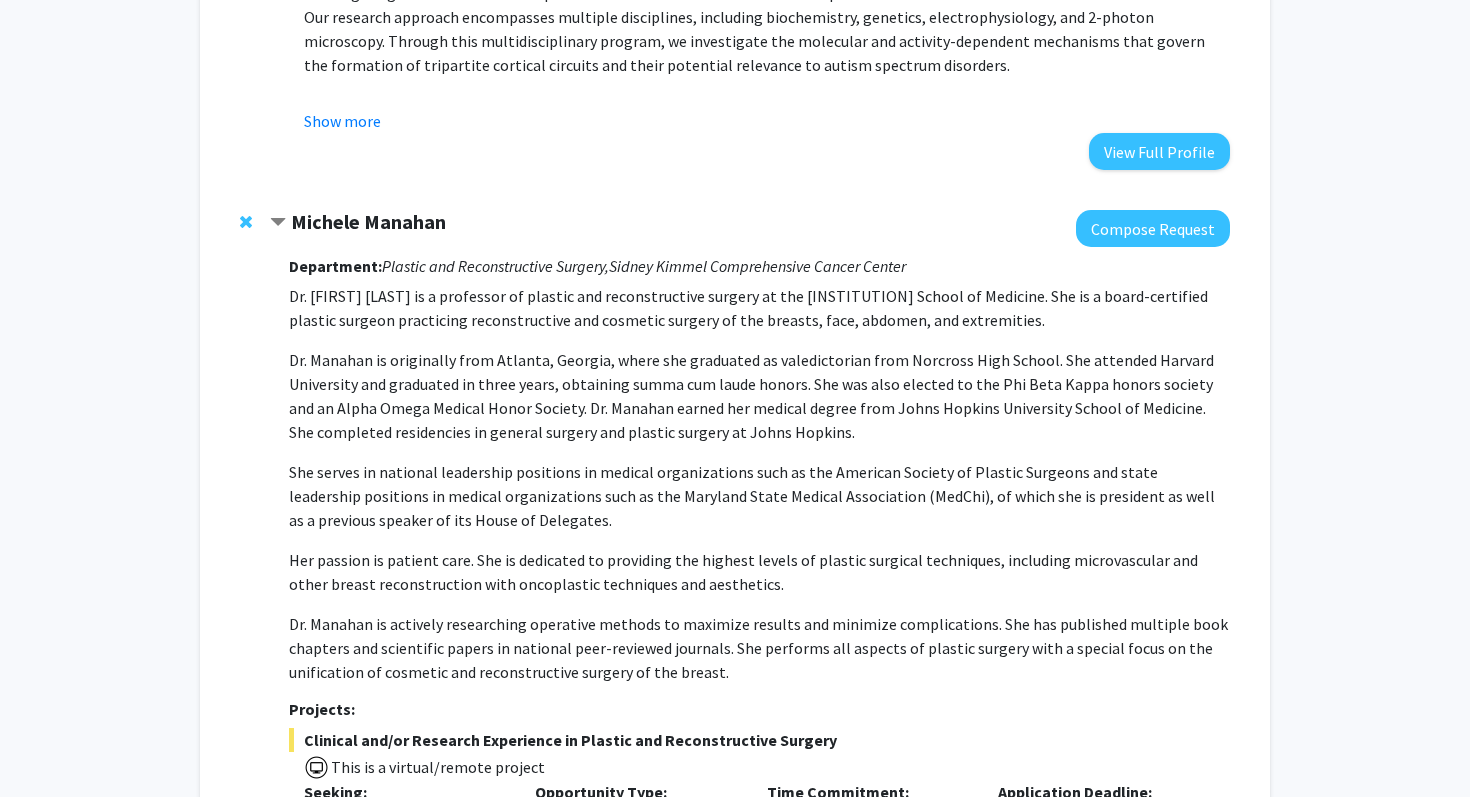 scroll, scrollTop: 963, scrollLeft: 0, axis: vertical 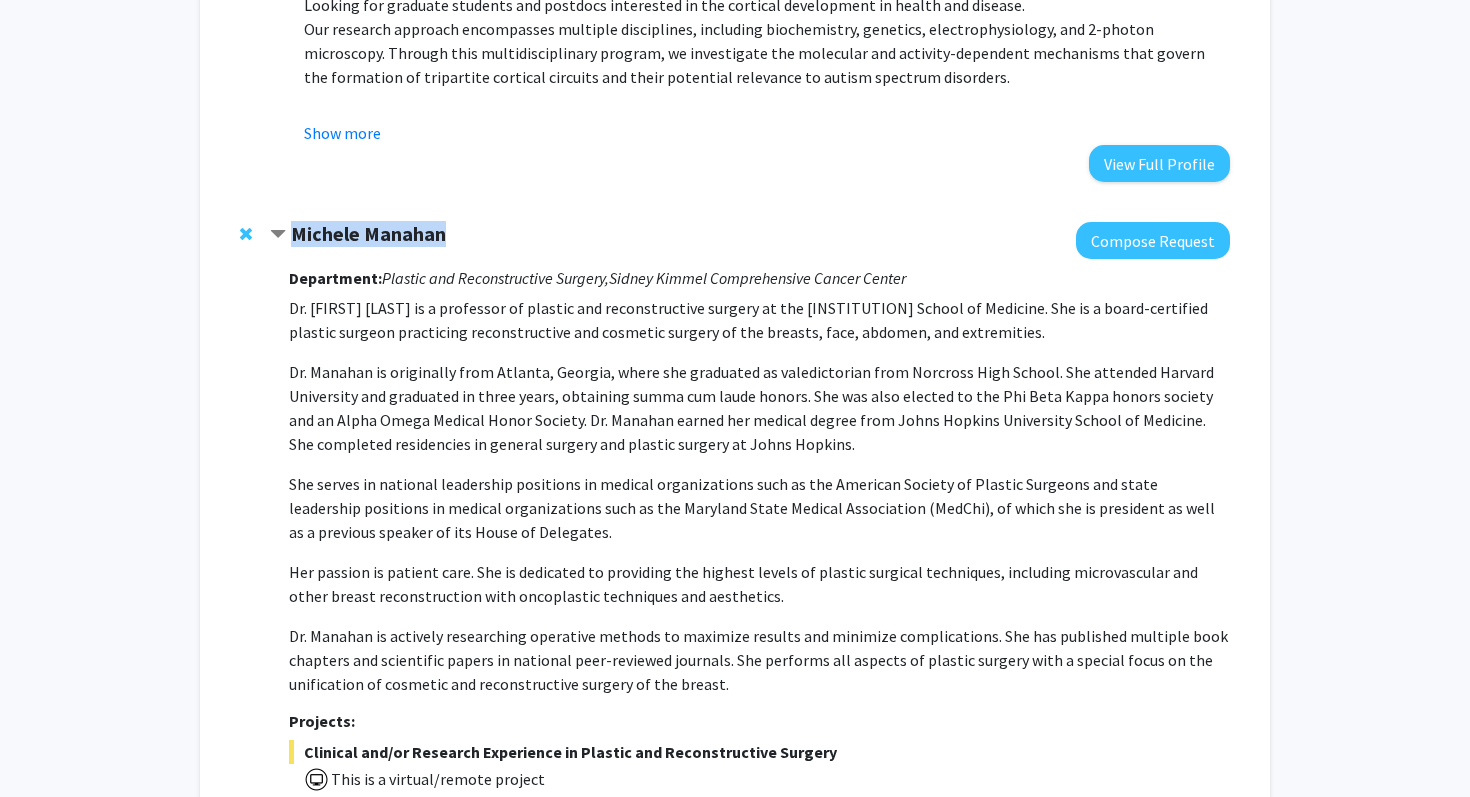 drag, startPoint x: 479, startPoint y: 233, endPoint x: 291, endPoint y: 234, distance: 188.00266 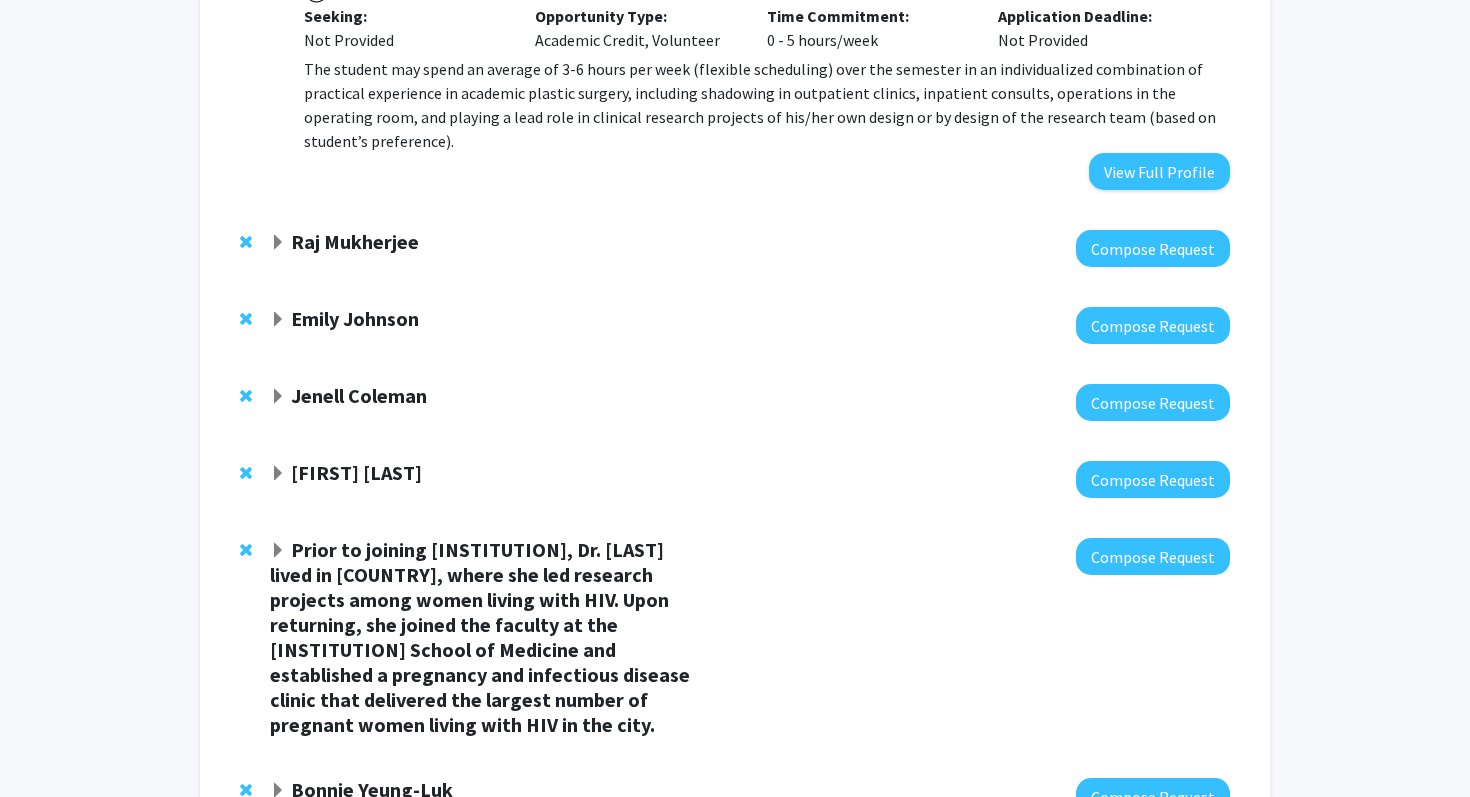 click on "Raj Mukherjee" 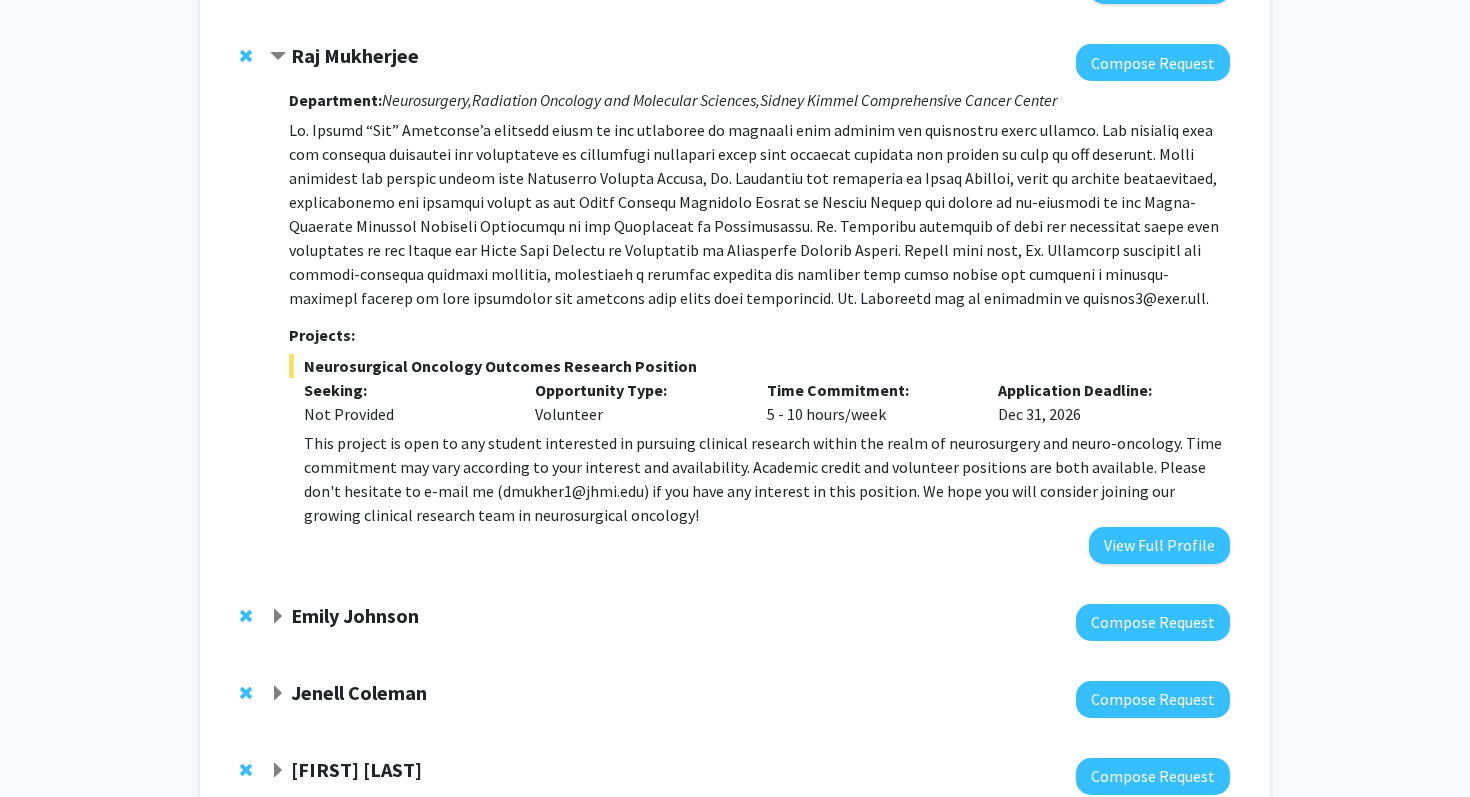 scroll, scrollTop: 1886, scrollLeft: 0, axis: vertical 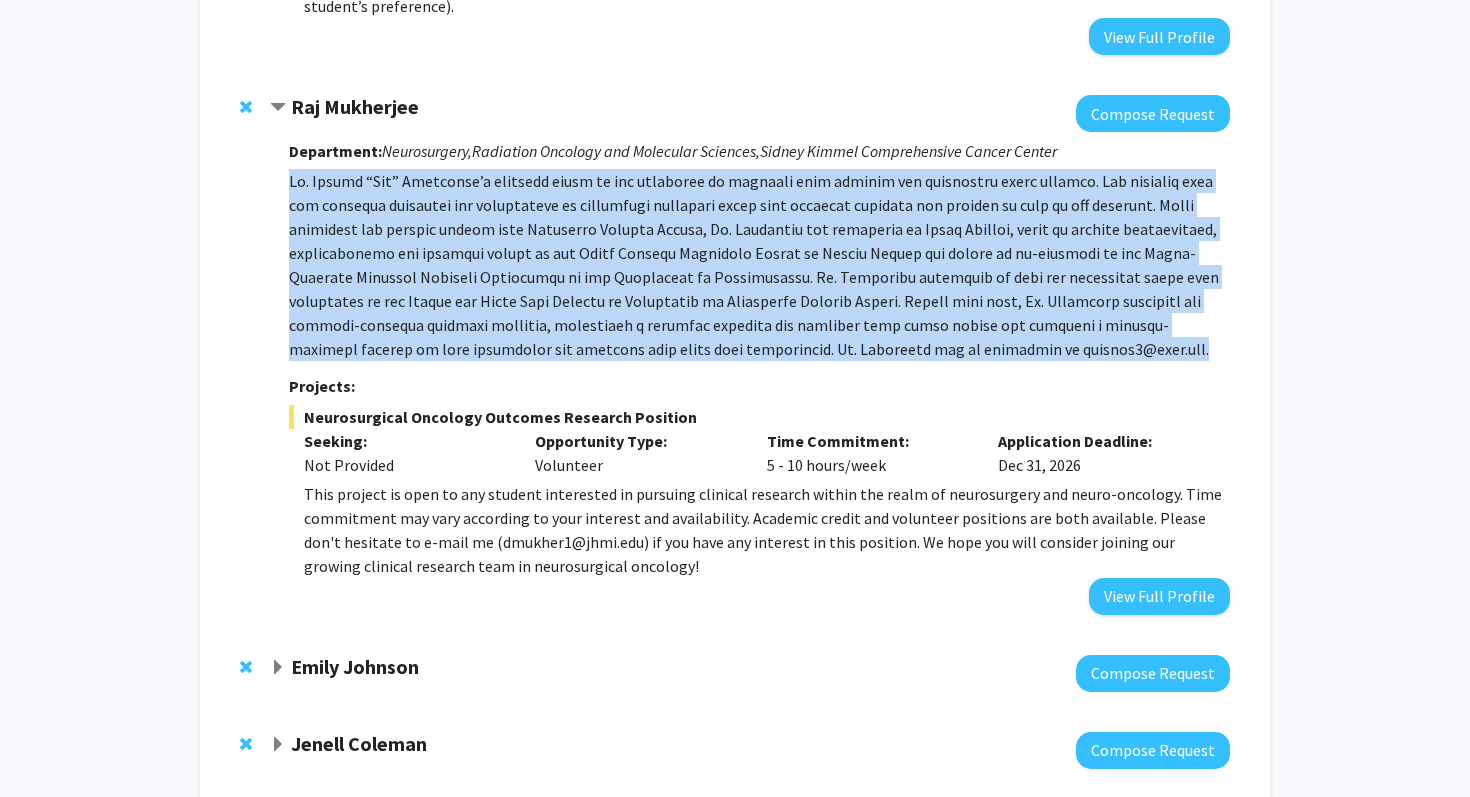 drag, startPoint x: 960, startPoint y: 358, endPoint x: 815, endPoint y: 163, distance: 243.00206 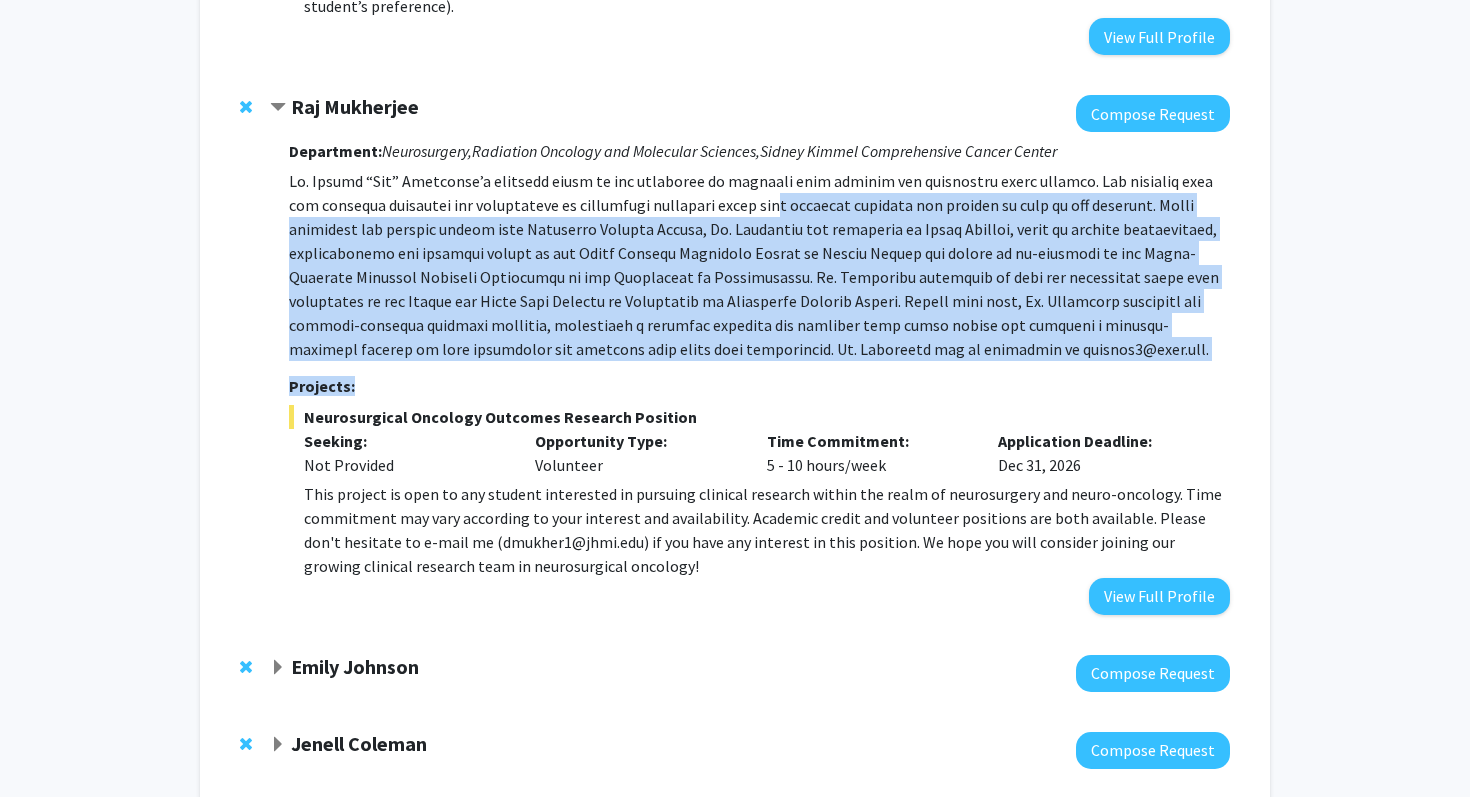 drag, startPoint x: 757, startPoint y: 207, endPoint x: 897, endPoint y: 386, distance: 227.24657 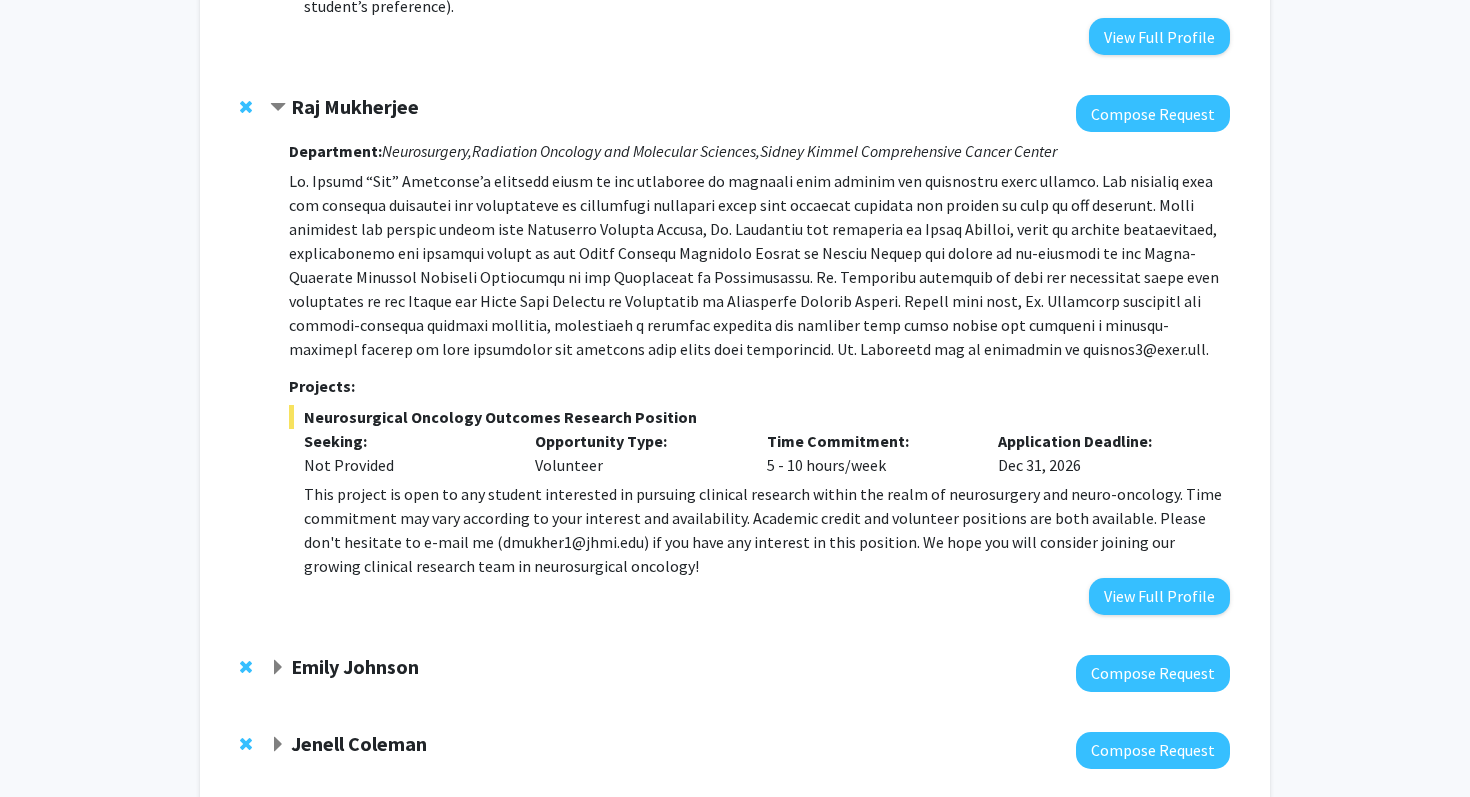 click at bounding box center [759, 265] 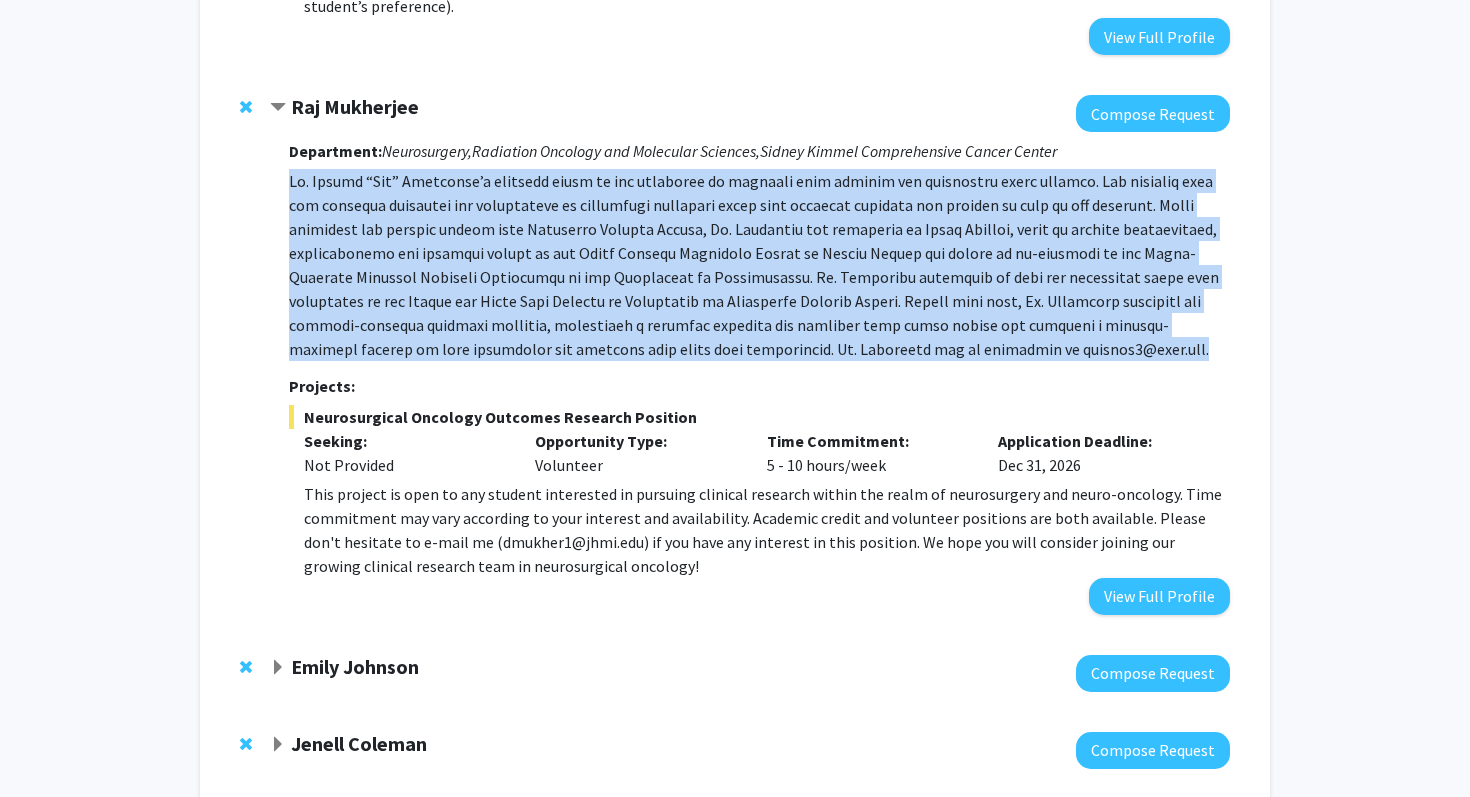 drag, startPoint x: 944, startPoint y: 358, endPoint x: 794, endPoint y: 164, distance: 245.22643 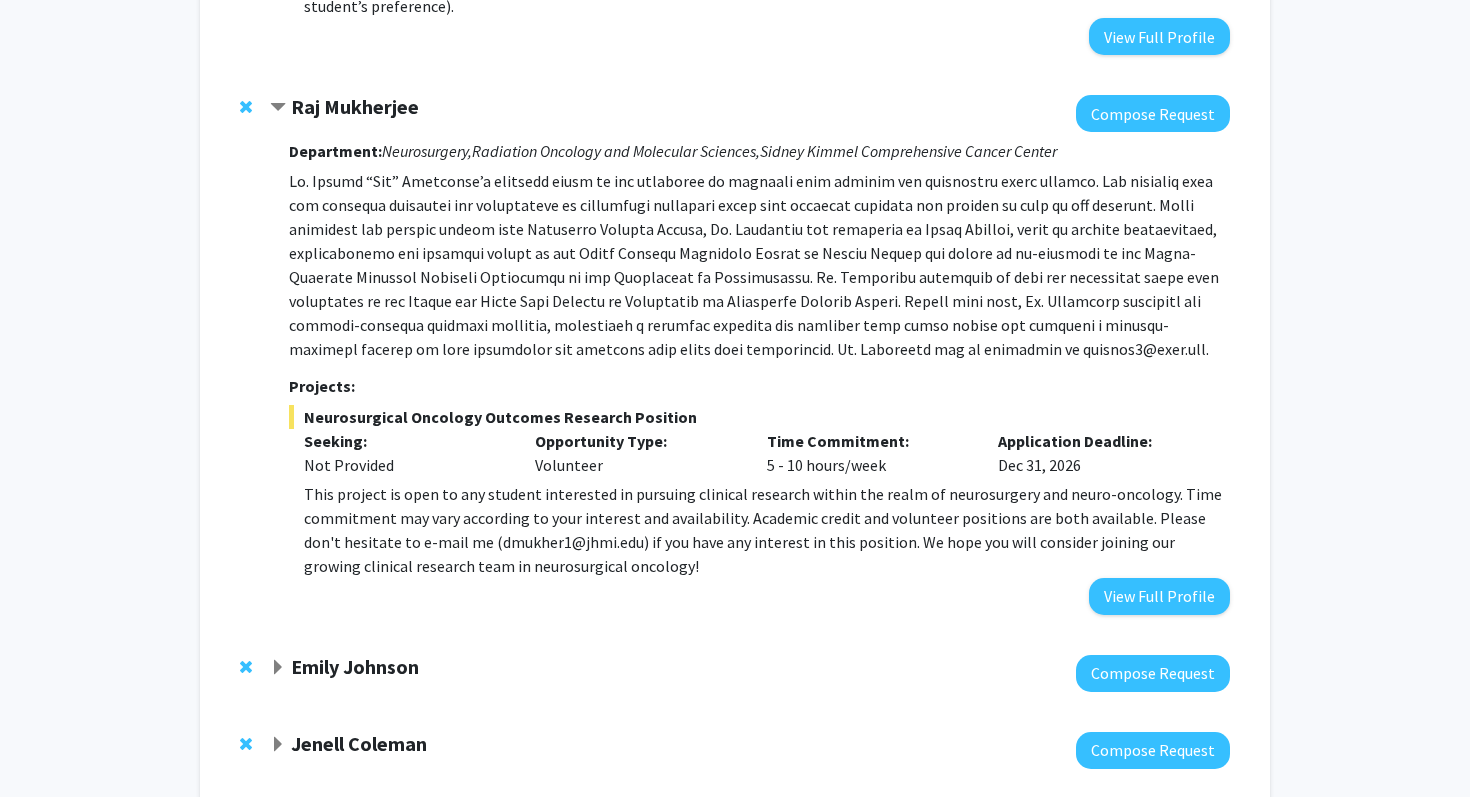 click at bounding box center (759, 265) 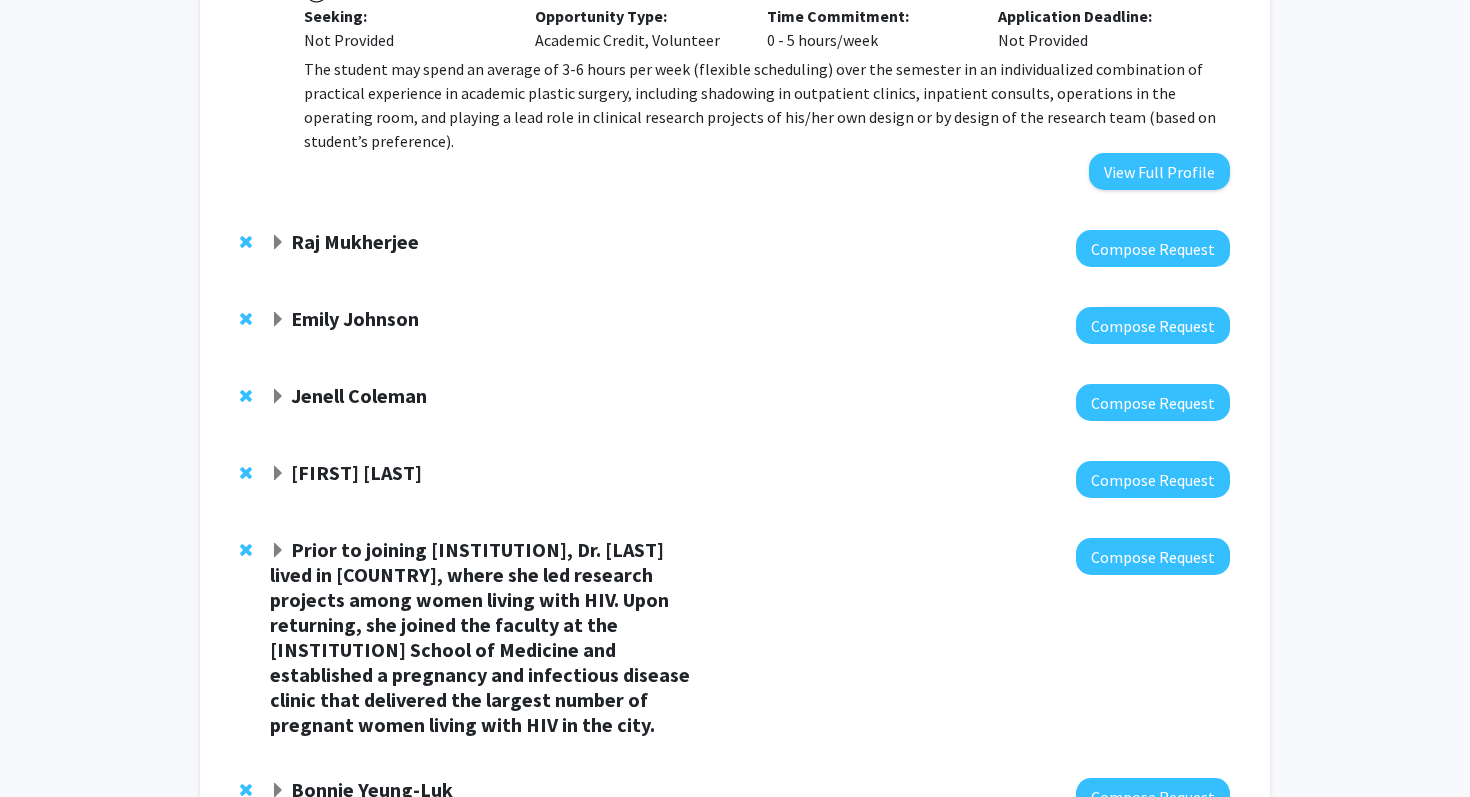 click 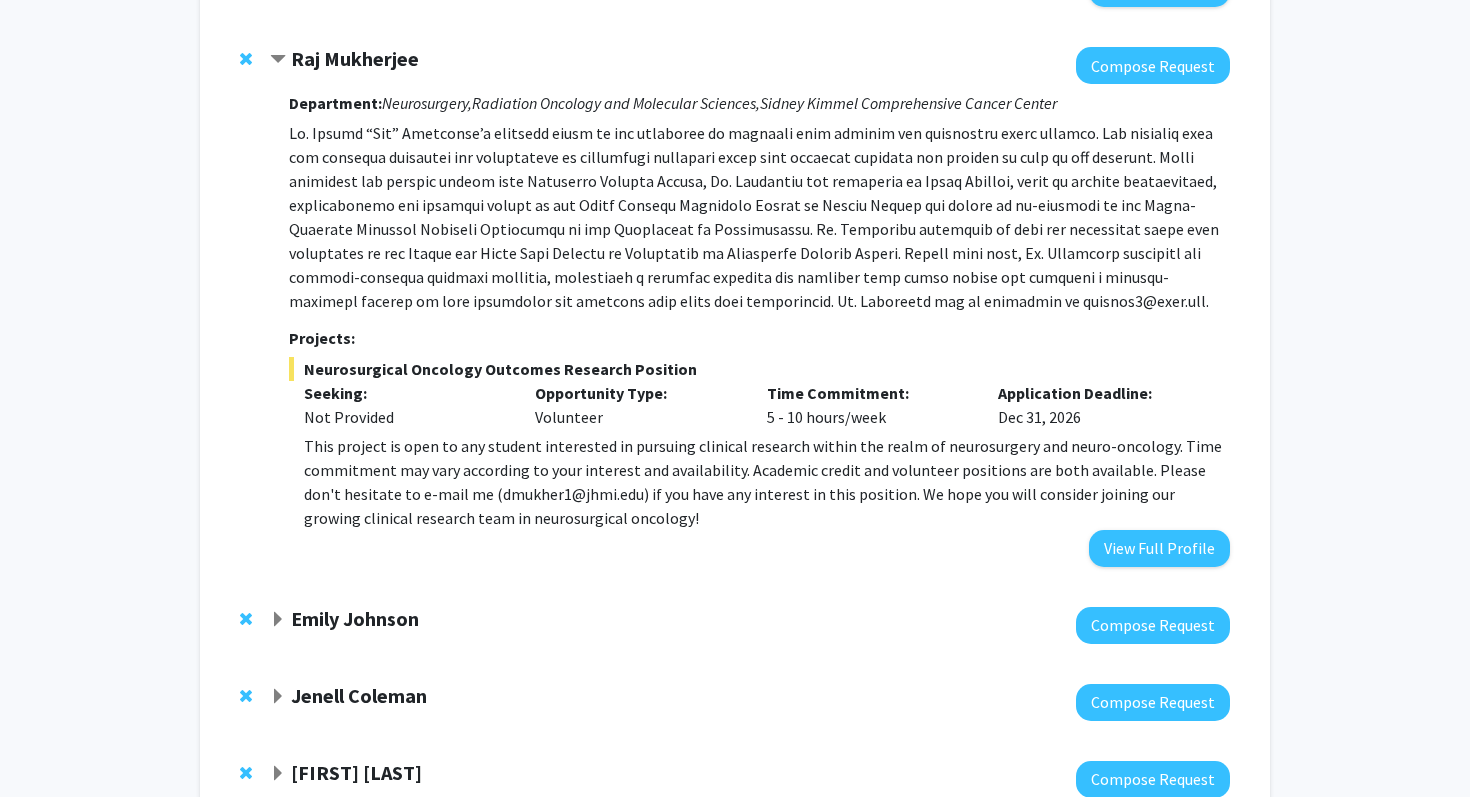 scroll, scrollTop: 1938, scrollLeft: 0, axis: vertical 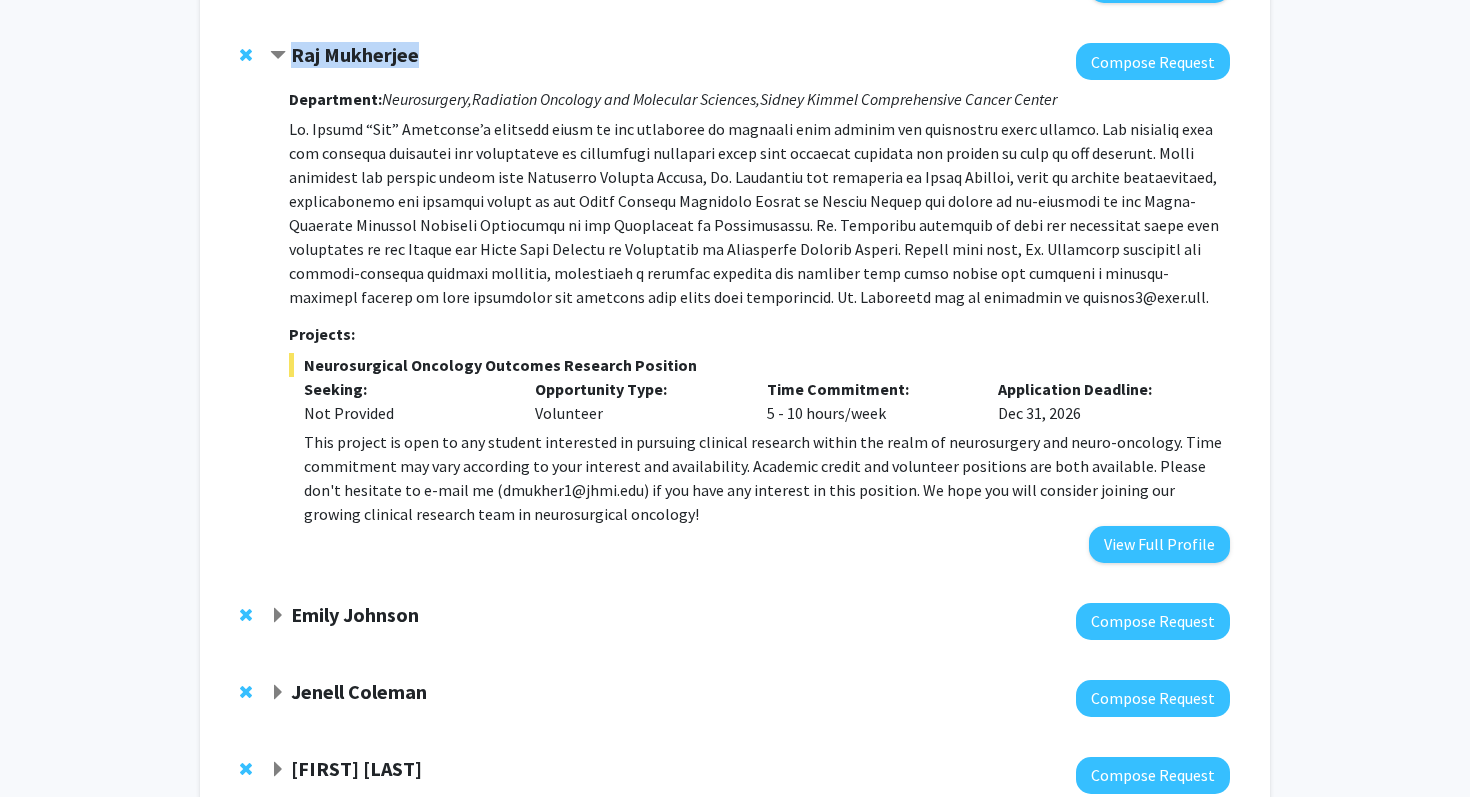drag, startPoint x: 449, startPoint y: 48, endPoint x: 295, endPoint y: 48, distance: 154 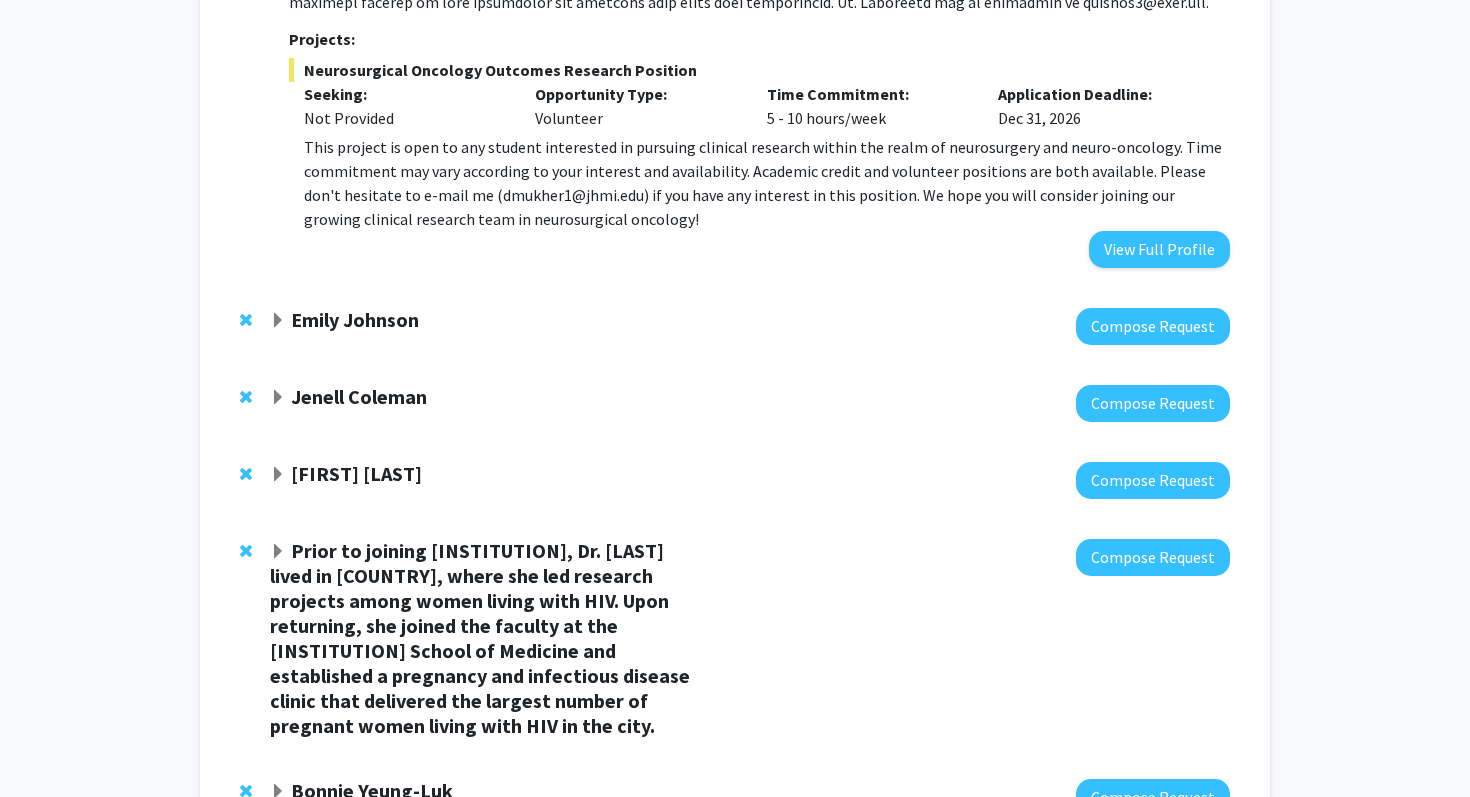 click 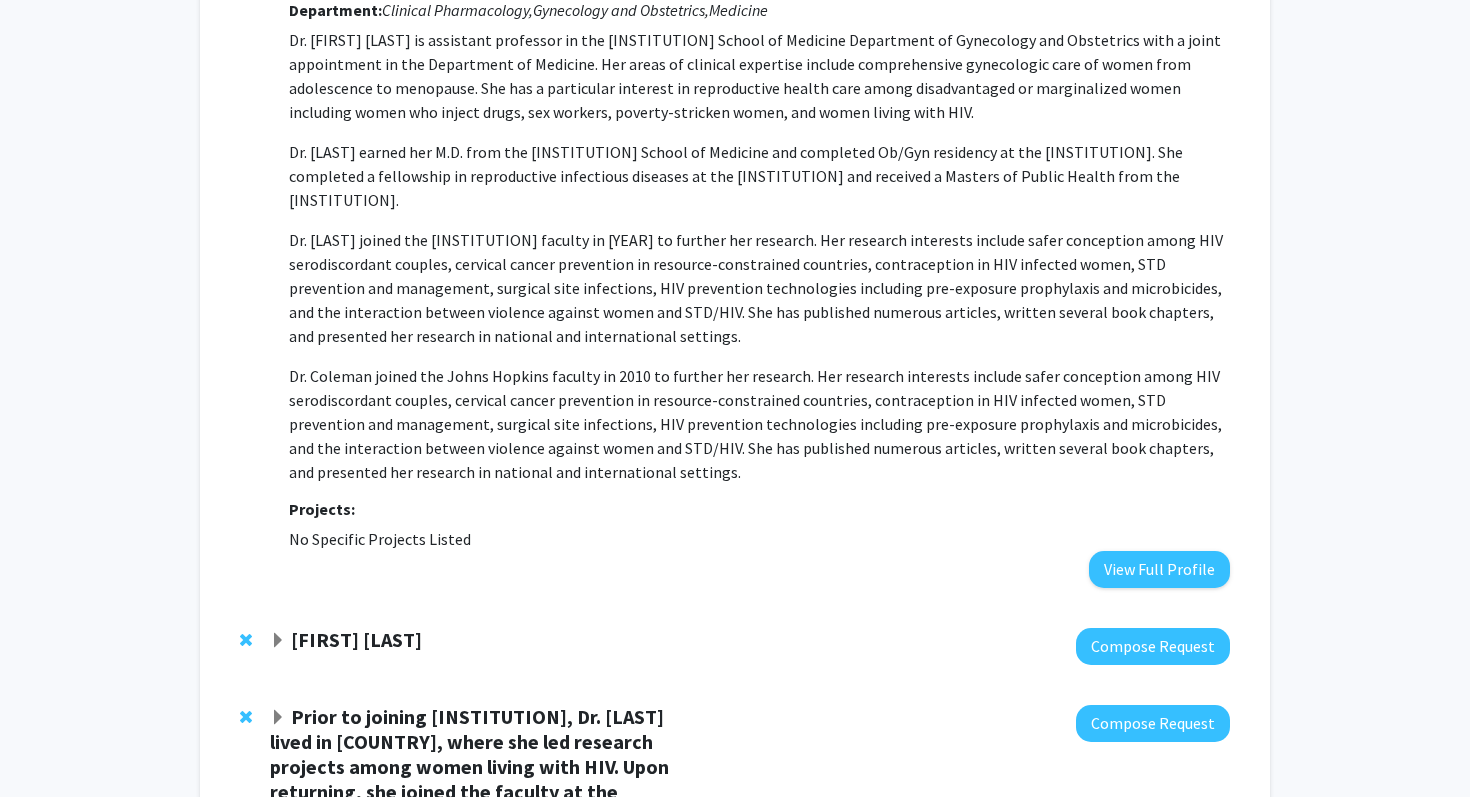 scroll, scrollTop: 2743, scrollLeft: 0, axis: vertical 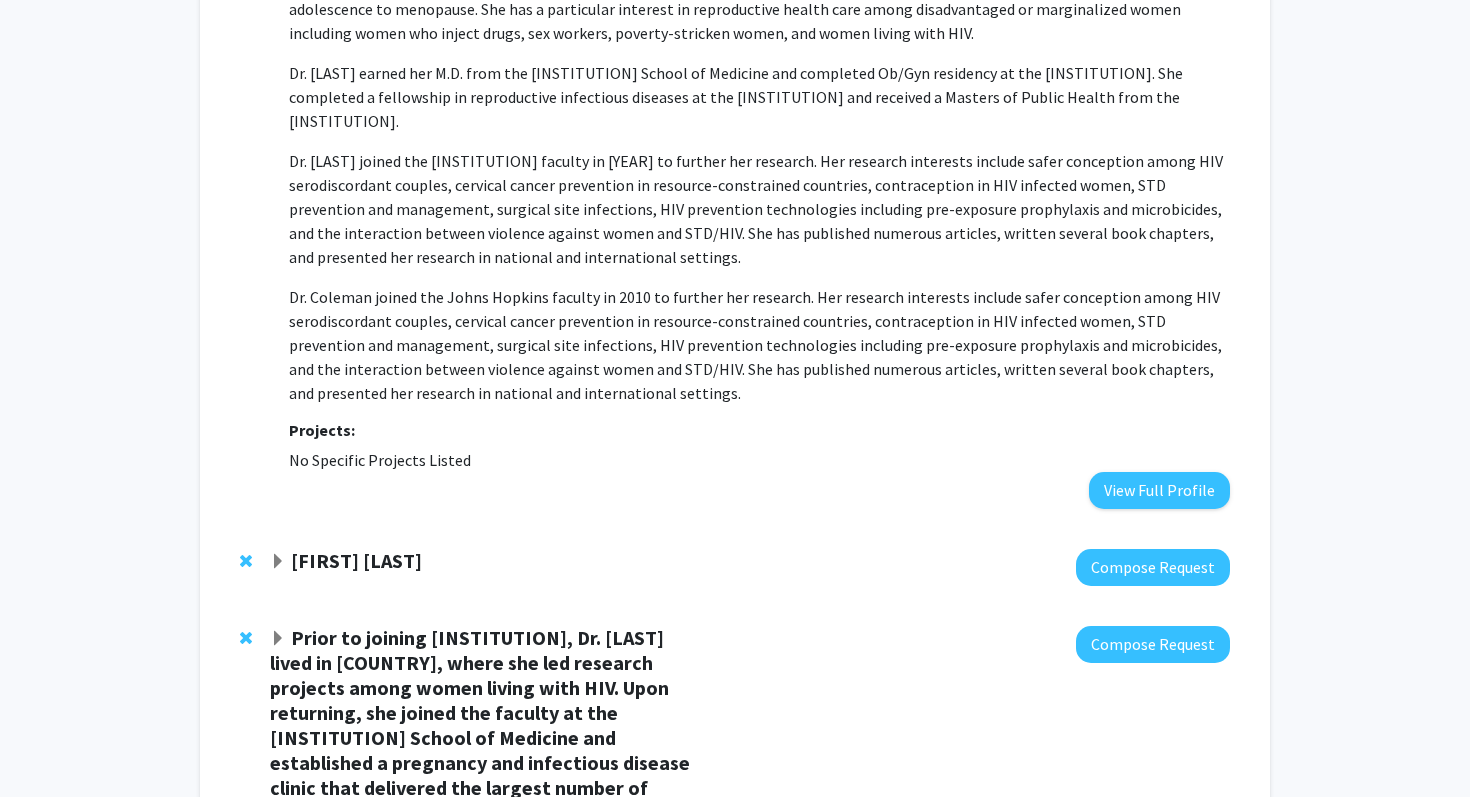 click on "[FIRST] [LAST]" 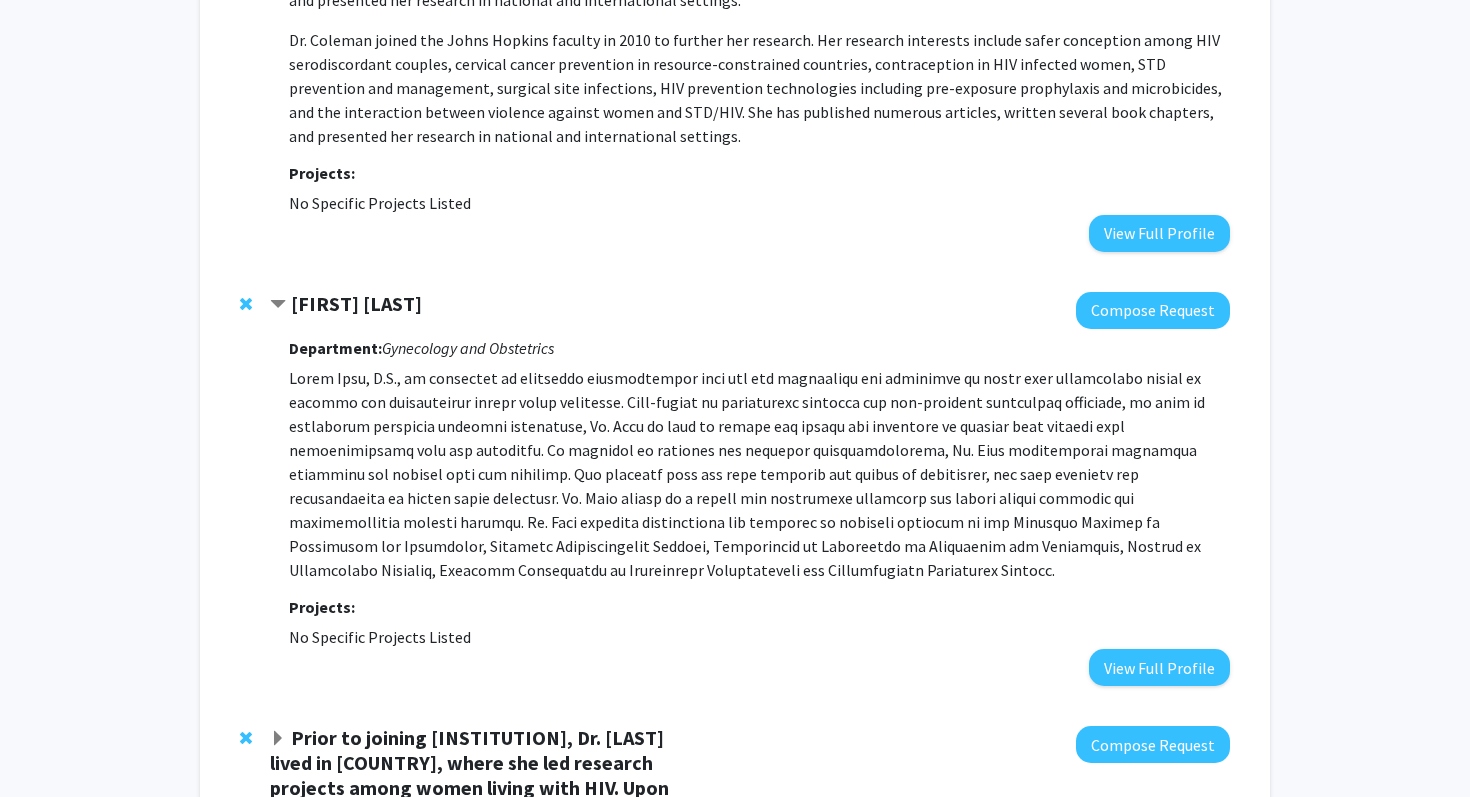 scroll, scrollTop: 3116, scrollLeft: 0, axis: vertical 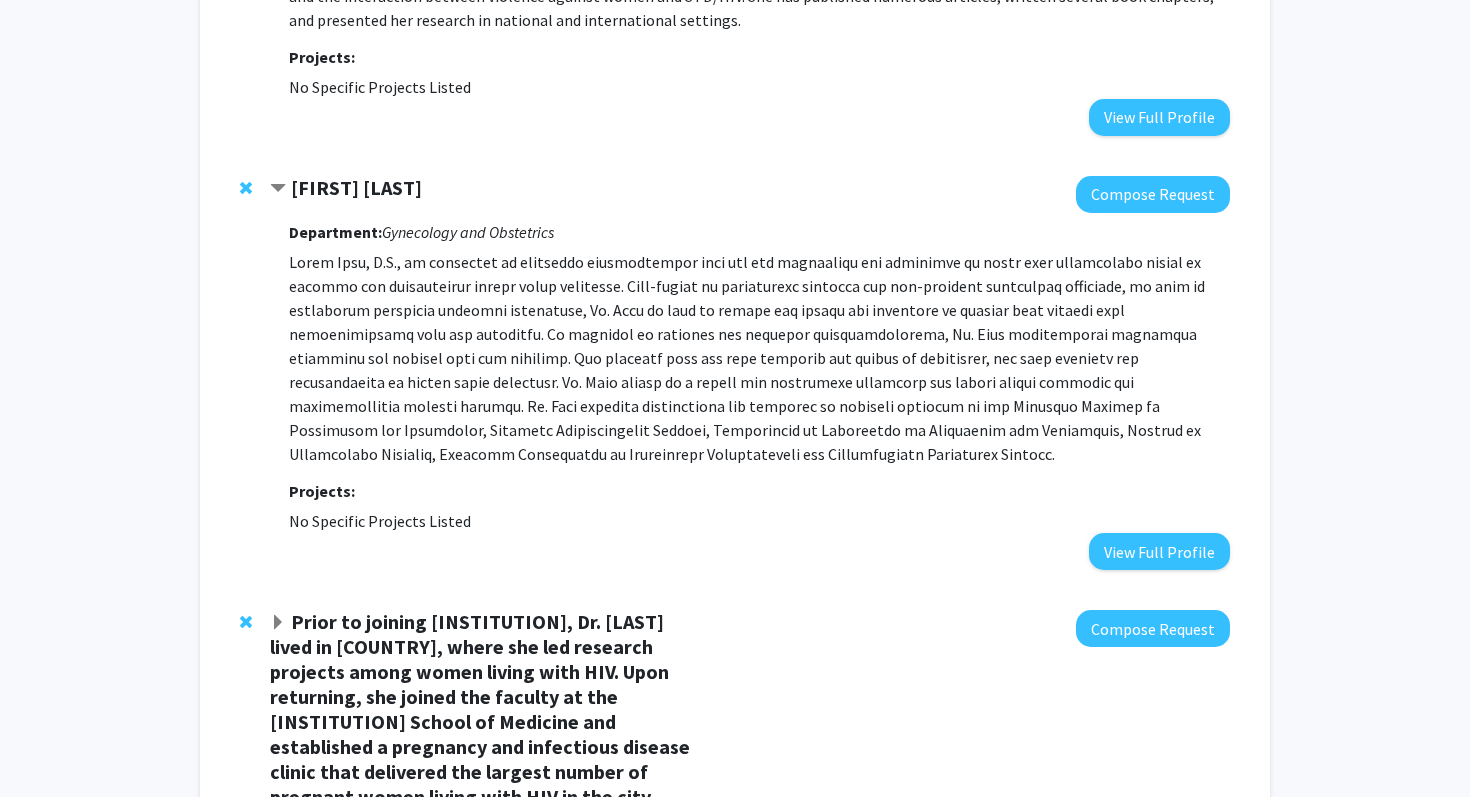 click 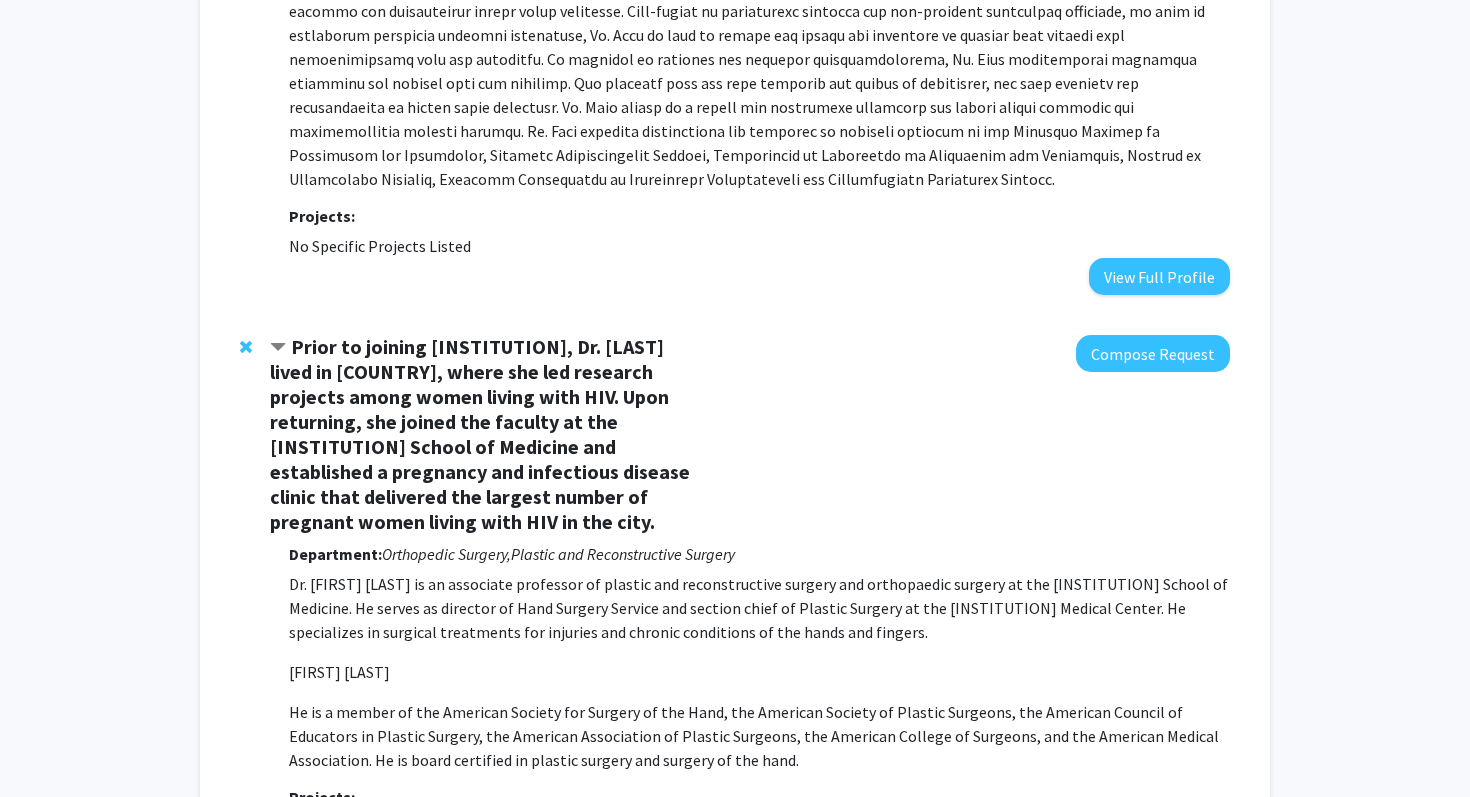 scroll, scrollTop: 3506, scrollLeft: 0, axis: vertical 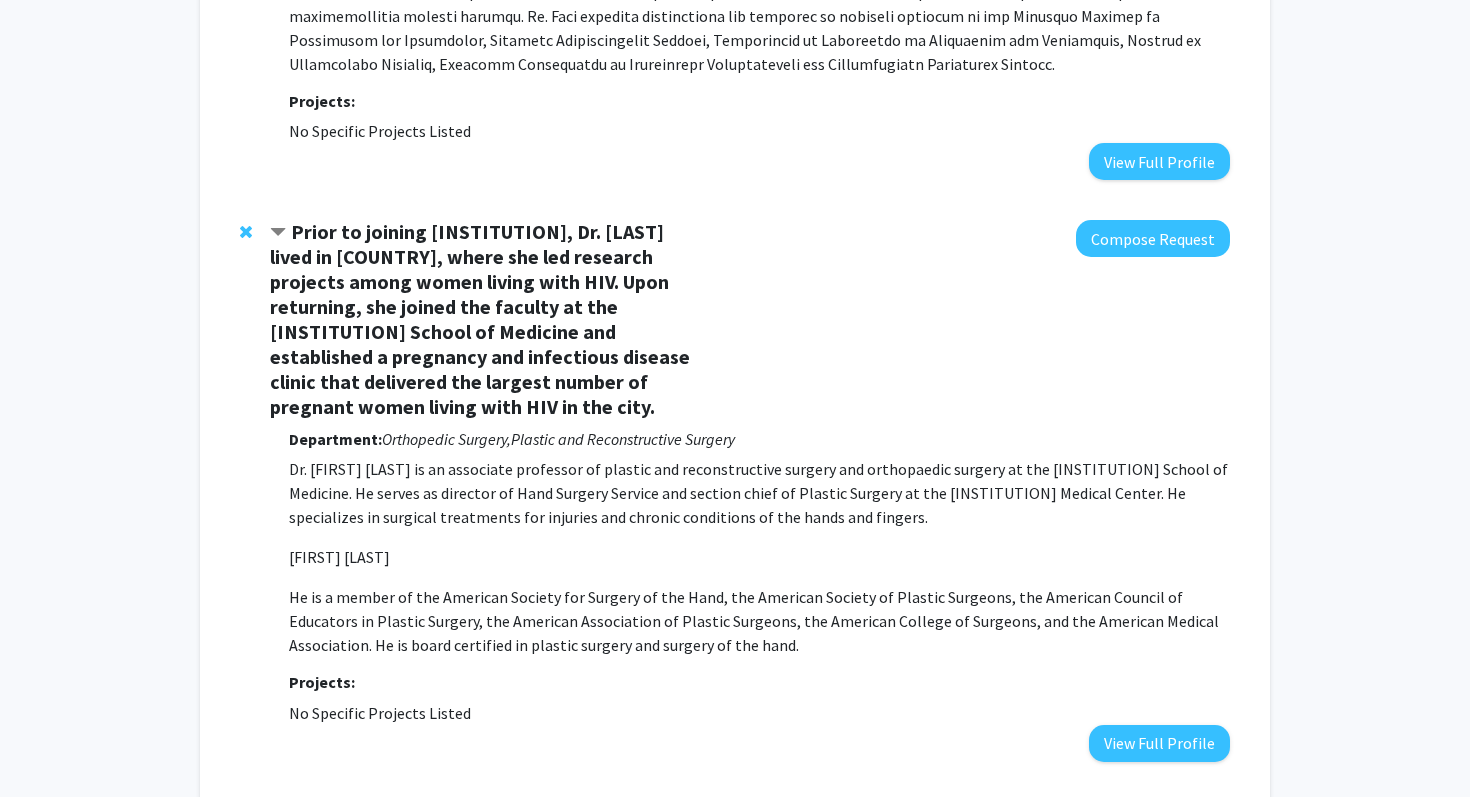 click 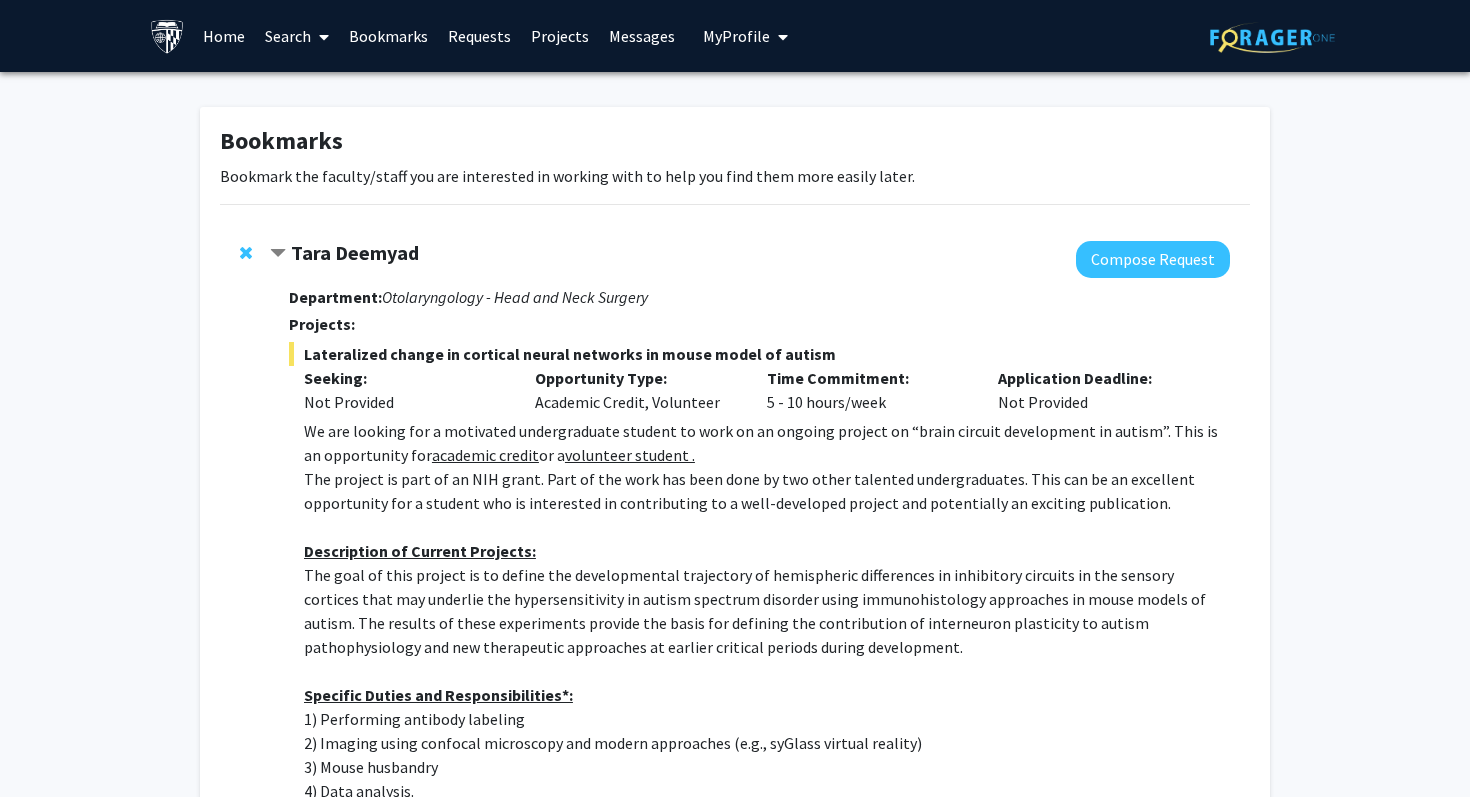 scroll, scrollTop: 445, scrollLeft: 0, axis: vertical 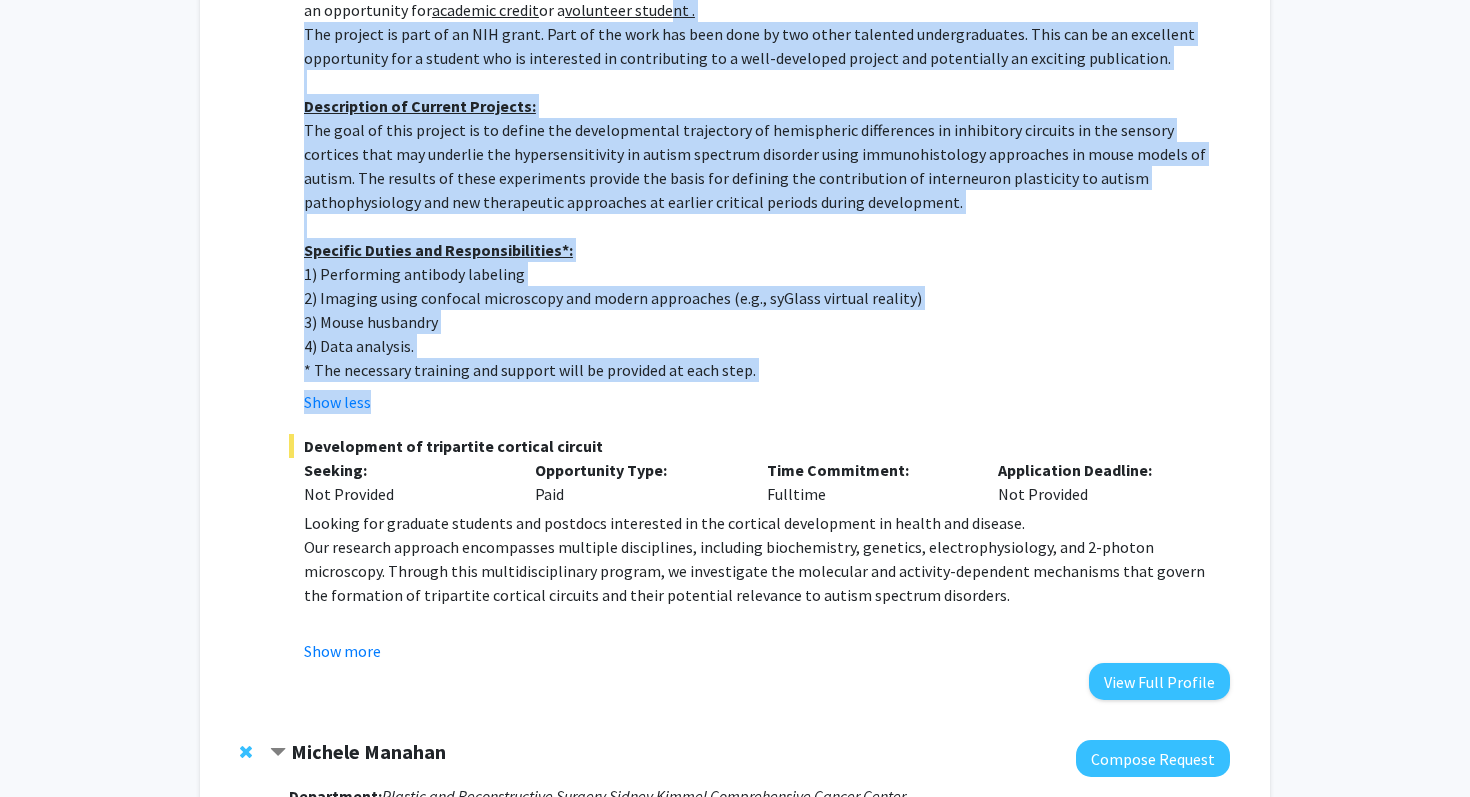drag, startPoint x: 539, startPoint y: 398, endPoint x: 649, endPoint y: 21, distance: 392.72 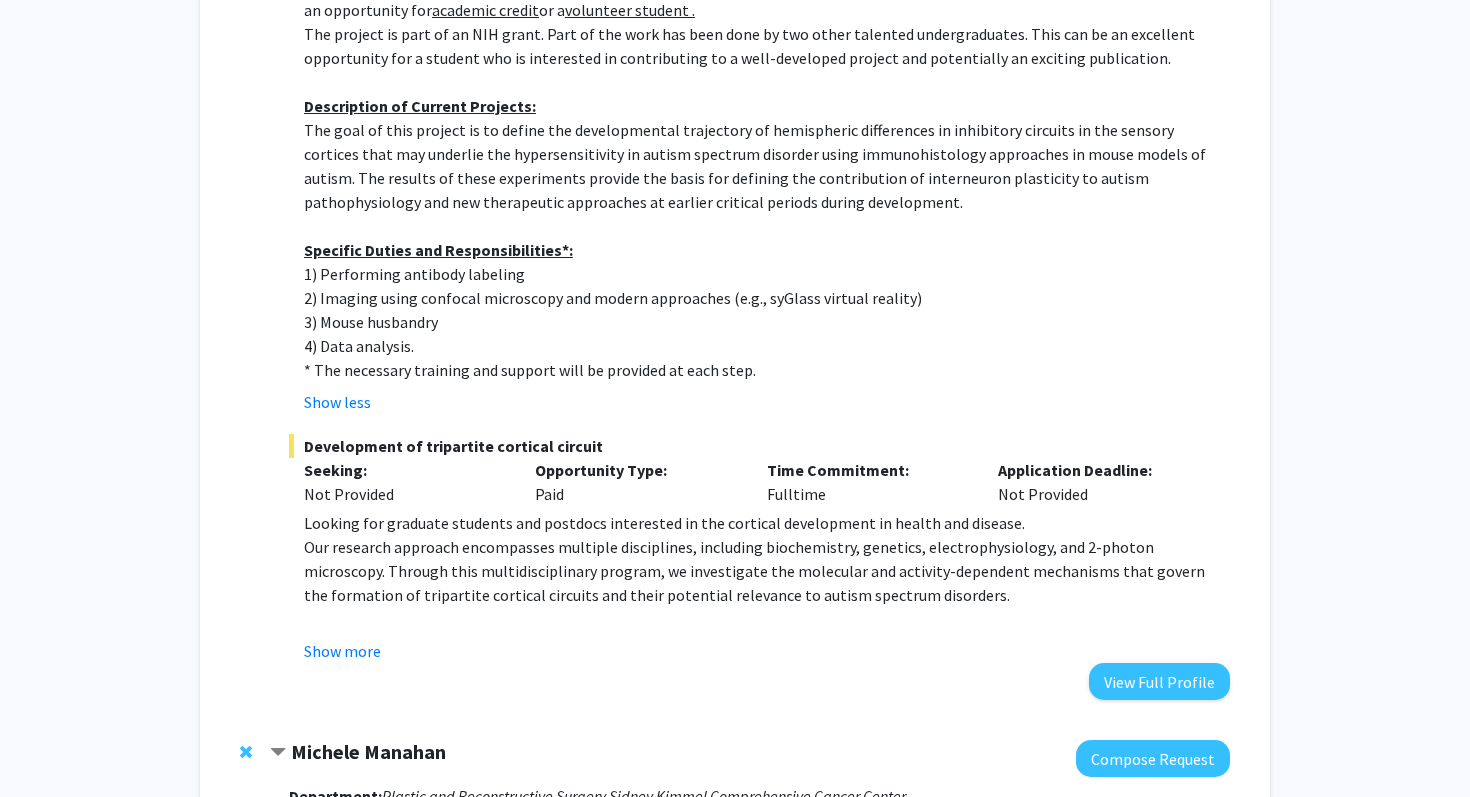 click on "The goal of this project is to define the developmental trajectory of  hemispheric differences in inhibitory circuits in the sensory cortices that may underlie the hypersensitivity in autism spectrum disorder using immunohistology approaches in mouse models of autism. The results of these experiments provide the basis for defining the contribution of interneuron plasticity to autism pathophysiology and new therapeutic approaches at earlier critical periods during development." at bounding box center [767, 166] 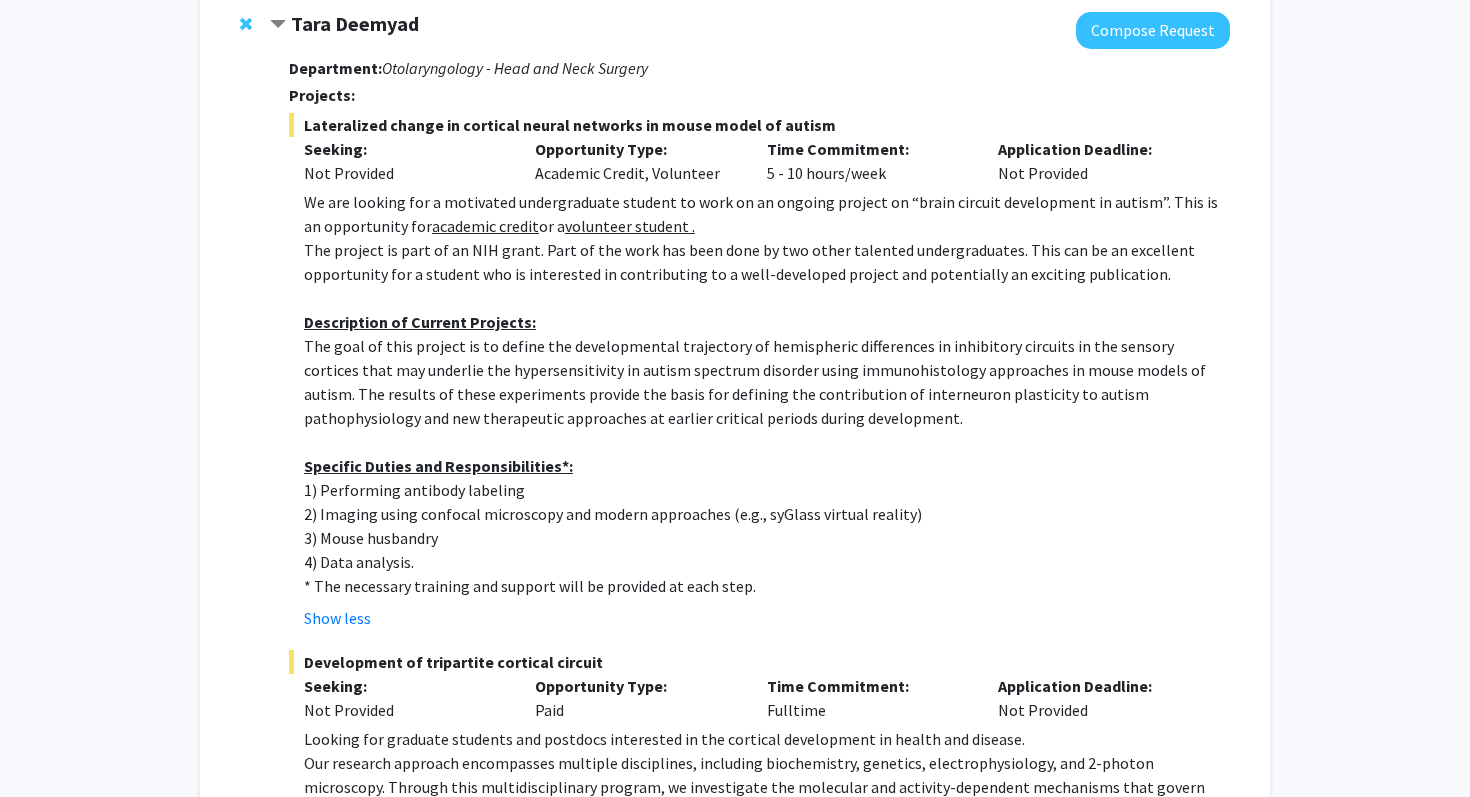 scroll, scrollTop: 217, scrollLeft: 0, axis: vertical 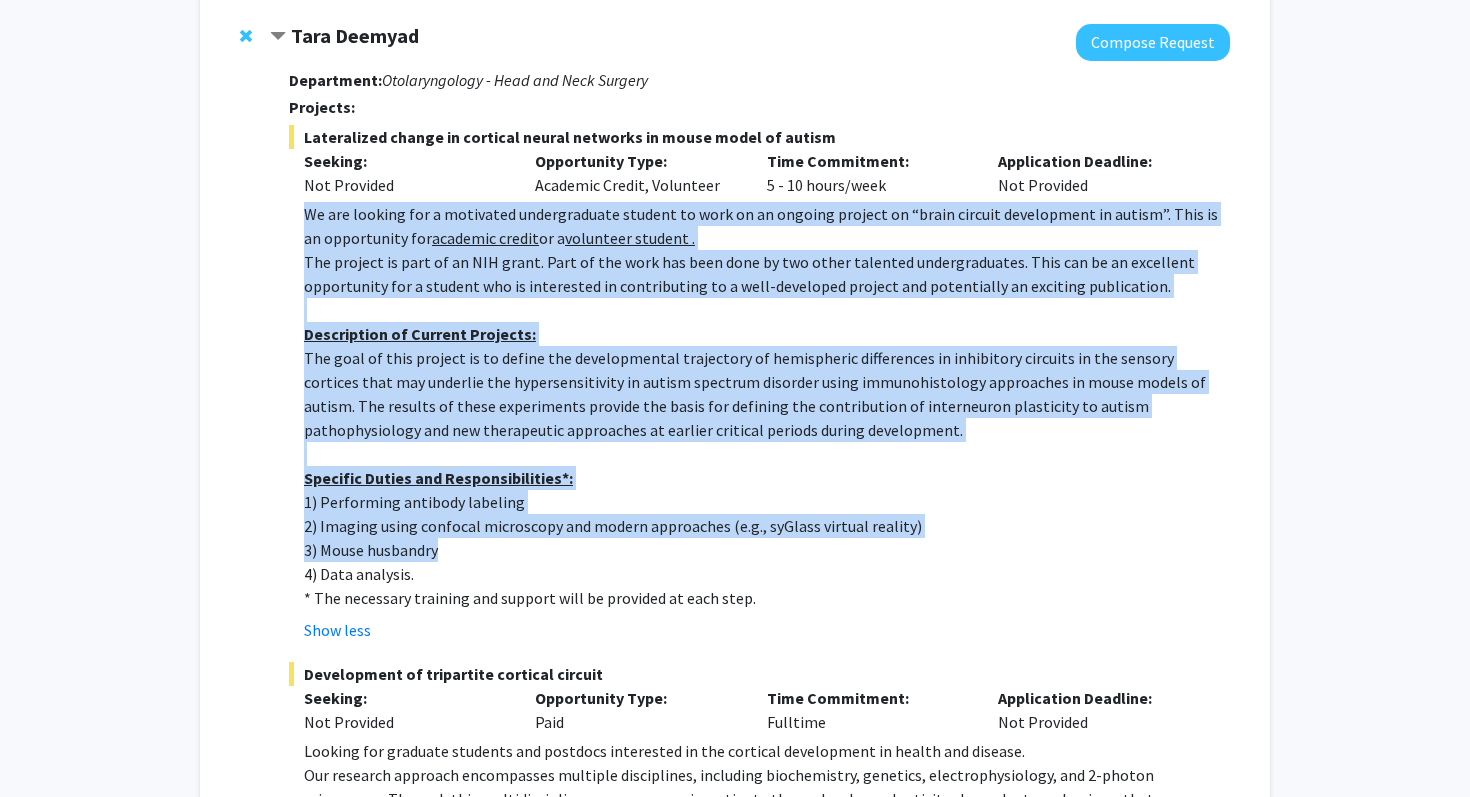 drag, startPoint x: 294, startPoint y: 208, endPoint x: 559, endPoint y: 550, distance: 432.65344 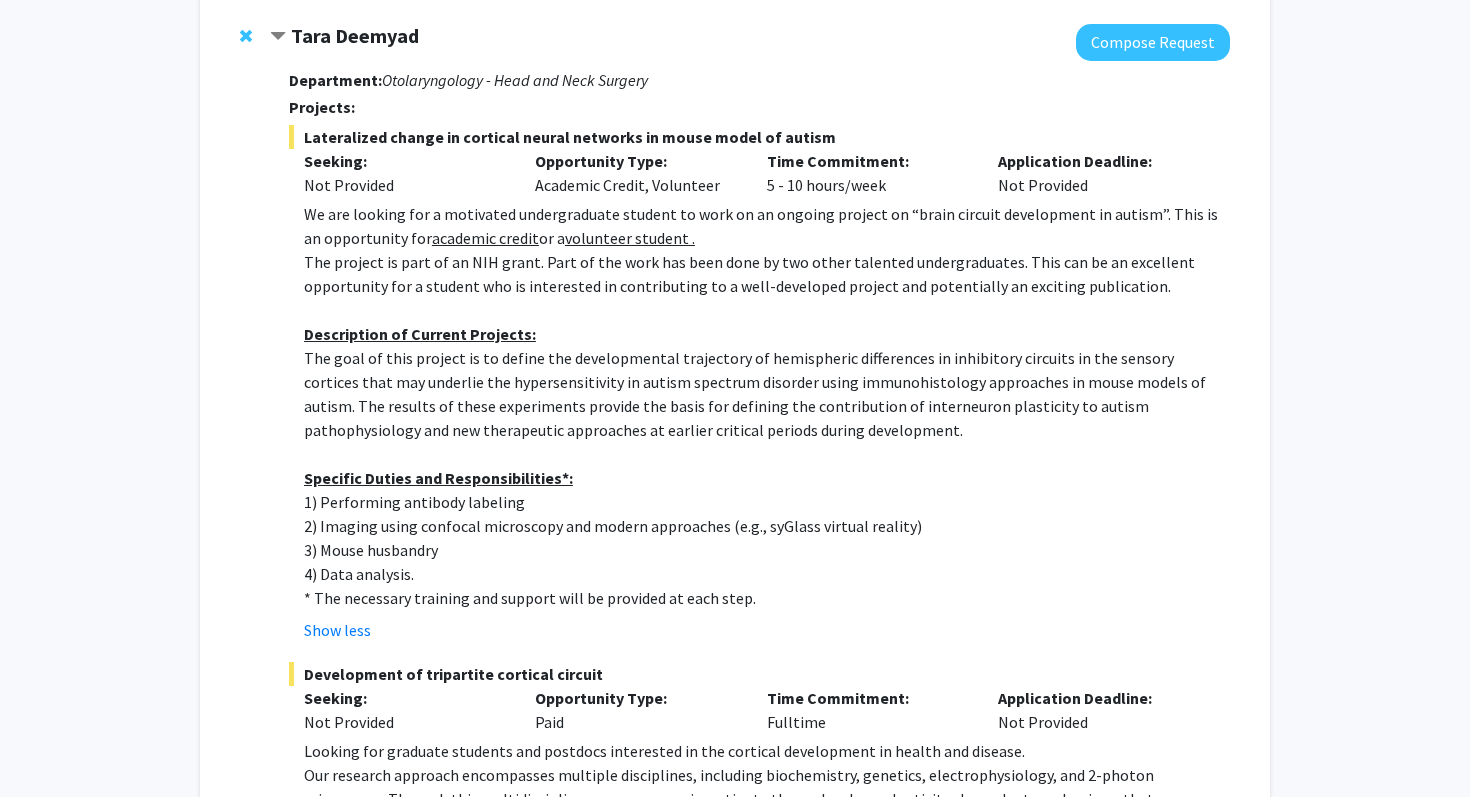 click on "* The necessary training and support will be provided at each step." at bounding box center (767, 598) 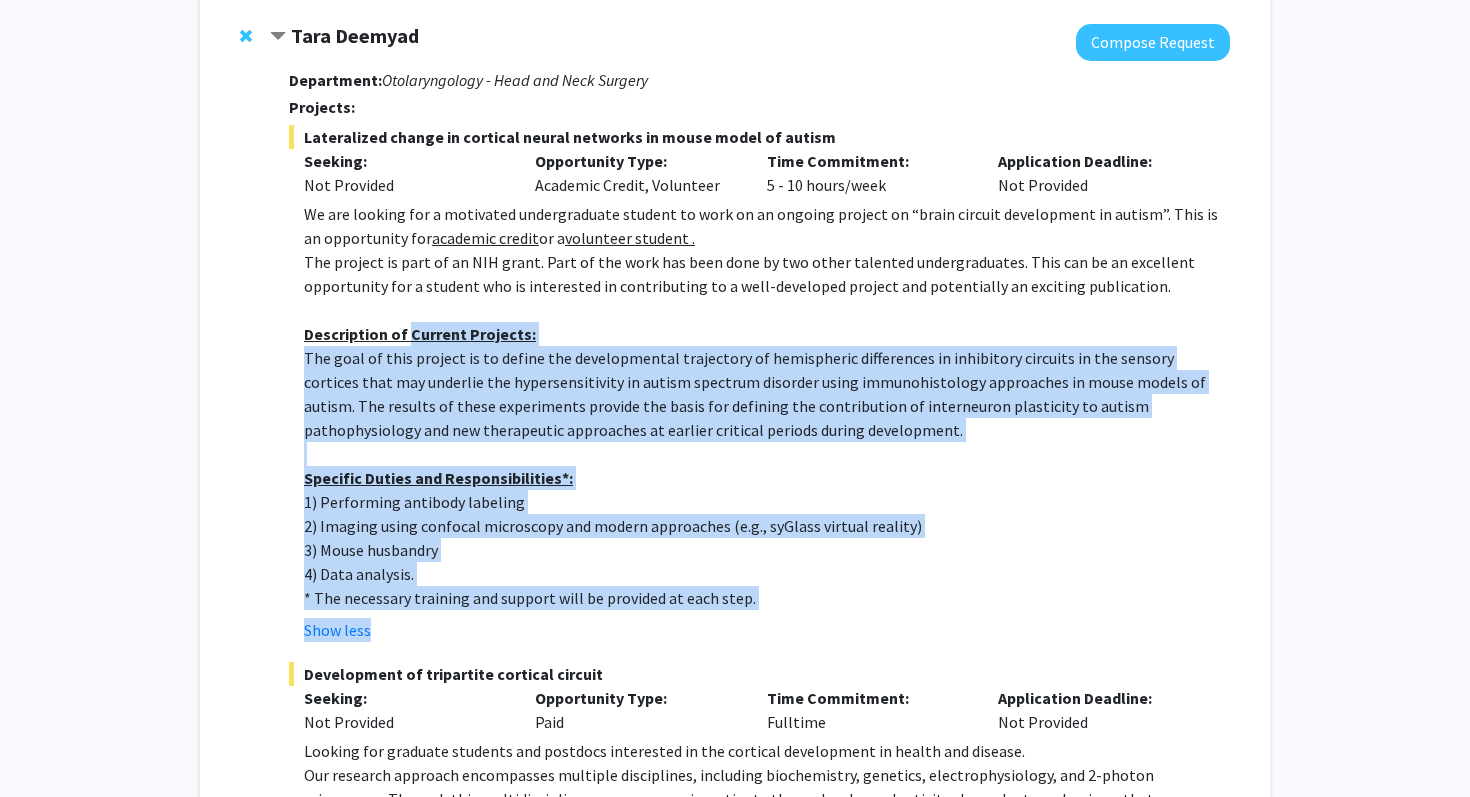 drag, startPoint x: 815, startPoint y: 618, endPoint x: 286, endPoint y: 372, distance: 583.40125 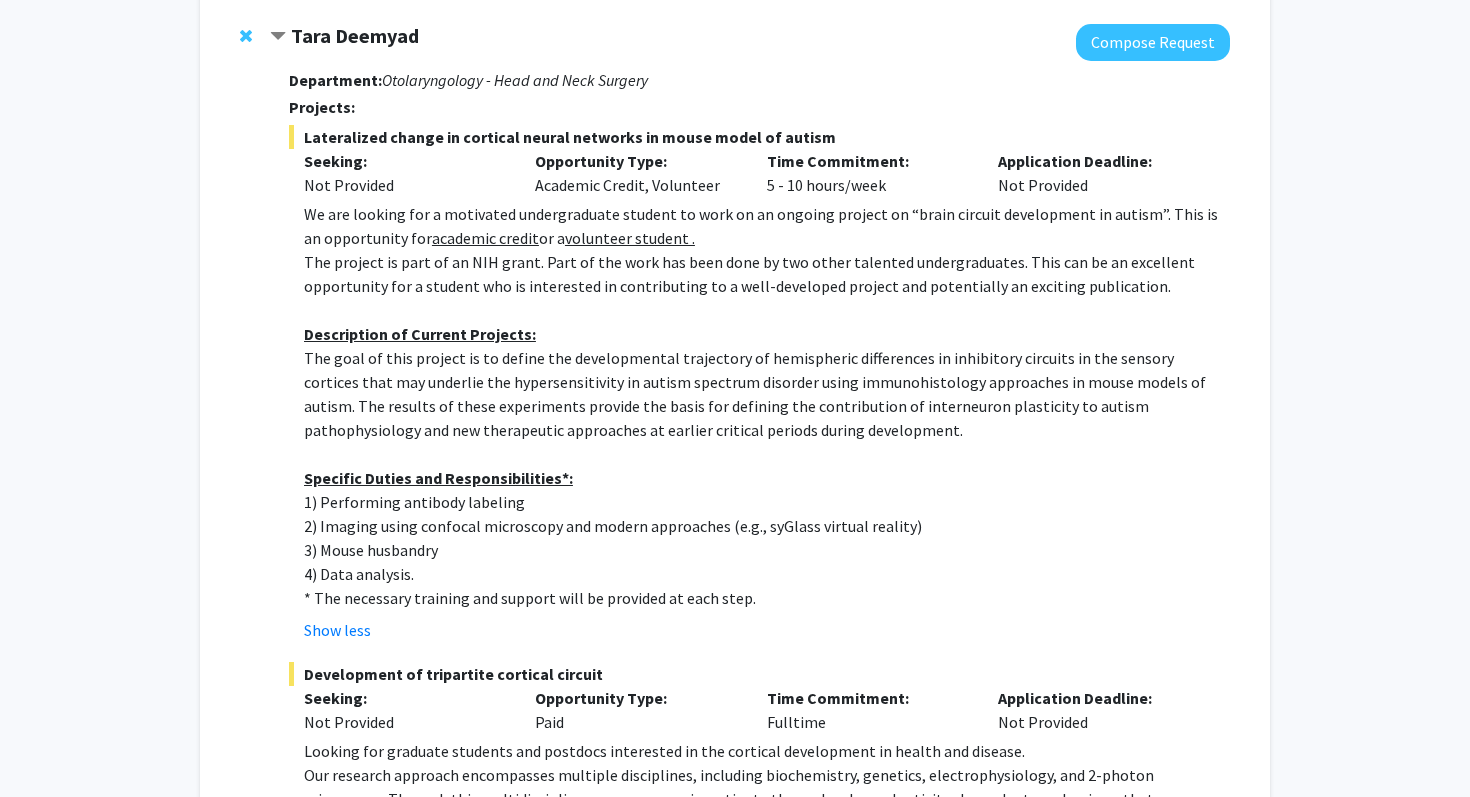 click on "Dr. [LAST] received his medical training at the [INSTITUTION] College of Medicine at Chicago in [YEAR]. He conducted a residency in plastic surgery at the [INSTITUTION] College of Wisconsin in Milwaukee in [YEAR], and in [YEAR] completed a fellowship in hand surgery at [INSTITUTION] of [INSTITUTION] in [CITY]." 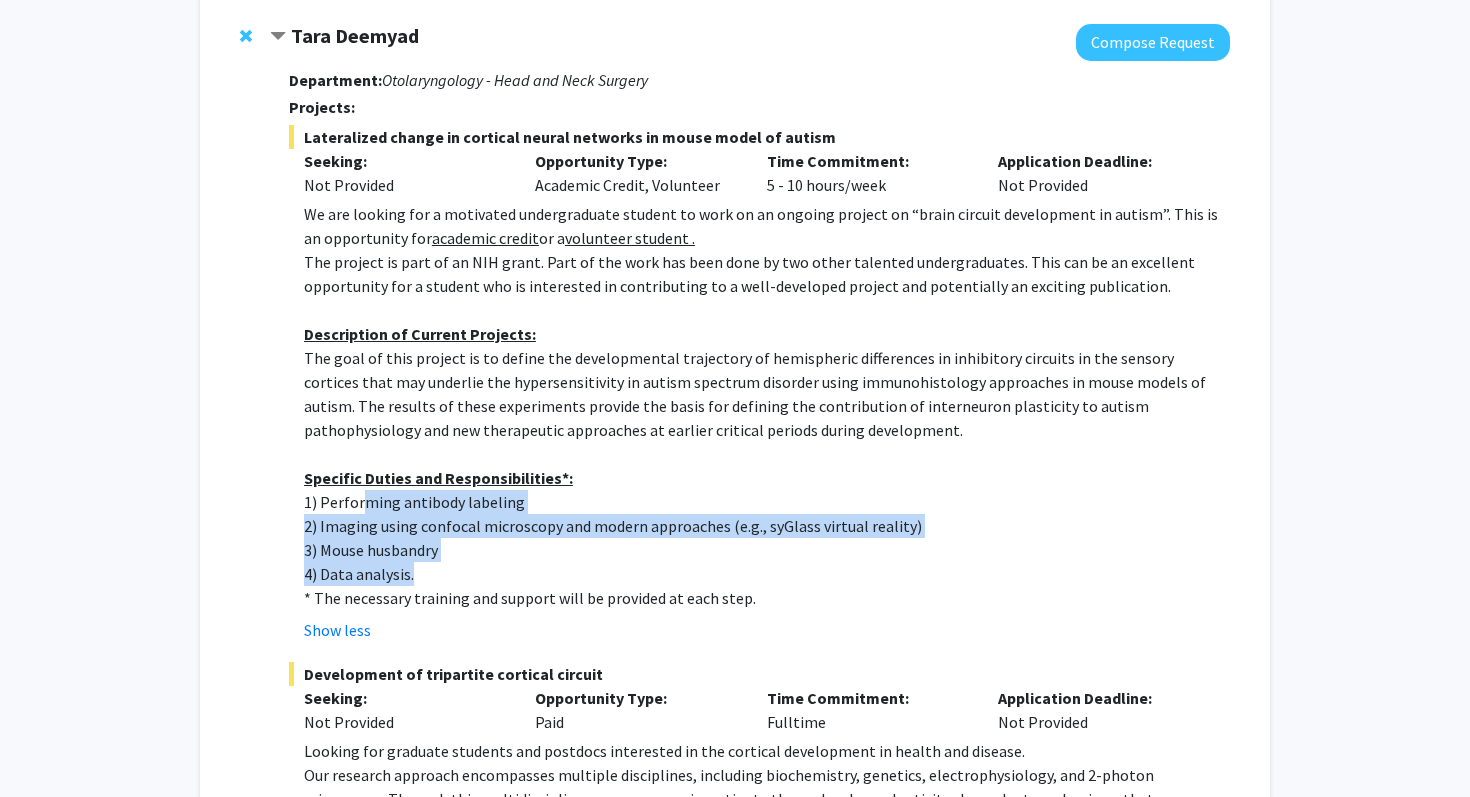 drag, startPoint x: 484, startPoint y: 575, endPoint x: 367, endPoint y: 506, distance: 135.83078 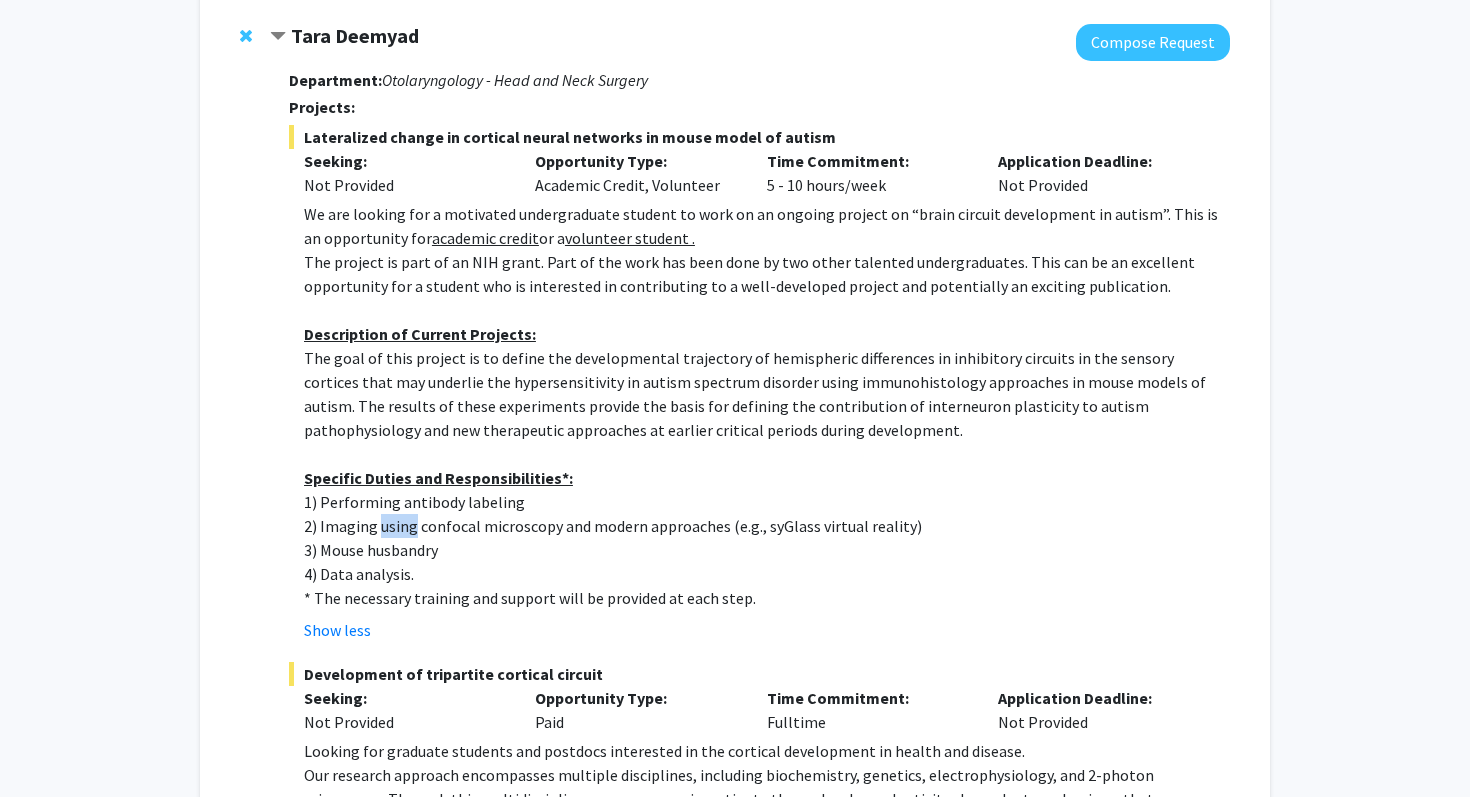 click on "2) Imaging using confocal microscopy and modern approaches (e.g., syGlass virtual reality)" at bounding box center (767, 526) 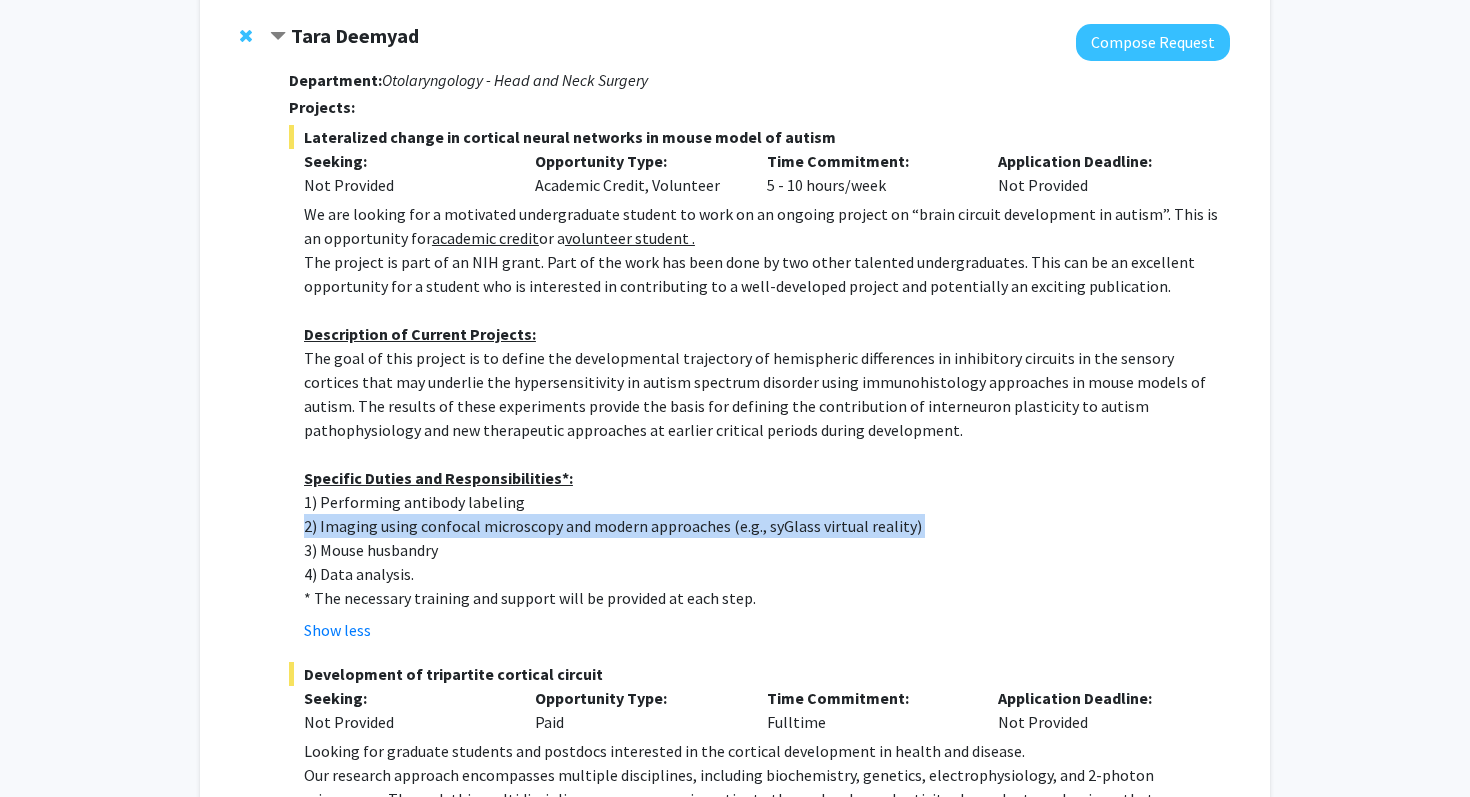 click on "2) Imaging using confocal microscopy and modern approaches (e.g., syGlass virtual reality)" at bounding box center (767, 526) 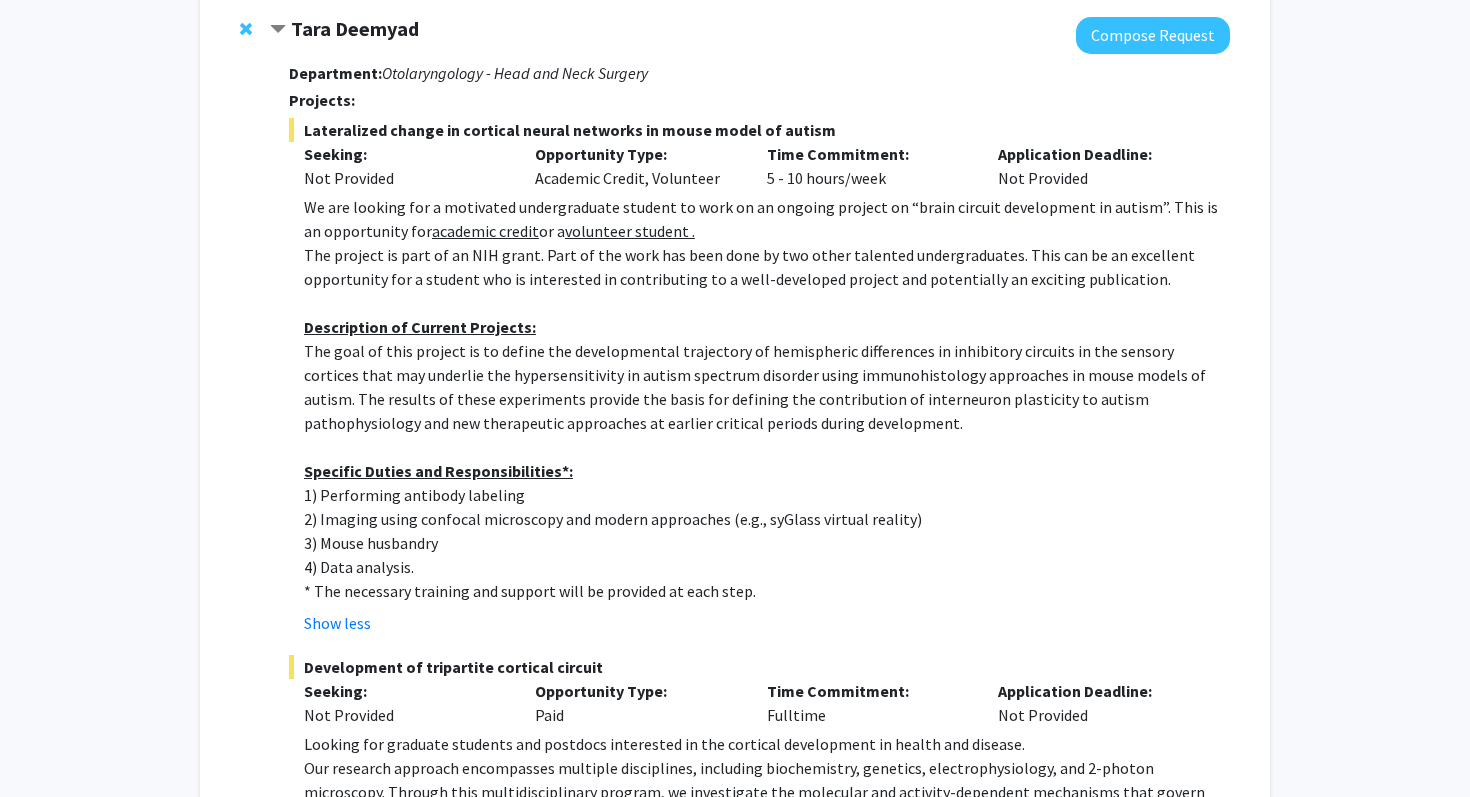 click on "2) Imaging using confocal microscopy and modern approaches (e.g., syGlass virtual reality)" at bounding box center (767, 519) 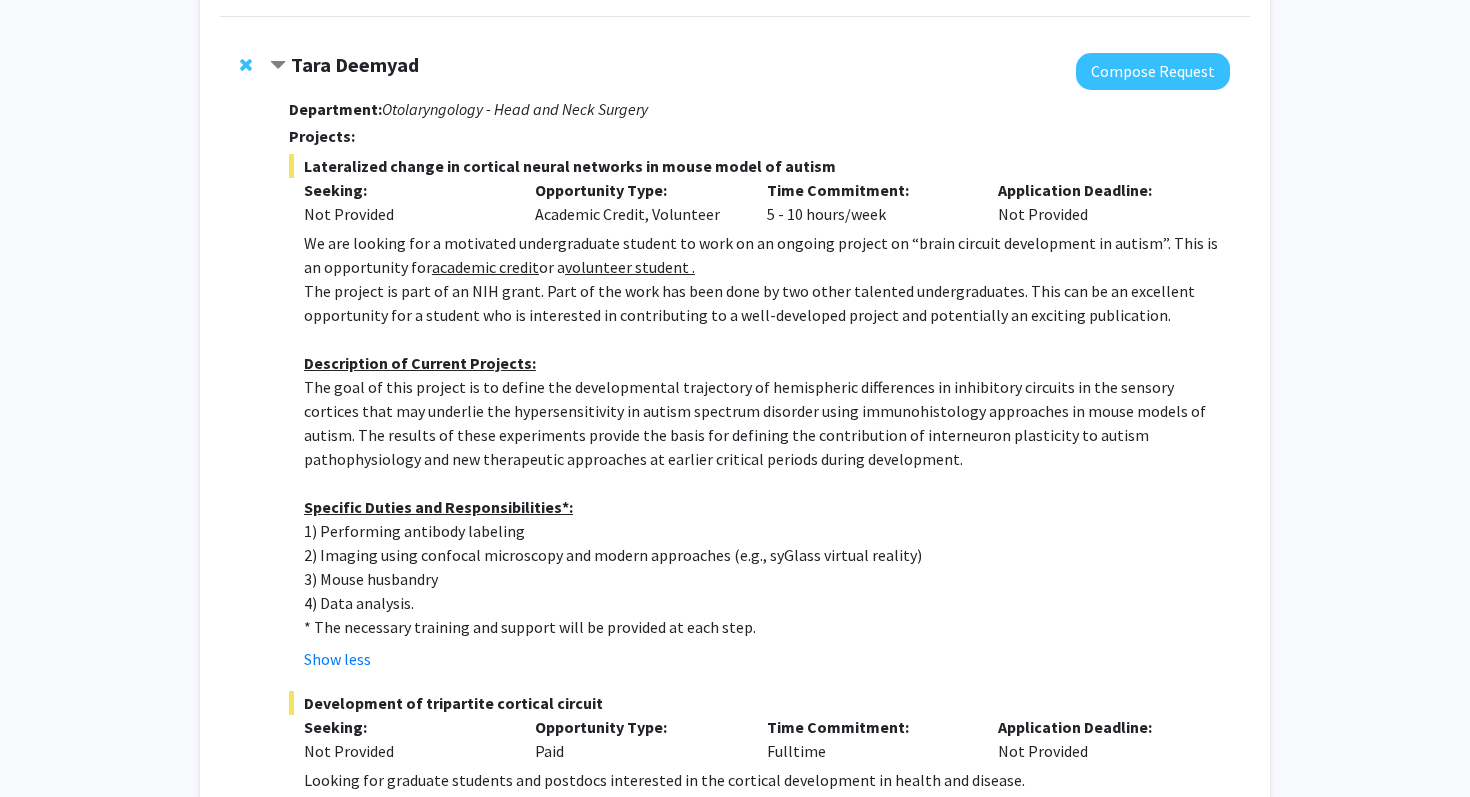 scroll, scrollTop: 173, scrollLeft: 0, axis: vertical 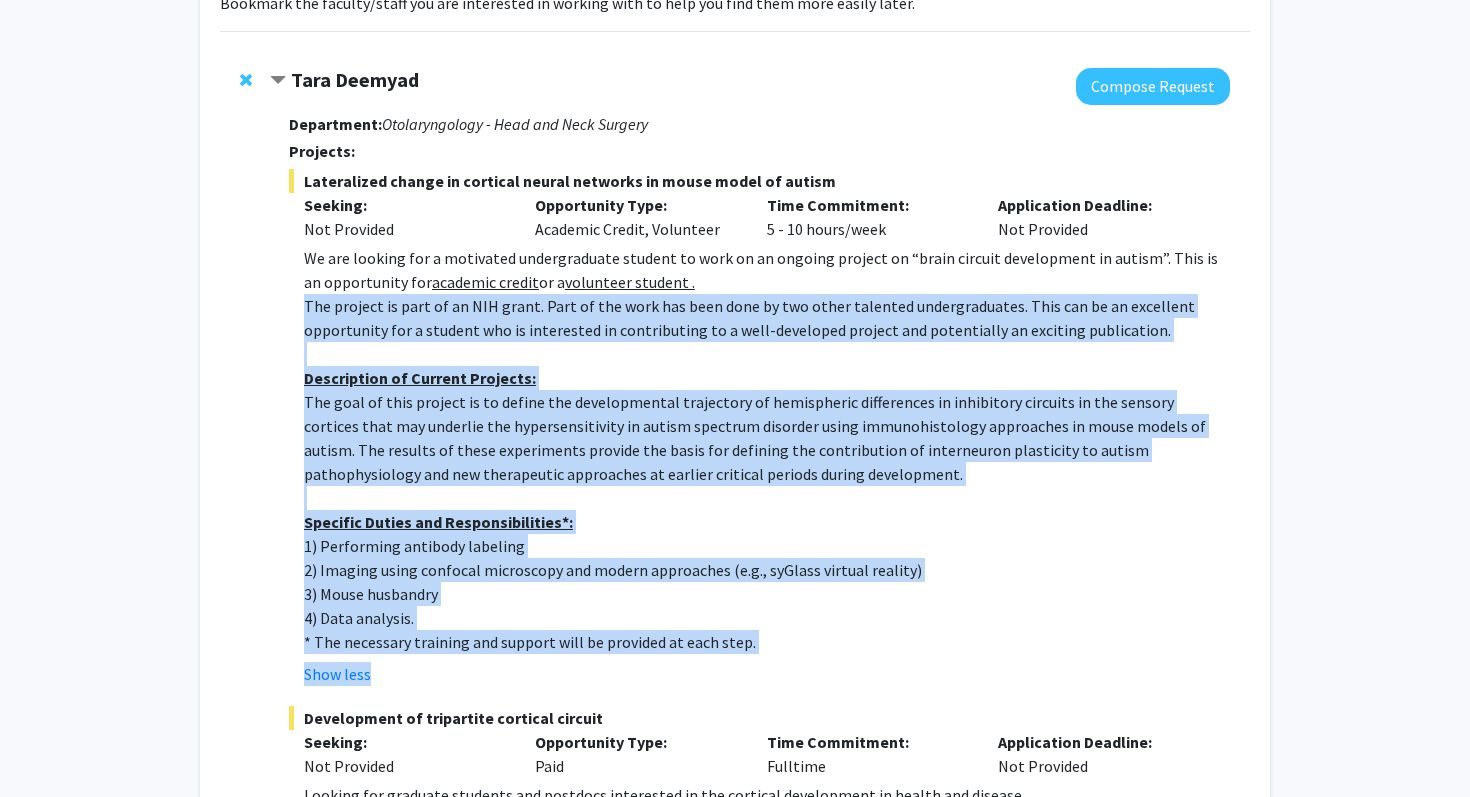 drag, startPoint x: 544, startPoint y: 663, endPoint x: 568, endPoint y: 294, distance: 369.77966 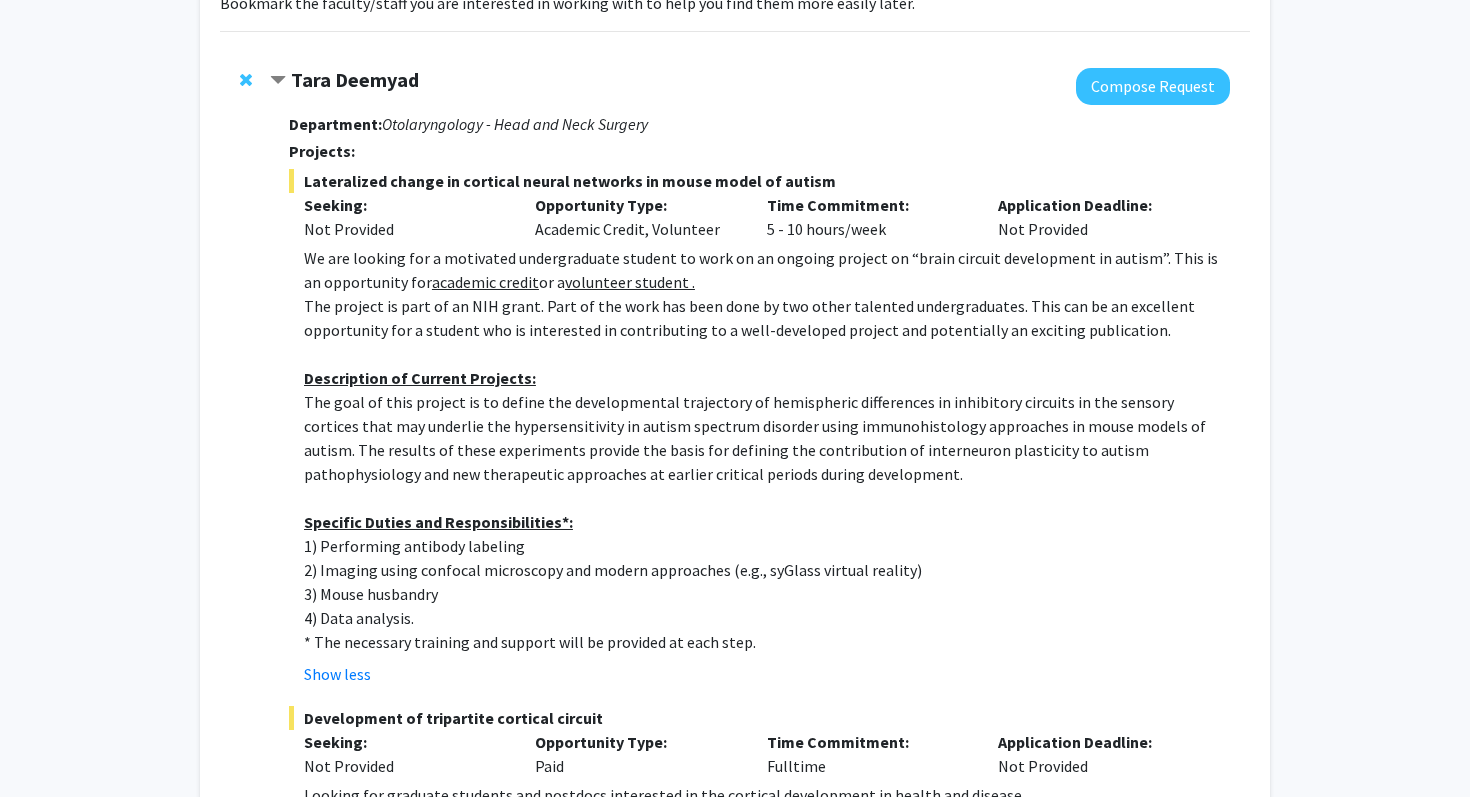 click on "Lateralized change in cortical neural networks in mouse model of autism" at bounding box center [759, 181] 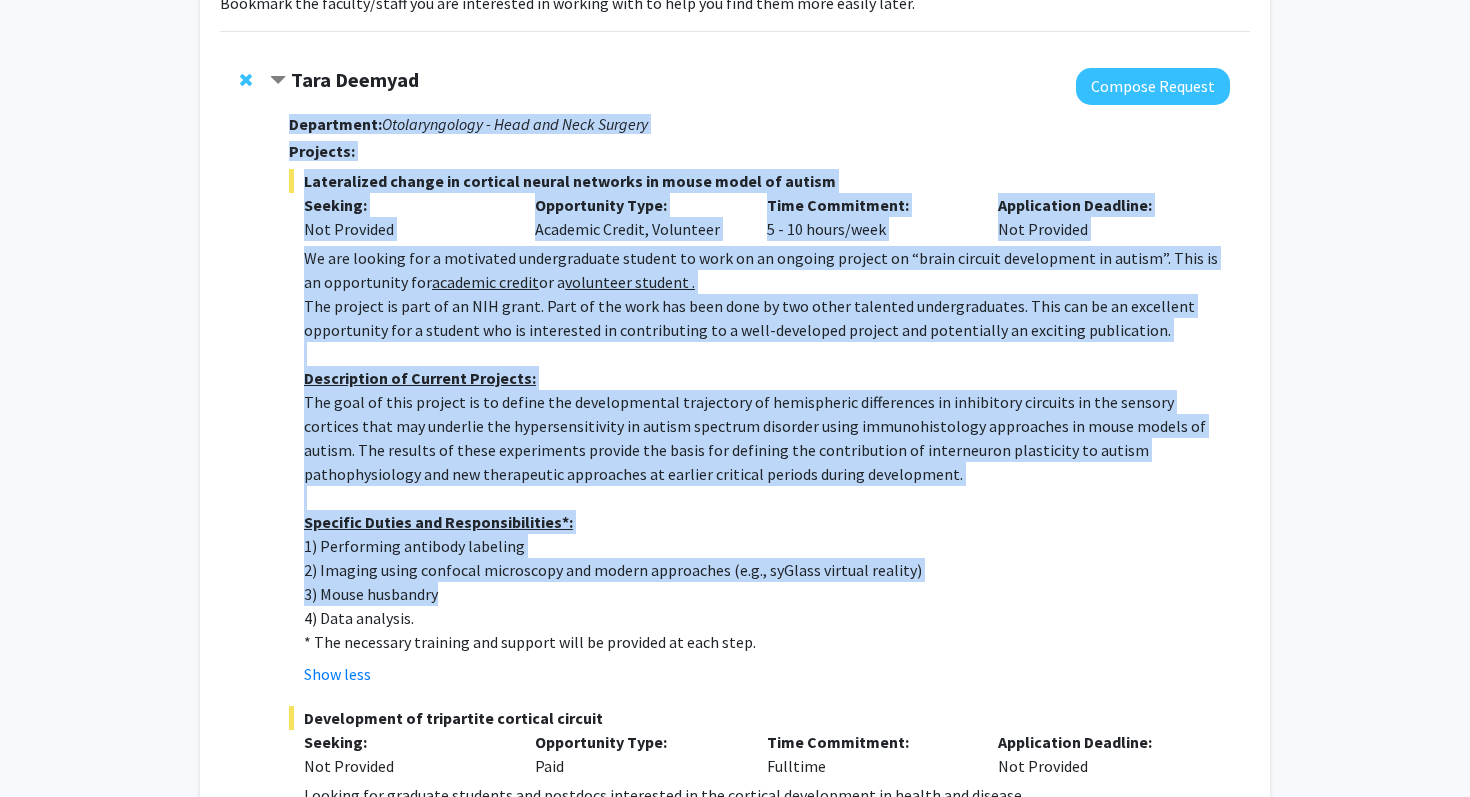 drag, startPoint x: 284, startPoint y: 122, endPoint x: 563, endPoint y: 601, distance: 554.3302 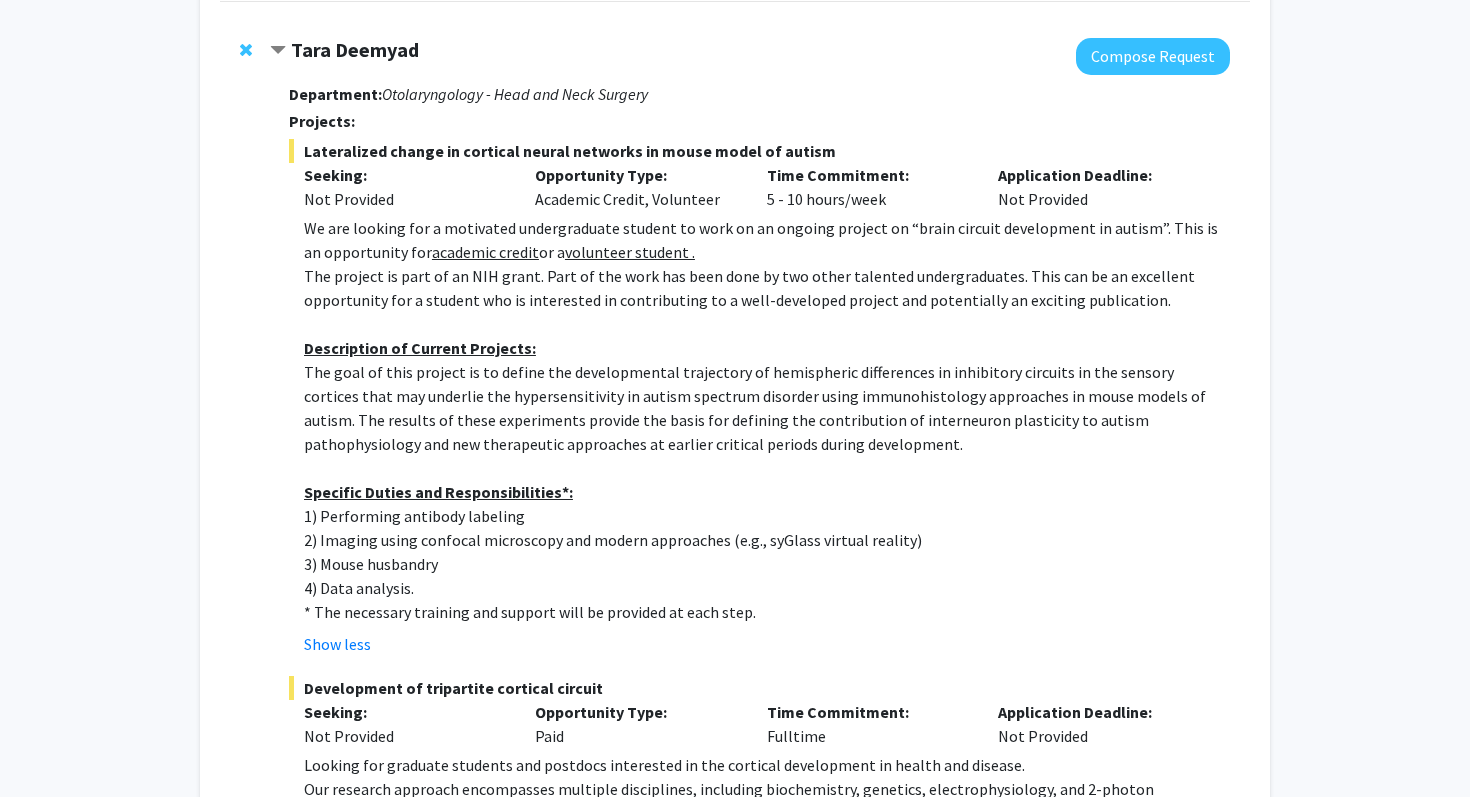 scroll, scrollTop: 205, scrollLeft: 0, axis: vertical 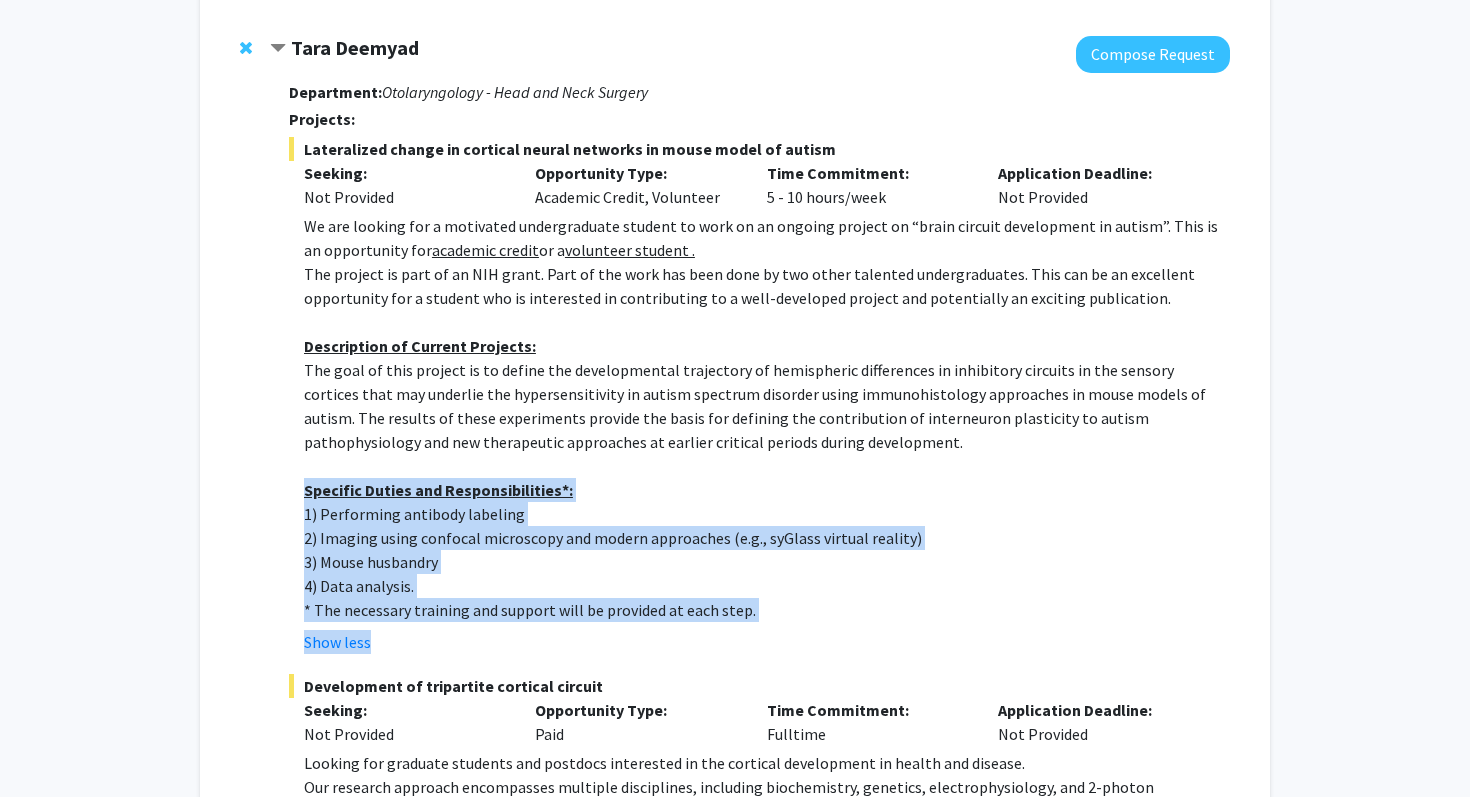 drag, startPoint x: 507, startPoint y: 629, endPoint x: 294, endPoint y: 481, distance: 259.3704 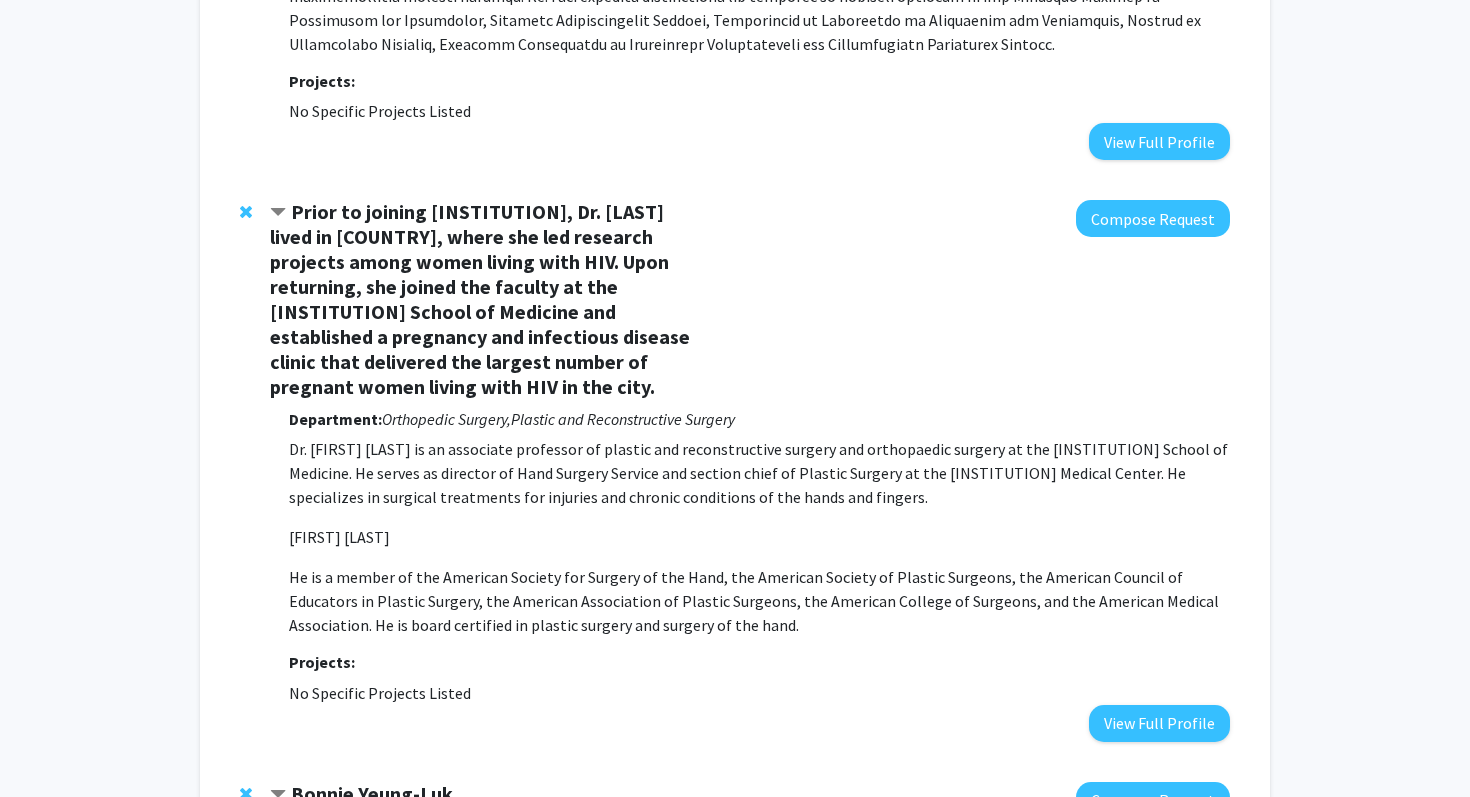 scroll, scrollTop: 3542, scrollLeft: 0, axis: vertical 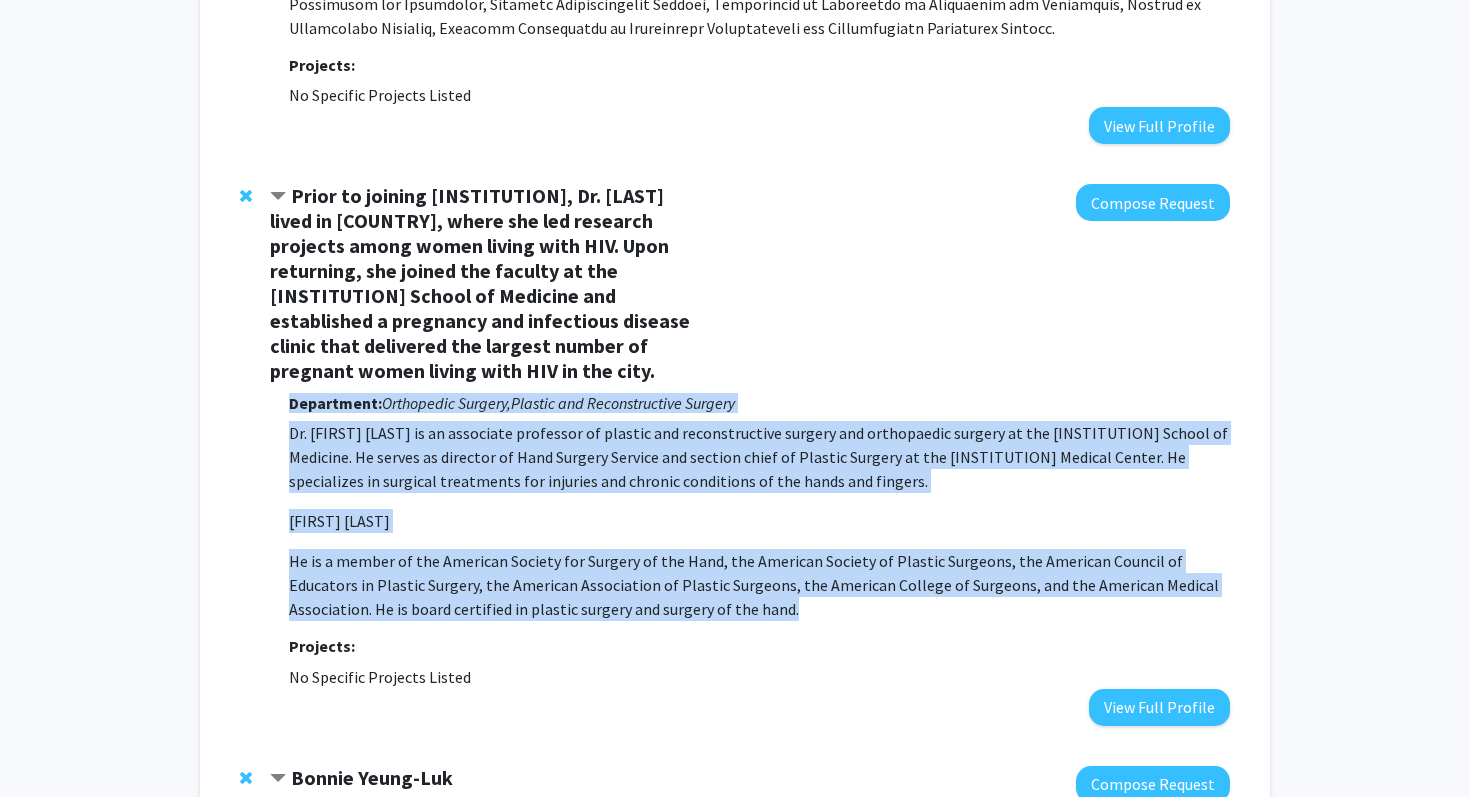 drag, startPoint x: 702, startPoint y: 430, endPoint x: 641, endPoint y: 156, distance: 280.70804 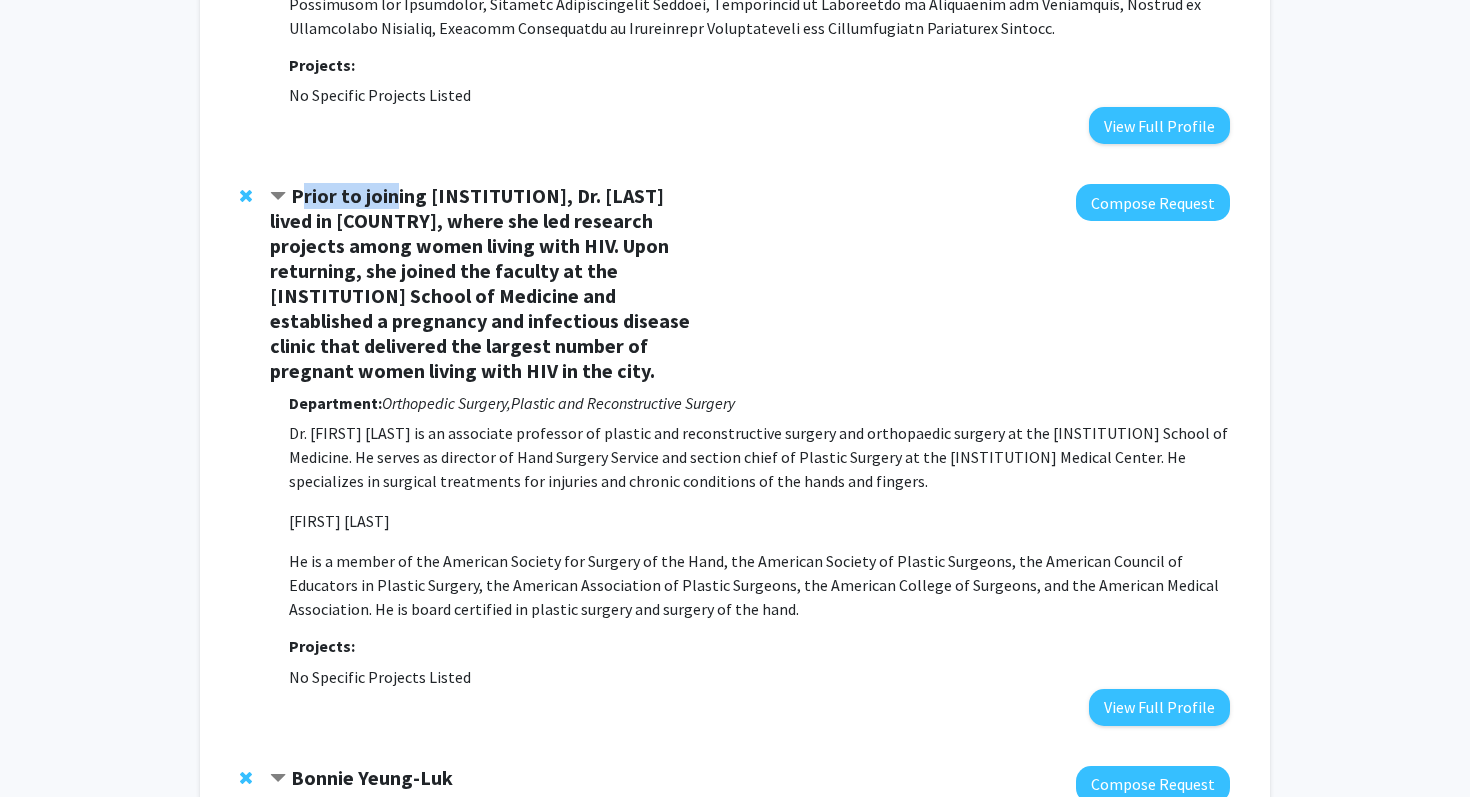 drag, startPoint x: 378, startPoint y: 126, endPoint x: 303, endPoint y: 125, distance: 75.00667 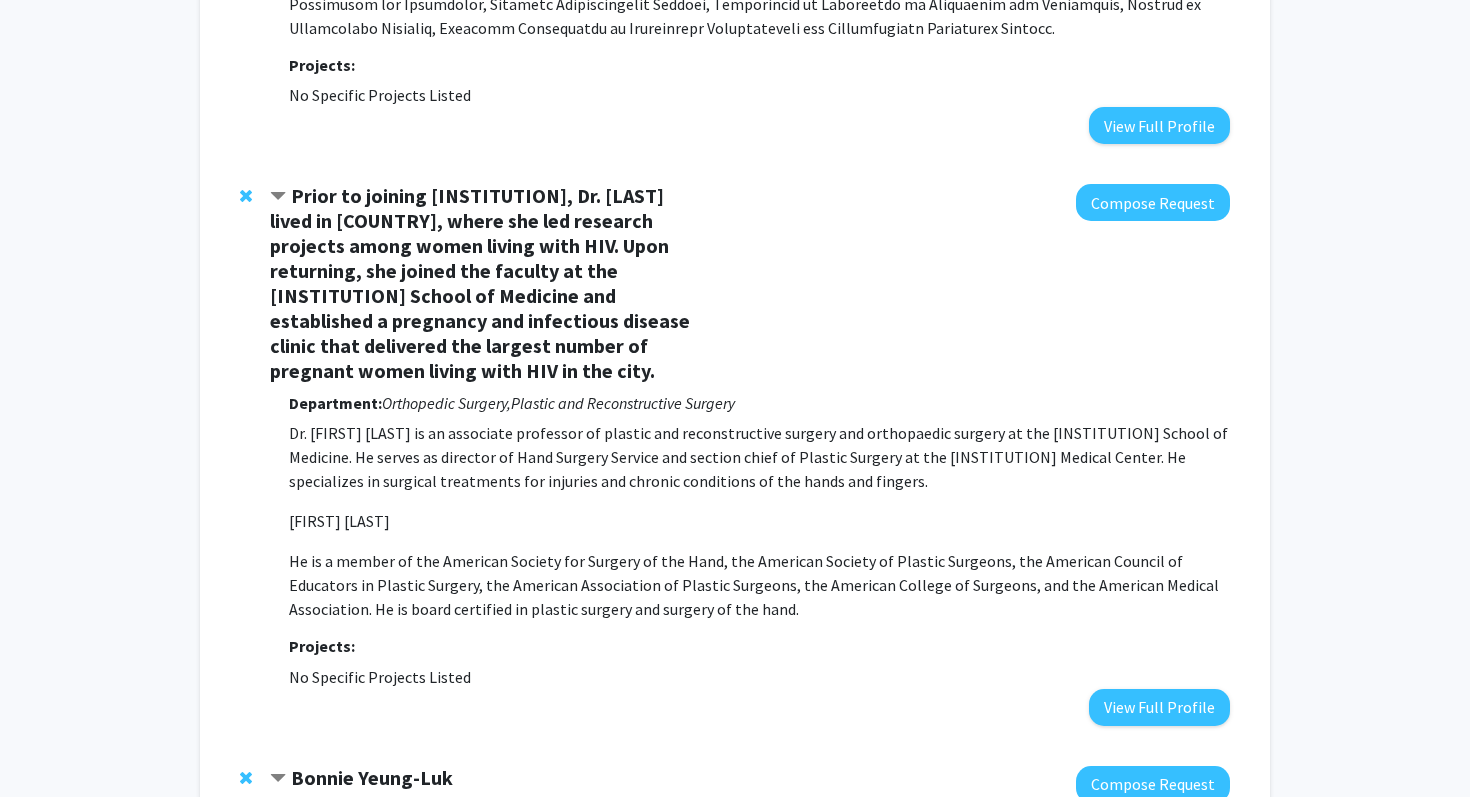 click on "Prior to joining [INSTITUTION], Dr. [LAST] lived in [COUNTRY], where she led research projects among women living with HIV. Upon returning, she joined the faculty at the [INSTITUTION] School of Medicine and established a pregnancy and infectious disease clinic that delivered the largest number of pregnant women living with HIV in the city." 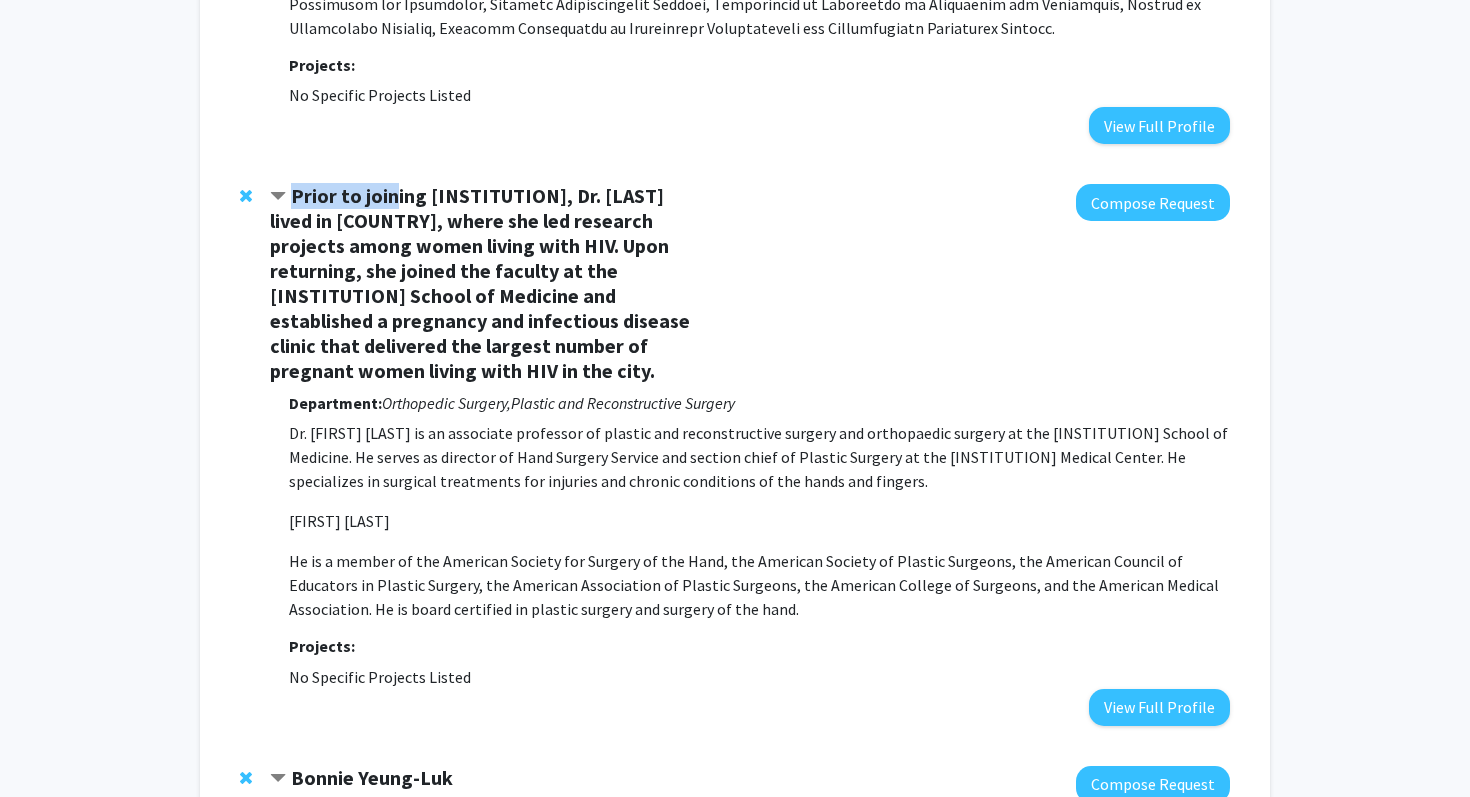 drag, startPoint x: 364, startPoint y: 124, endPoint x: 289, endPoint y: 125, distance: 75.00667 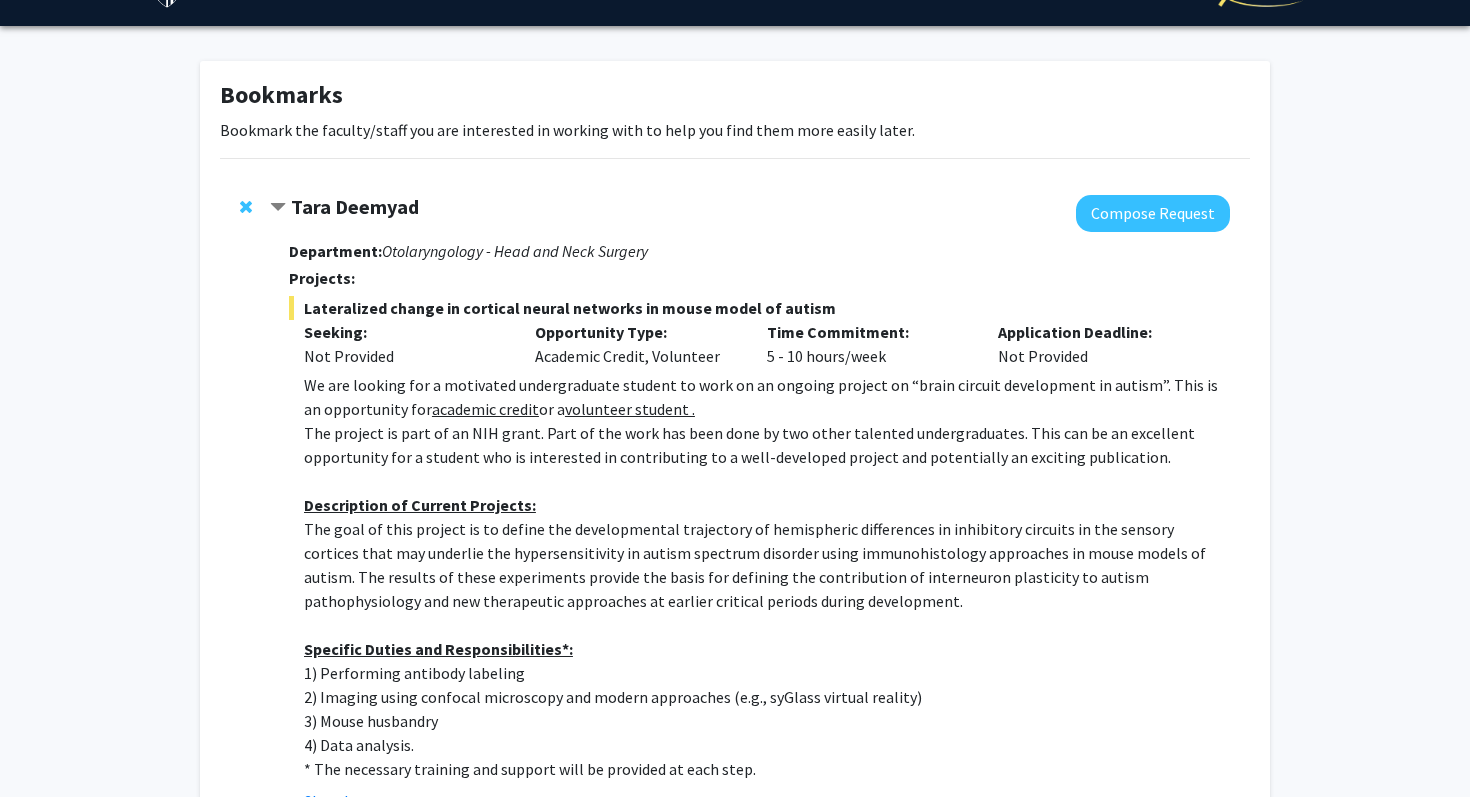 scroll, scrollTop: 0, scrollLeft: 0, axis: both 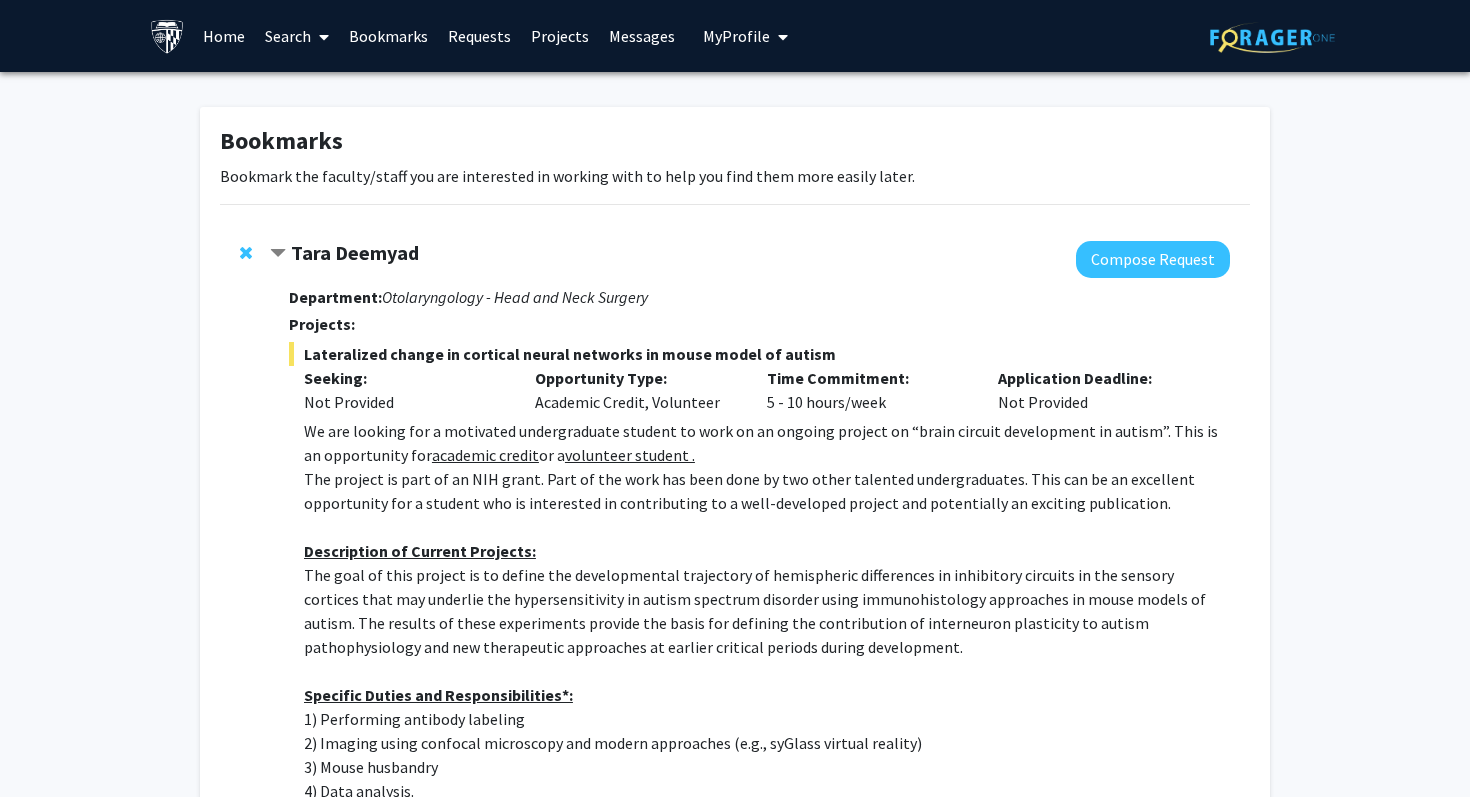 click on "Search" at bounding box center (297, 36) 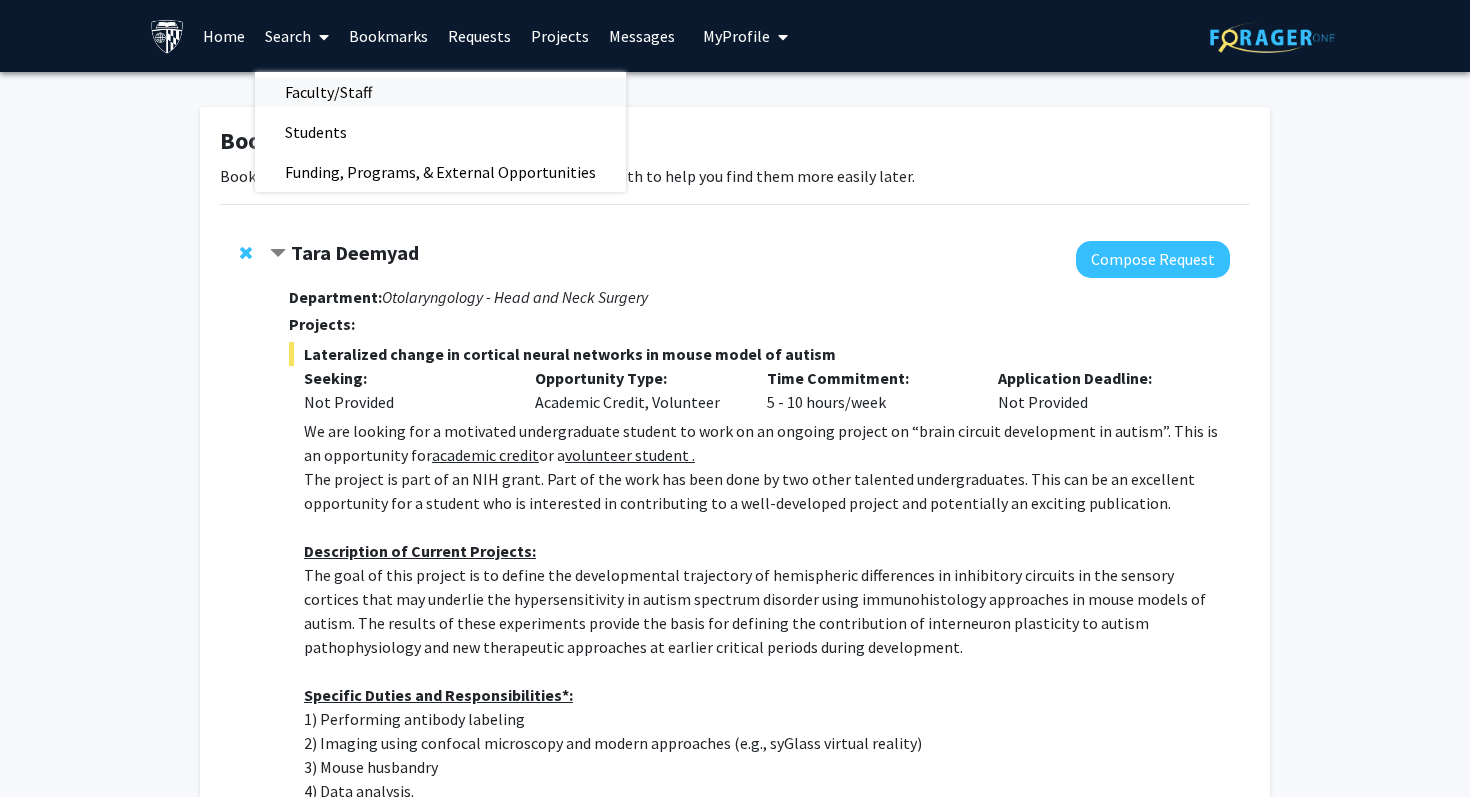 click on "Faculty/Staff" at bounding box center [328, 92] 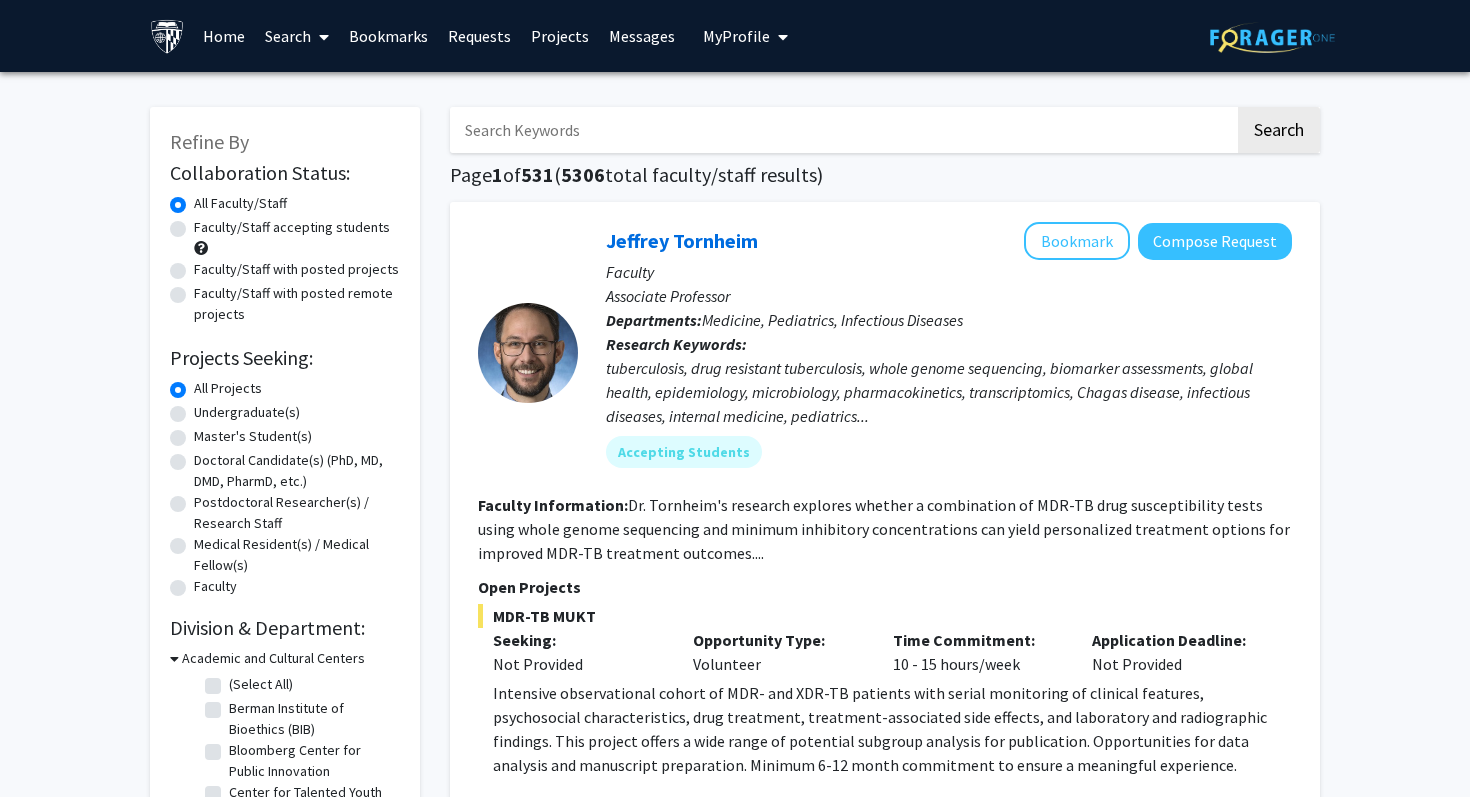 click at bounding box center [842, 130] 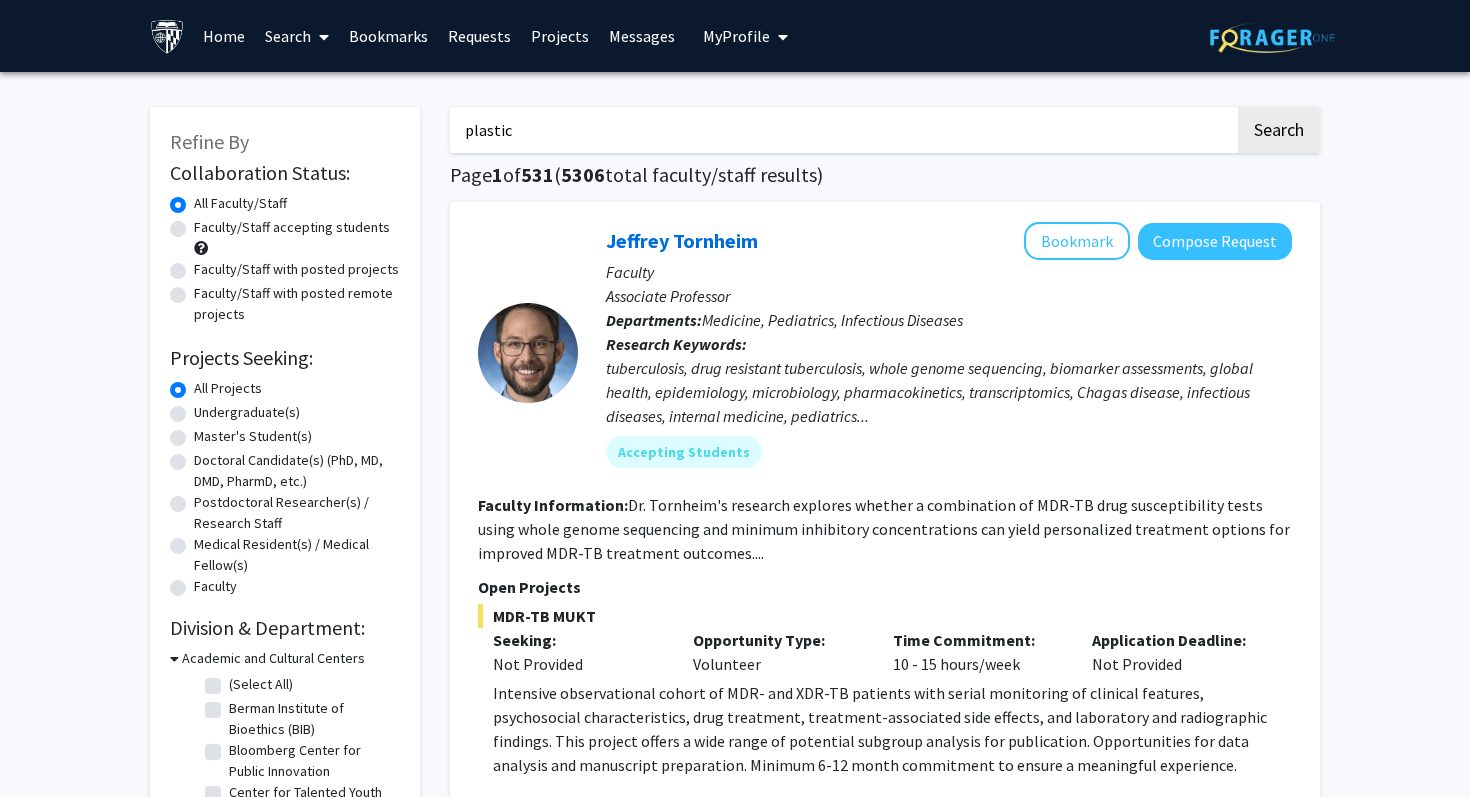 type on "plastic" 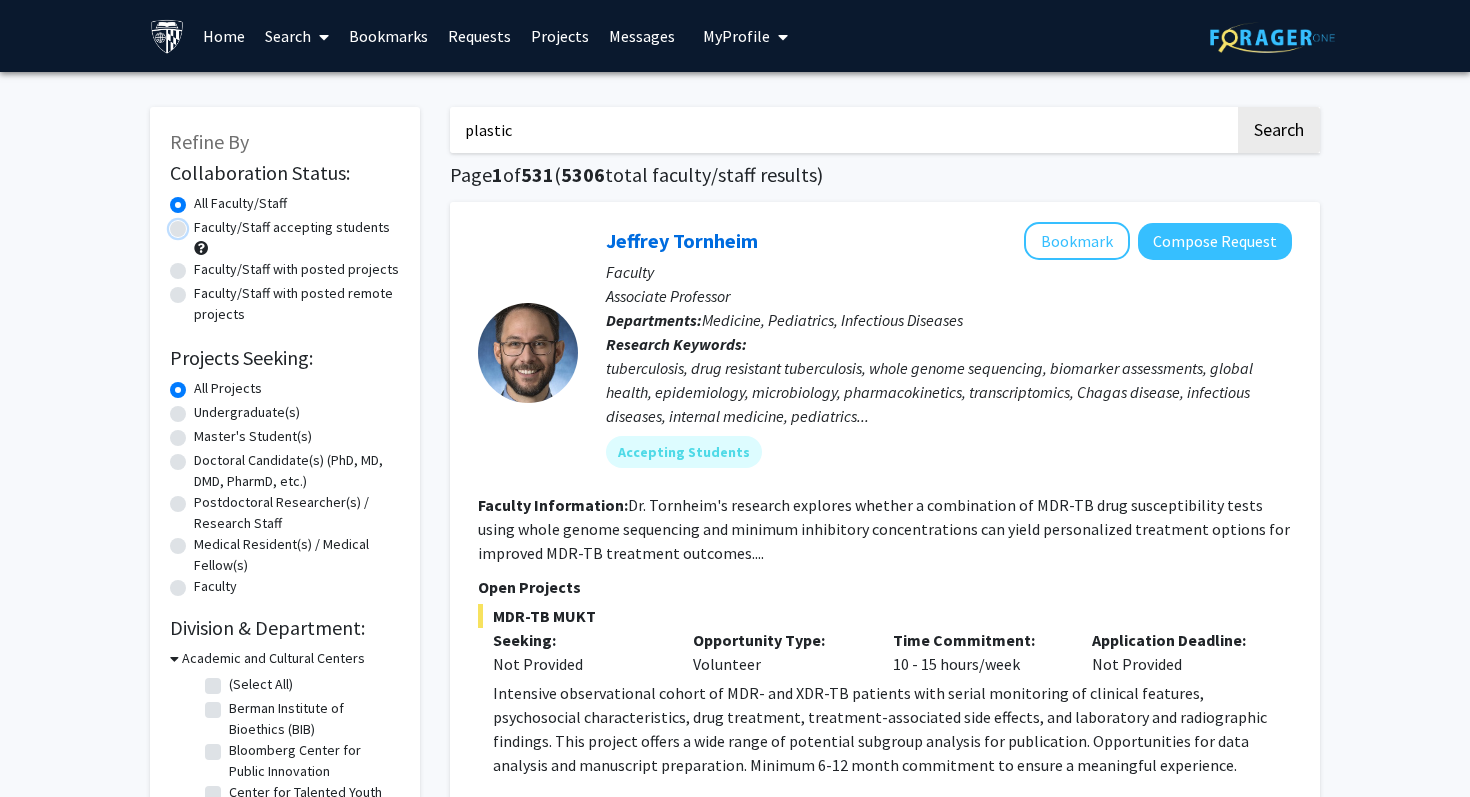 radio on "true" 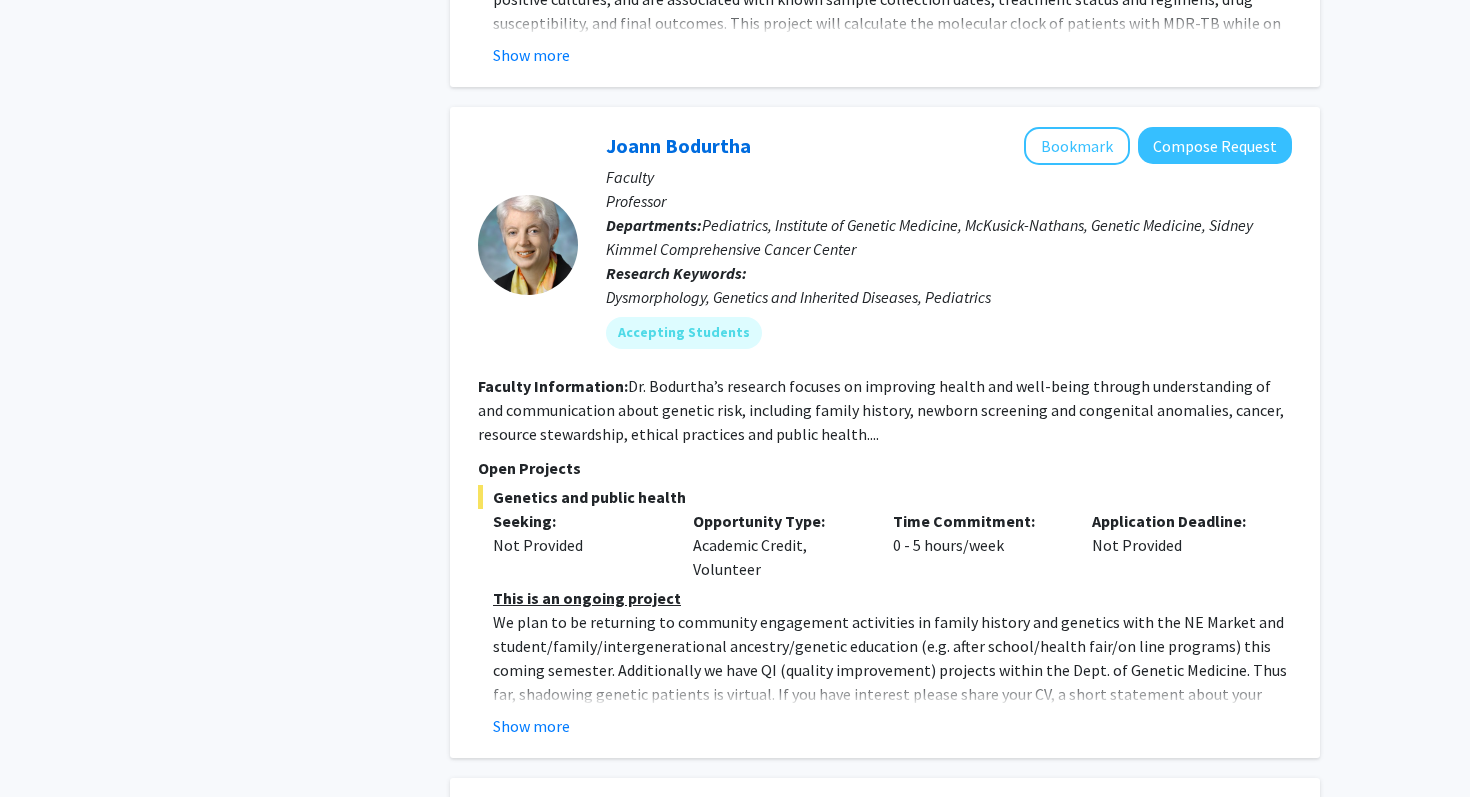 scroll, scrollTop: 1240, scrollLeft: 0, axis: vertical 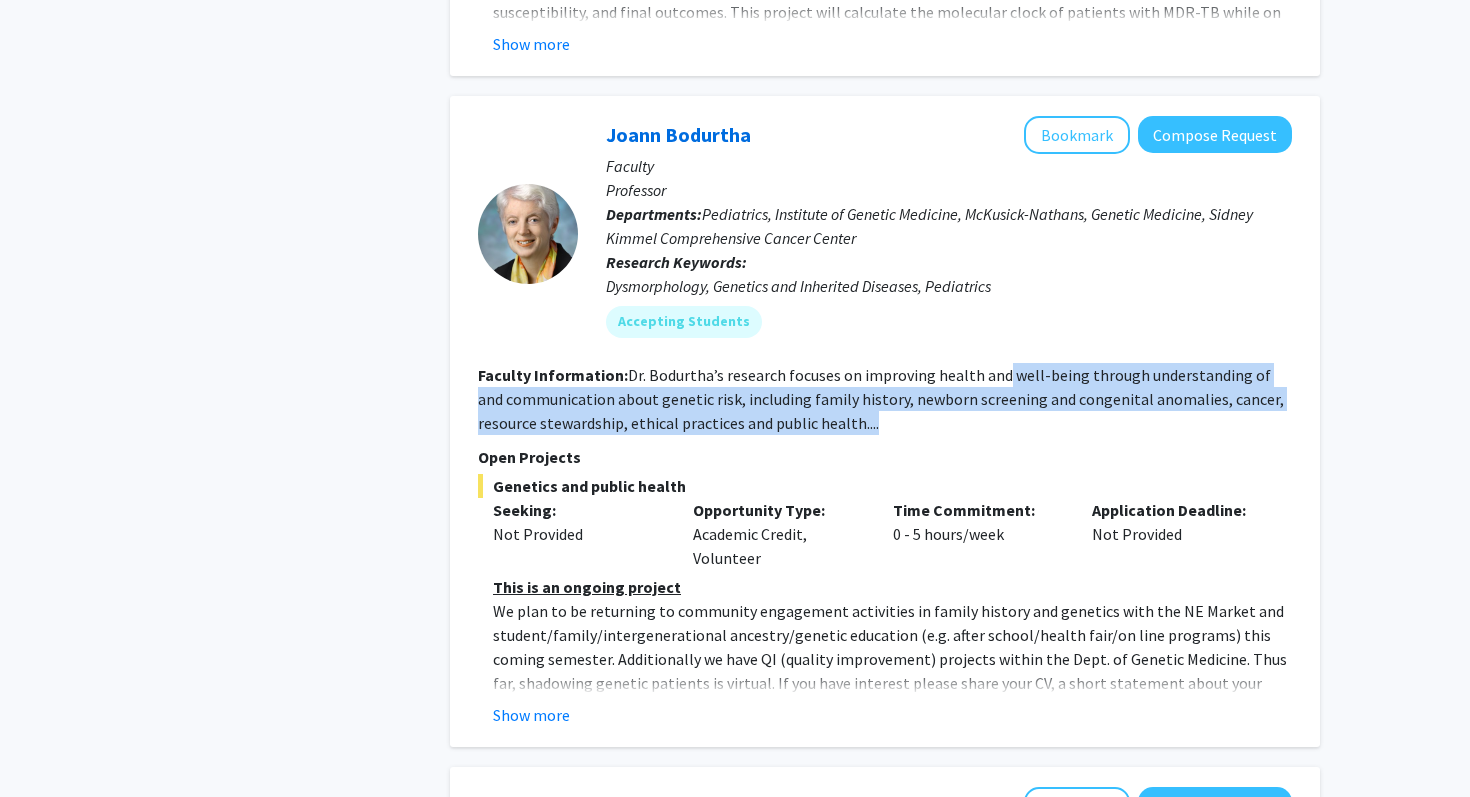 drag, startPoint x: 1020, startPoint y: 412, endPoint x: 1001, endPoint y: 342, distance: 72.53275 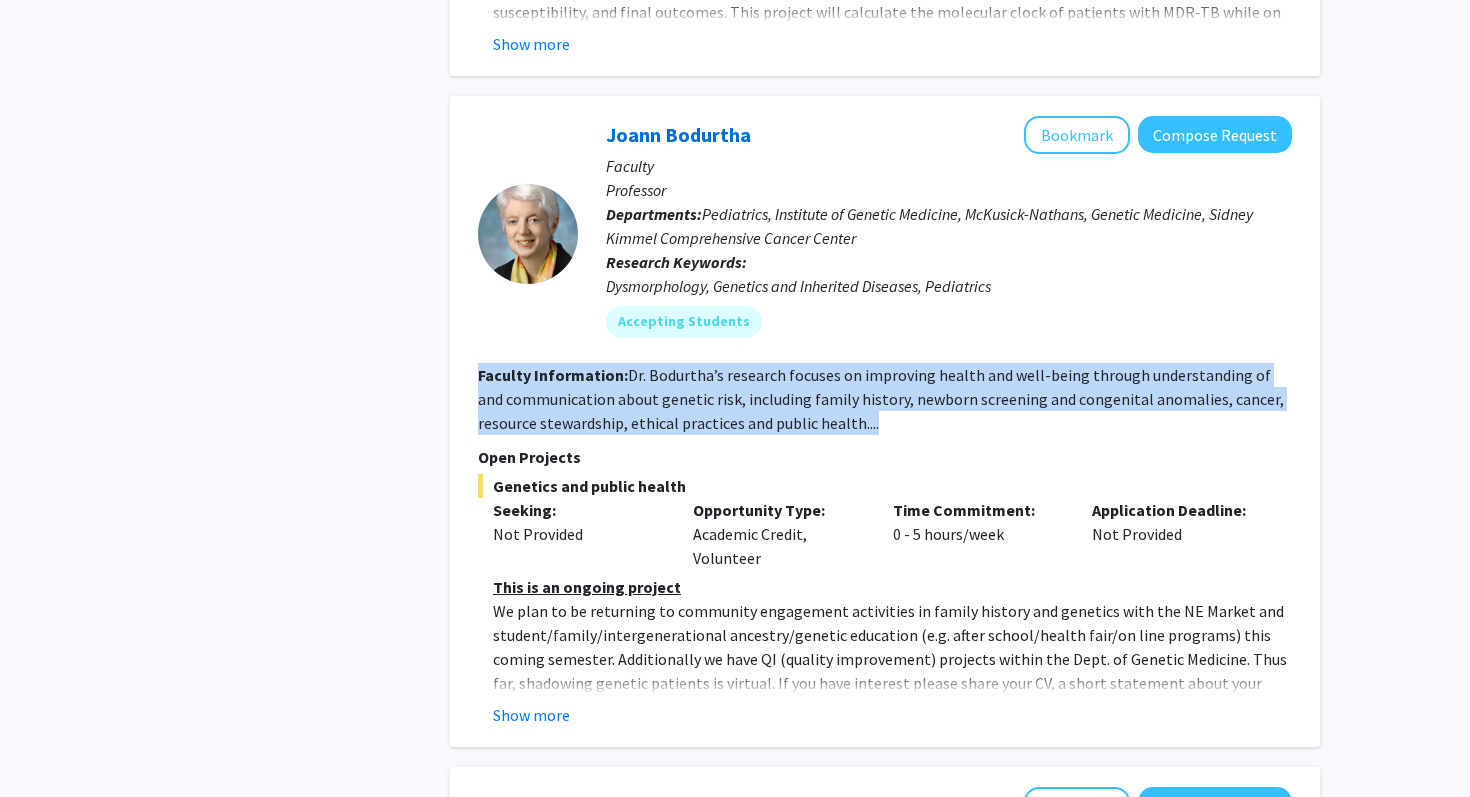drag, startPoint x: 890, startPoint y: 402, endPoint x: 895, endPoint y: 329, distance: 73.171036 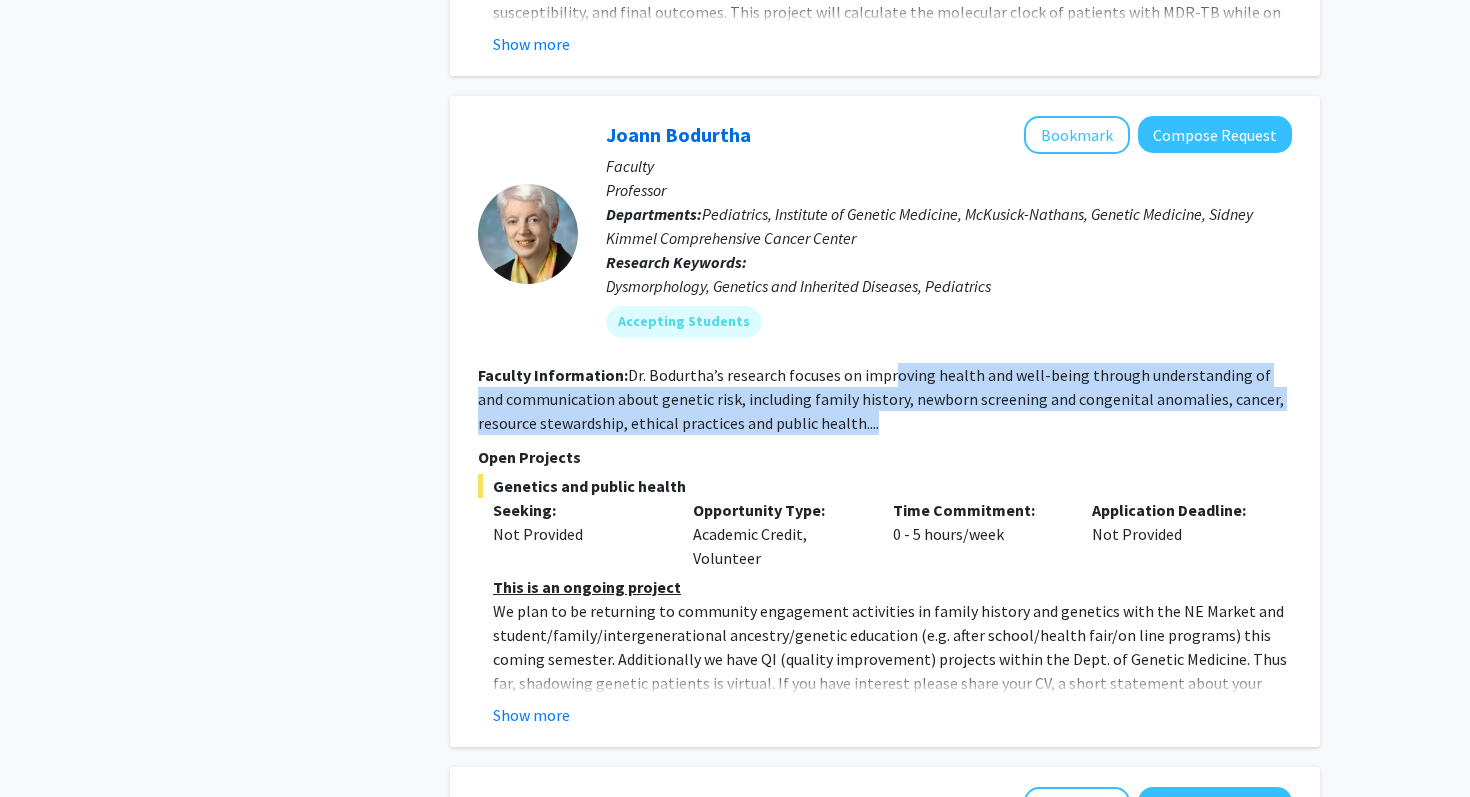drag, startPoint x: 892, startPoint y: 410, endPoint x: 887, endPoint y: 349, distance: 61.204575 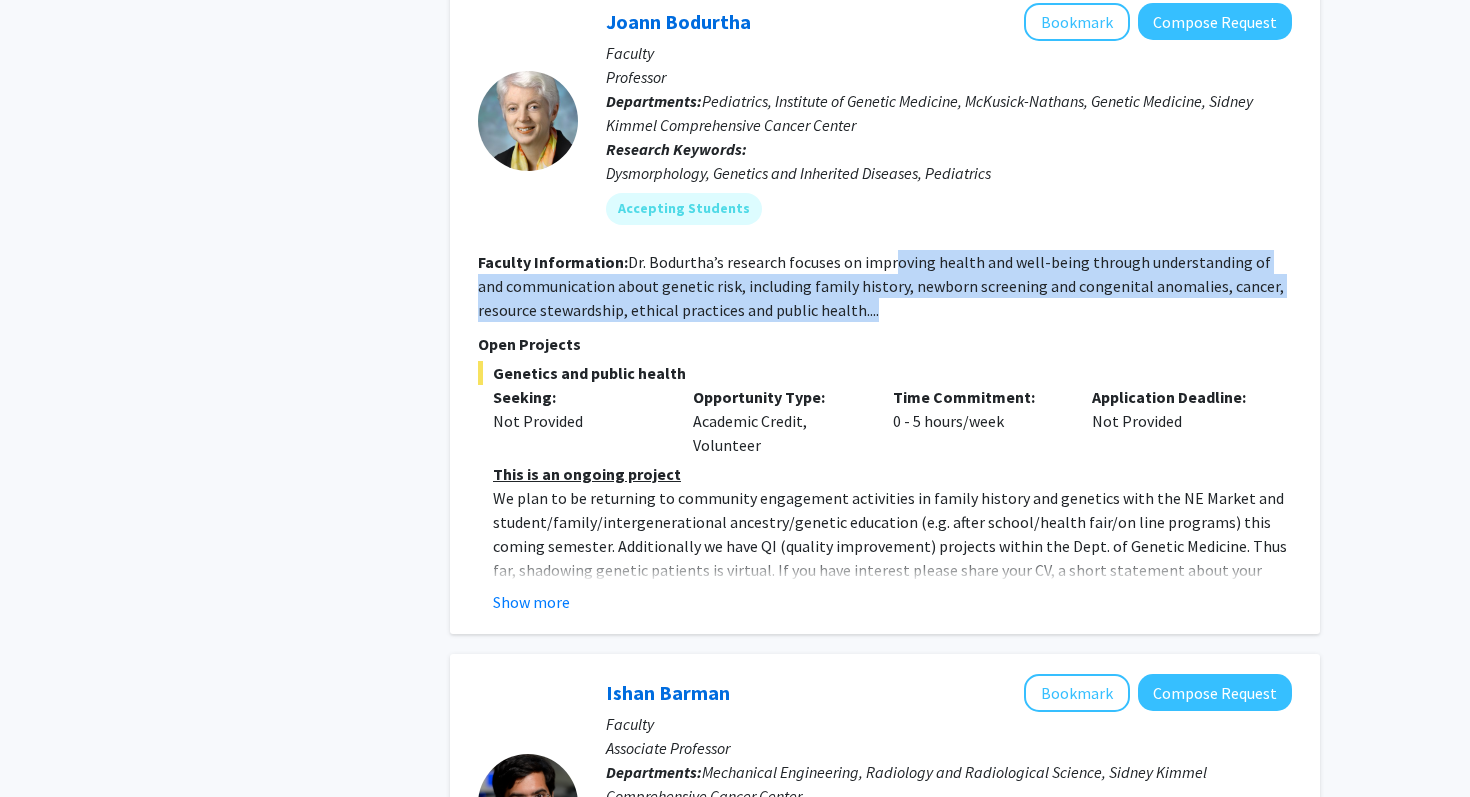 scroll, scrollTop: 1376, scrollLeft: 0, axis: vertical 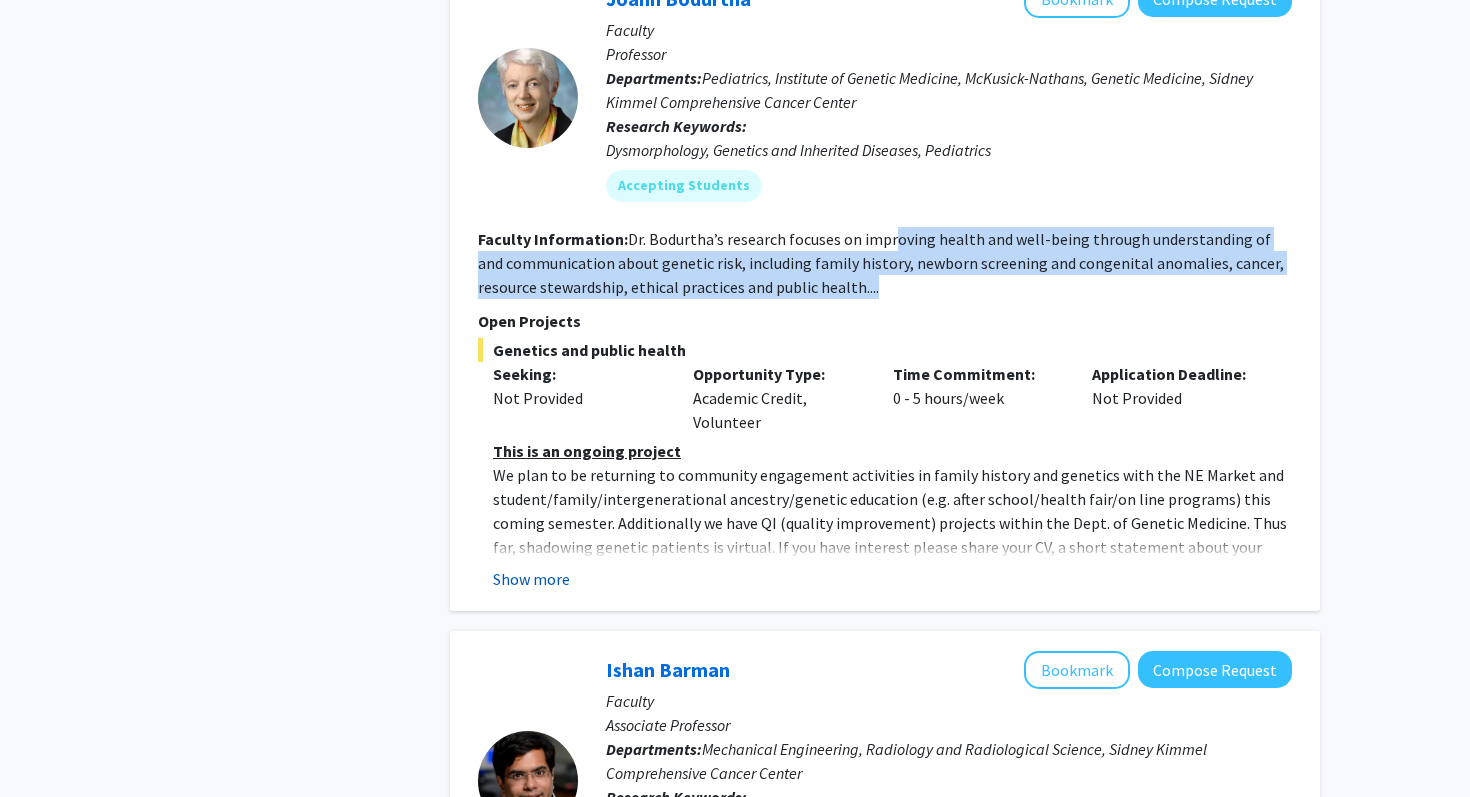 click on "Show more" 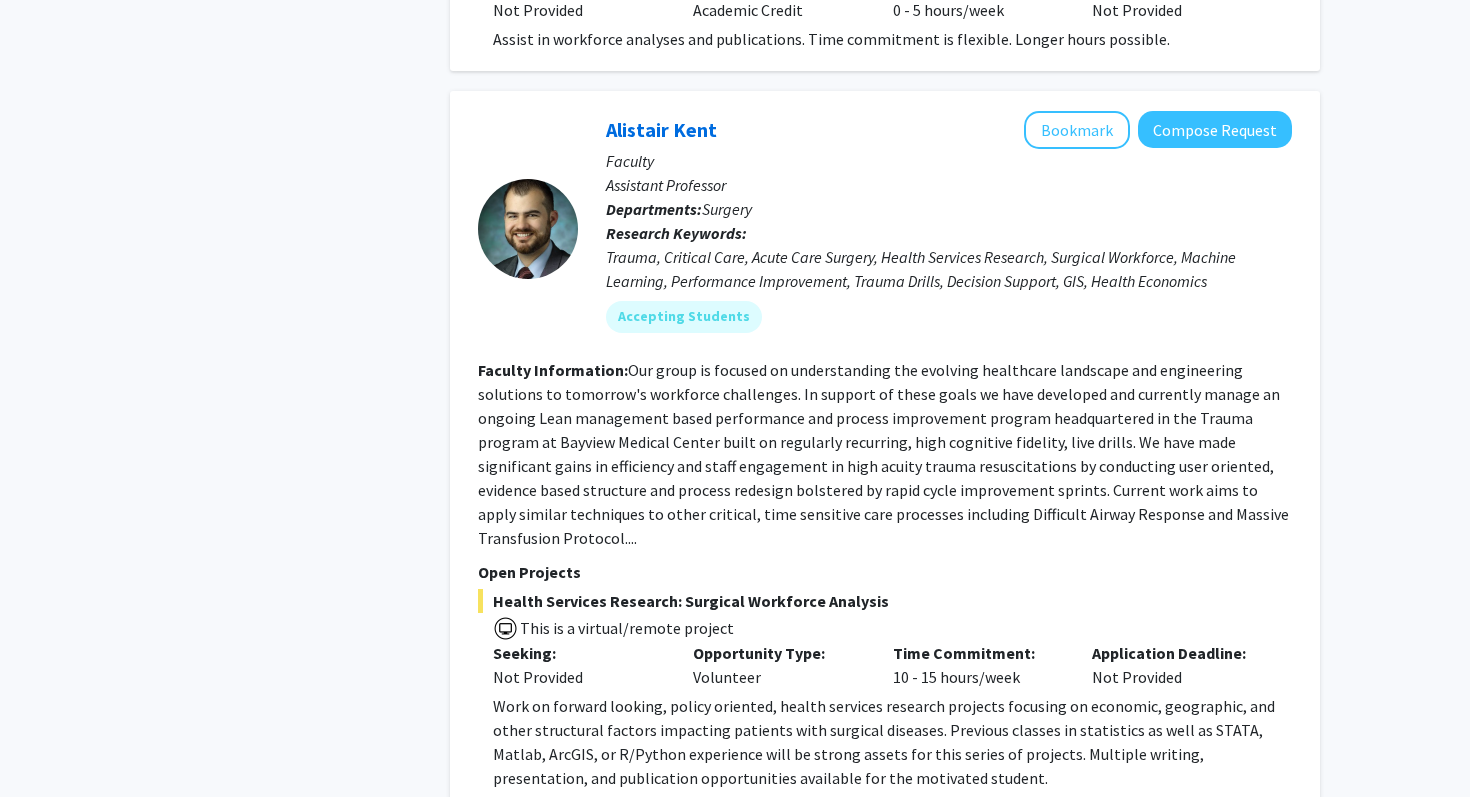 scroll, scrollTop: 8250, scrollLeft: 0, axis: vertical 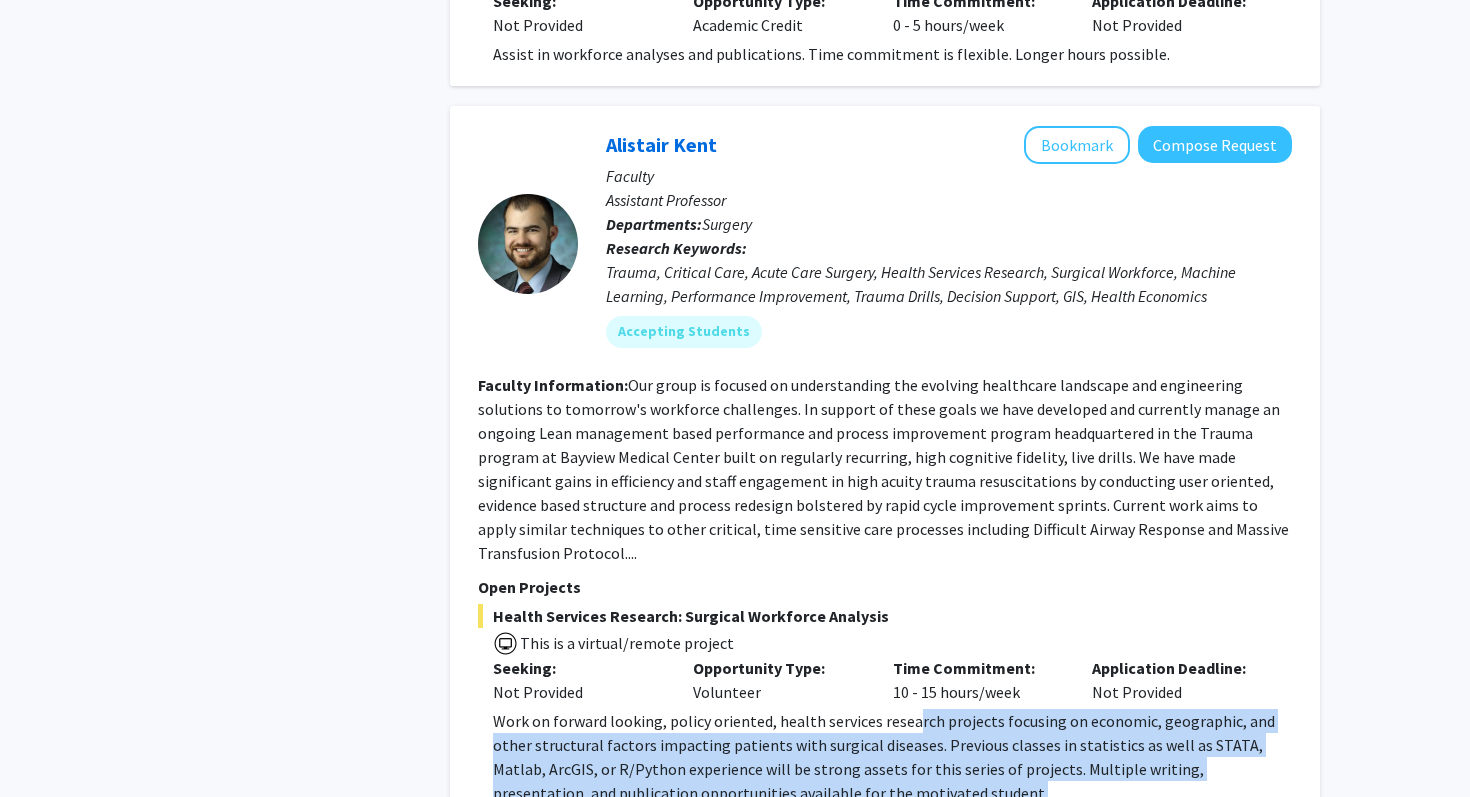 drag, startPoint x: 922, startPoint y: 706, endPoint x: 913, endPoint y: 636, distance: 70.5762 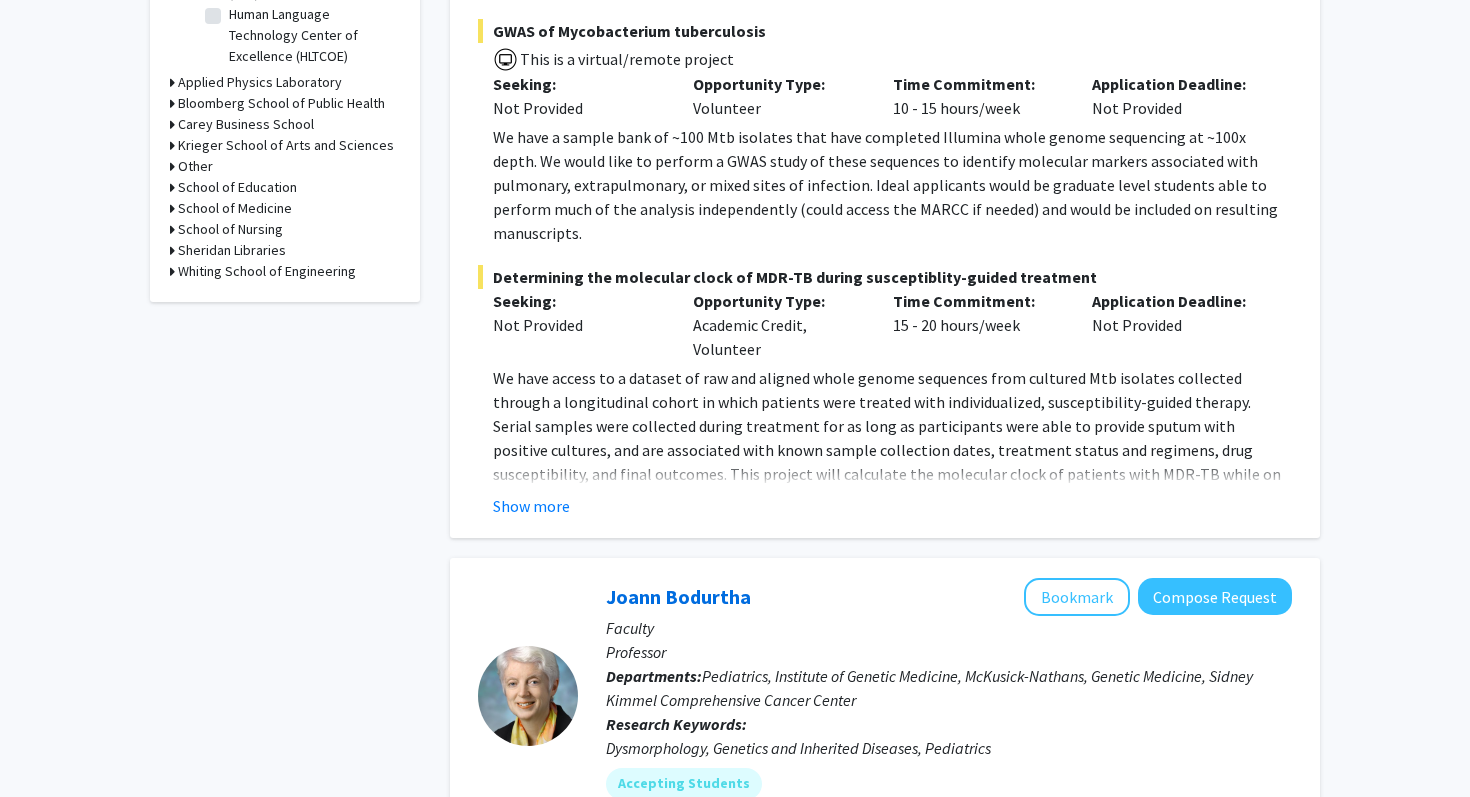 scroll, scrollTop: 0, scrollLeft: 0, axis: both 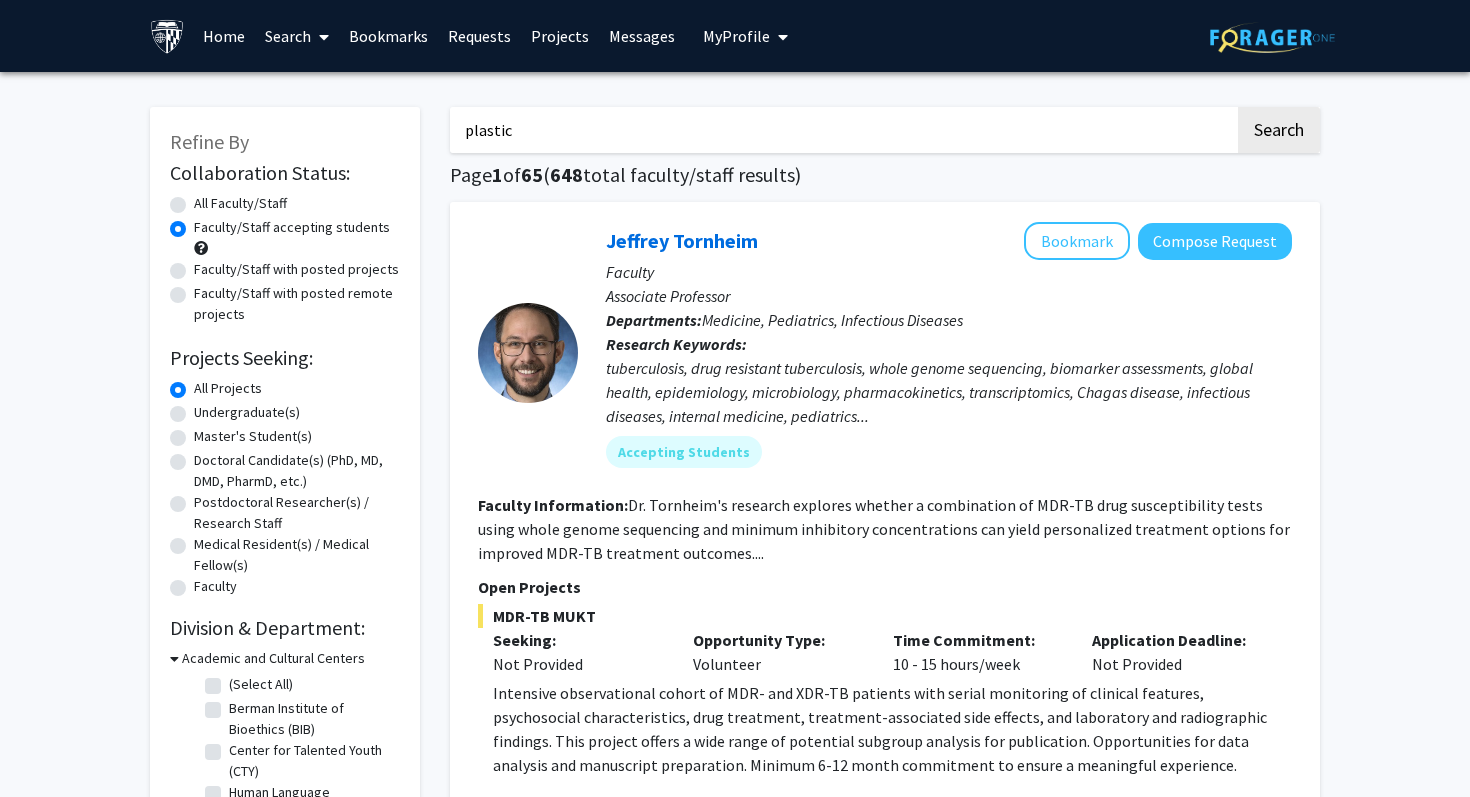 click at bounding box center (324, 37) 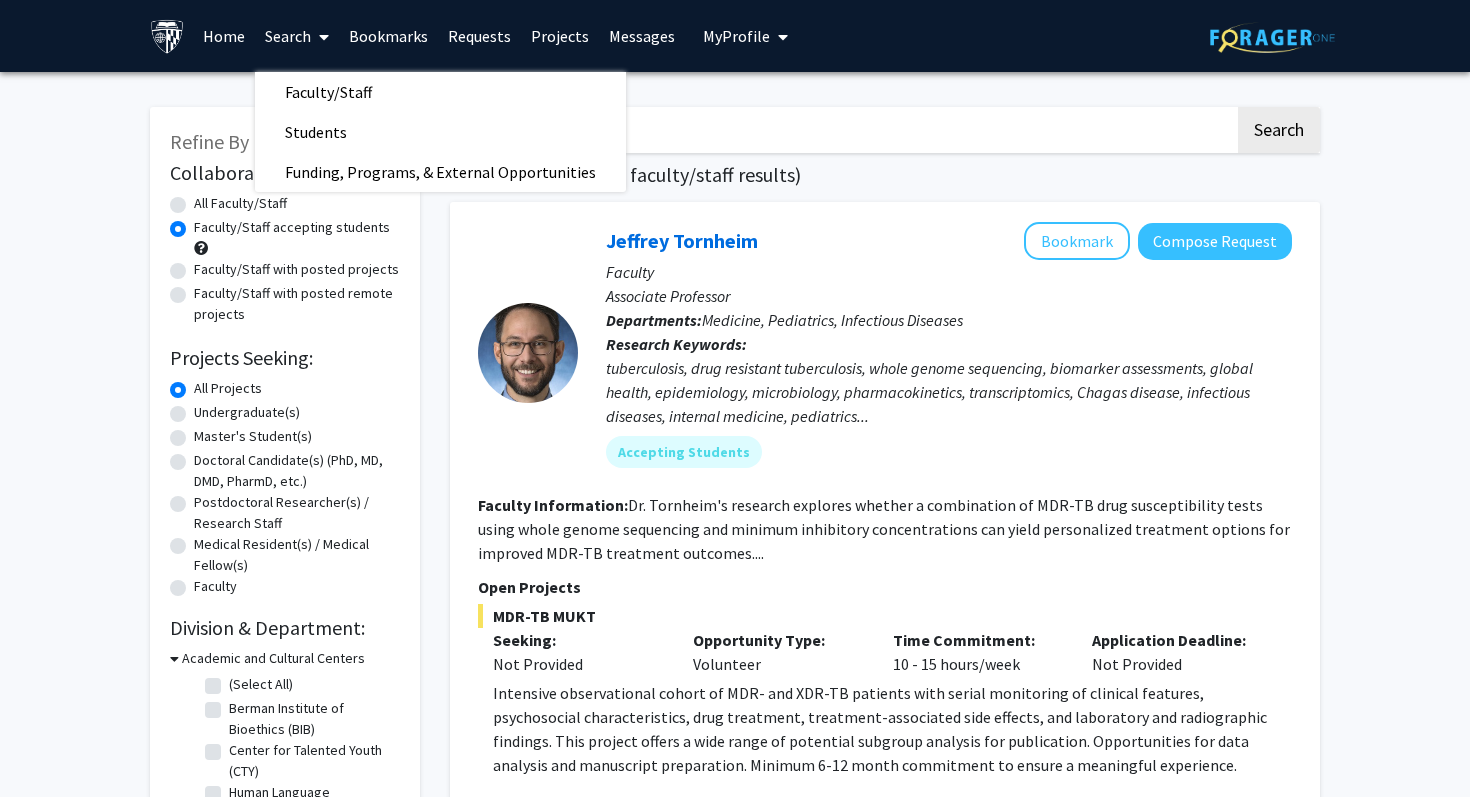 click on "Bookmarks" at bounding box center [388, 36] 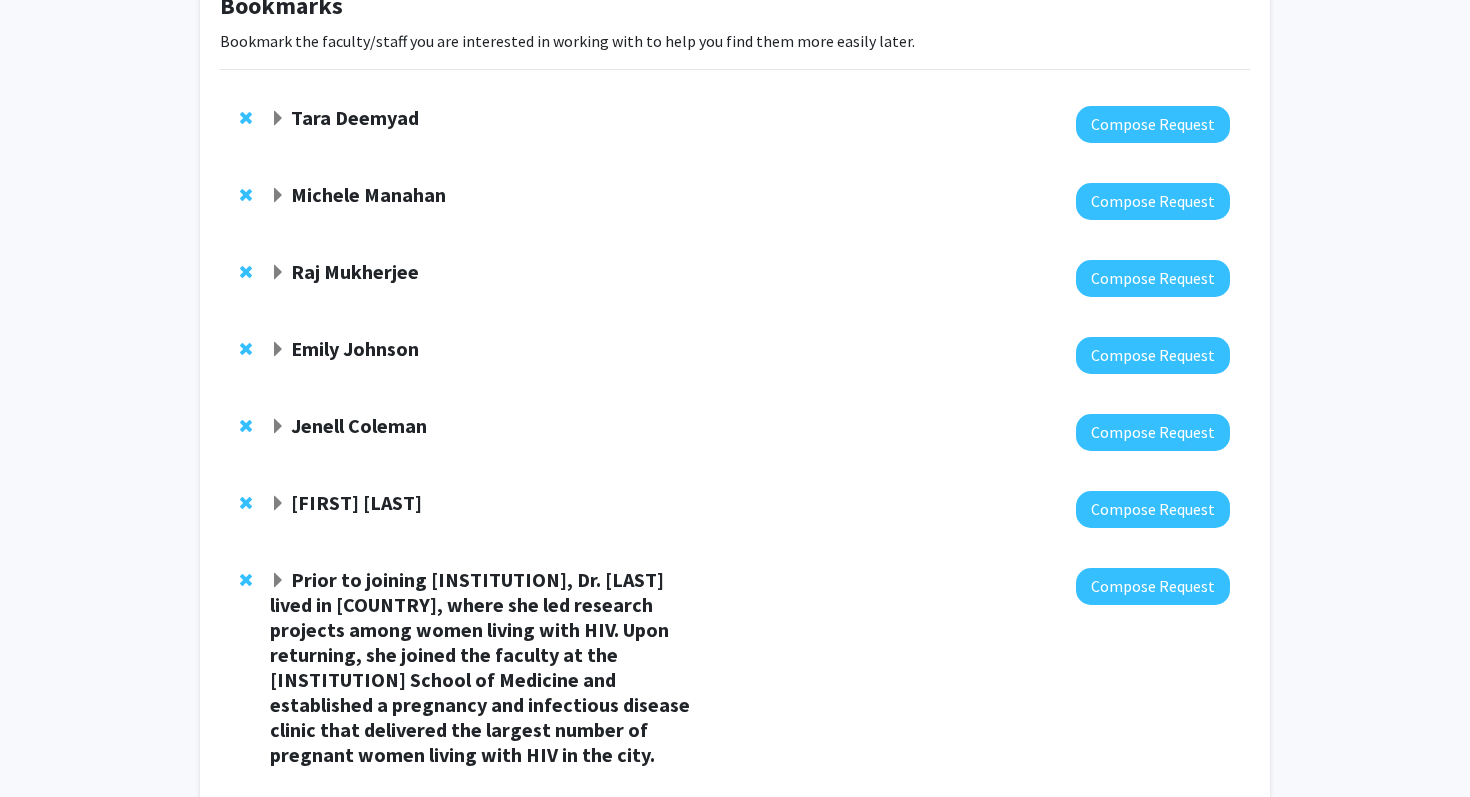 scroll, scrollTop: 165, scrollLeft: 0, axis: vertical 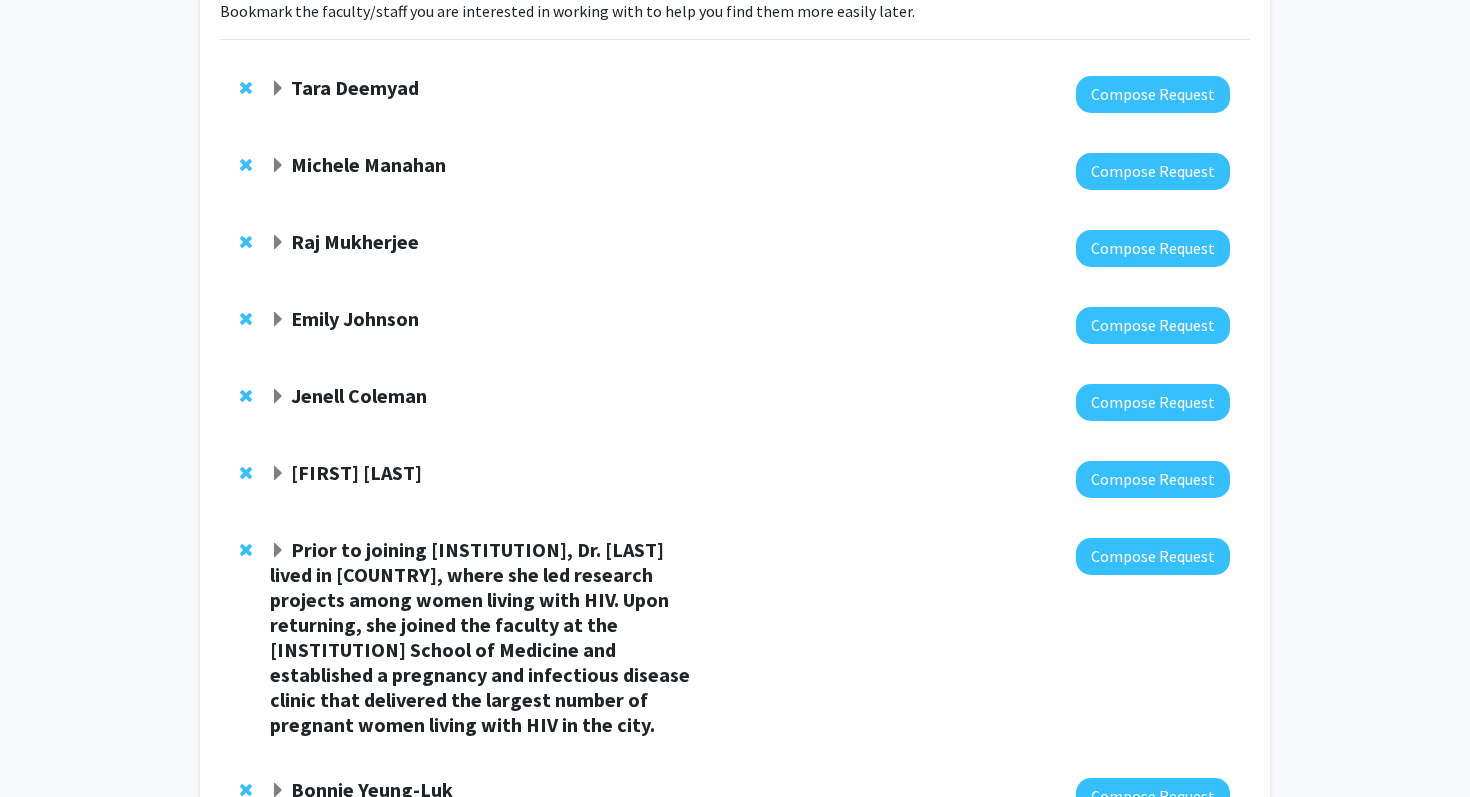 click 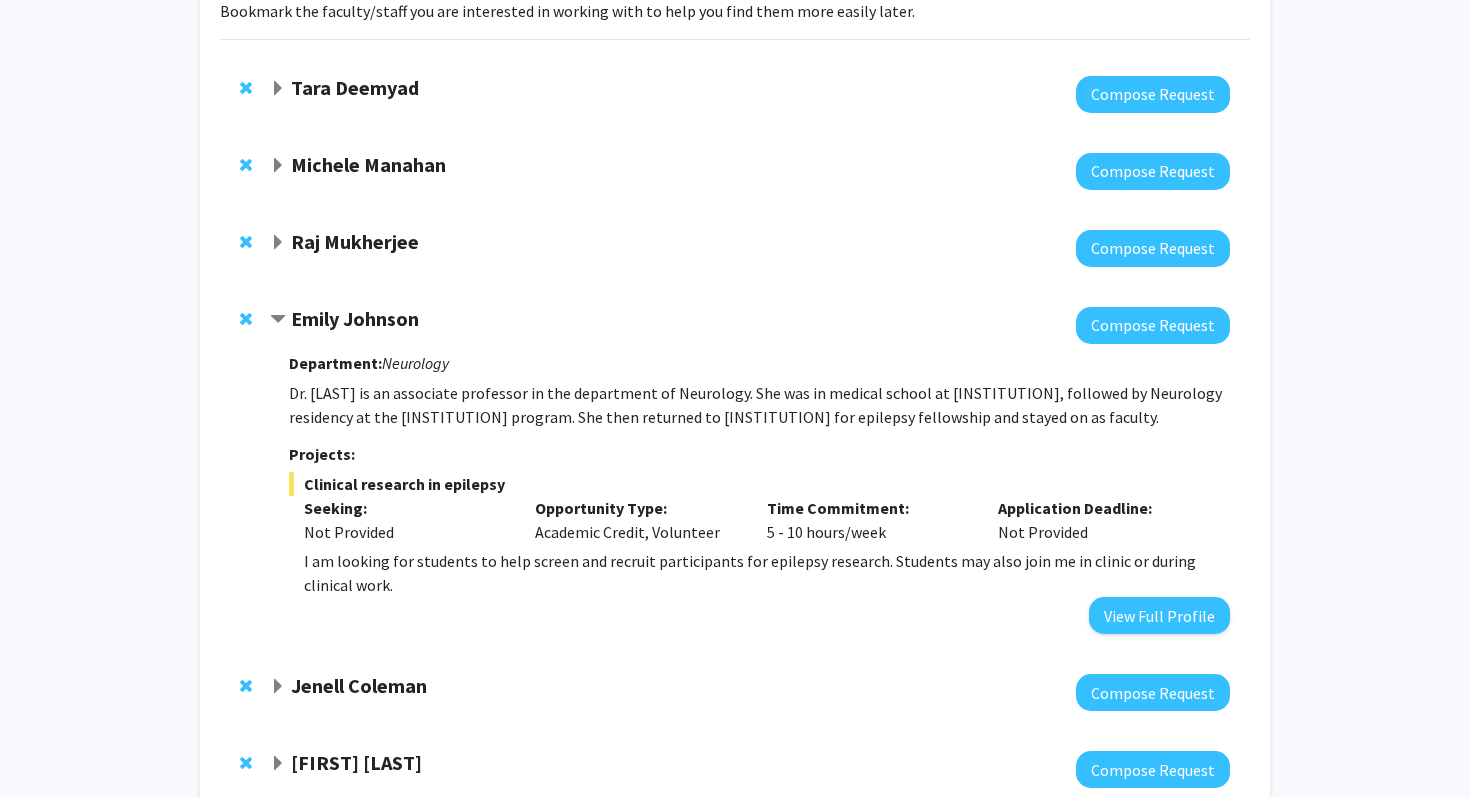 click on "Raj Mukherjee" 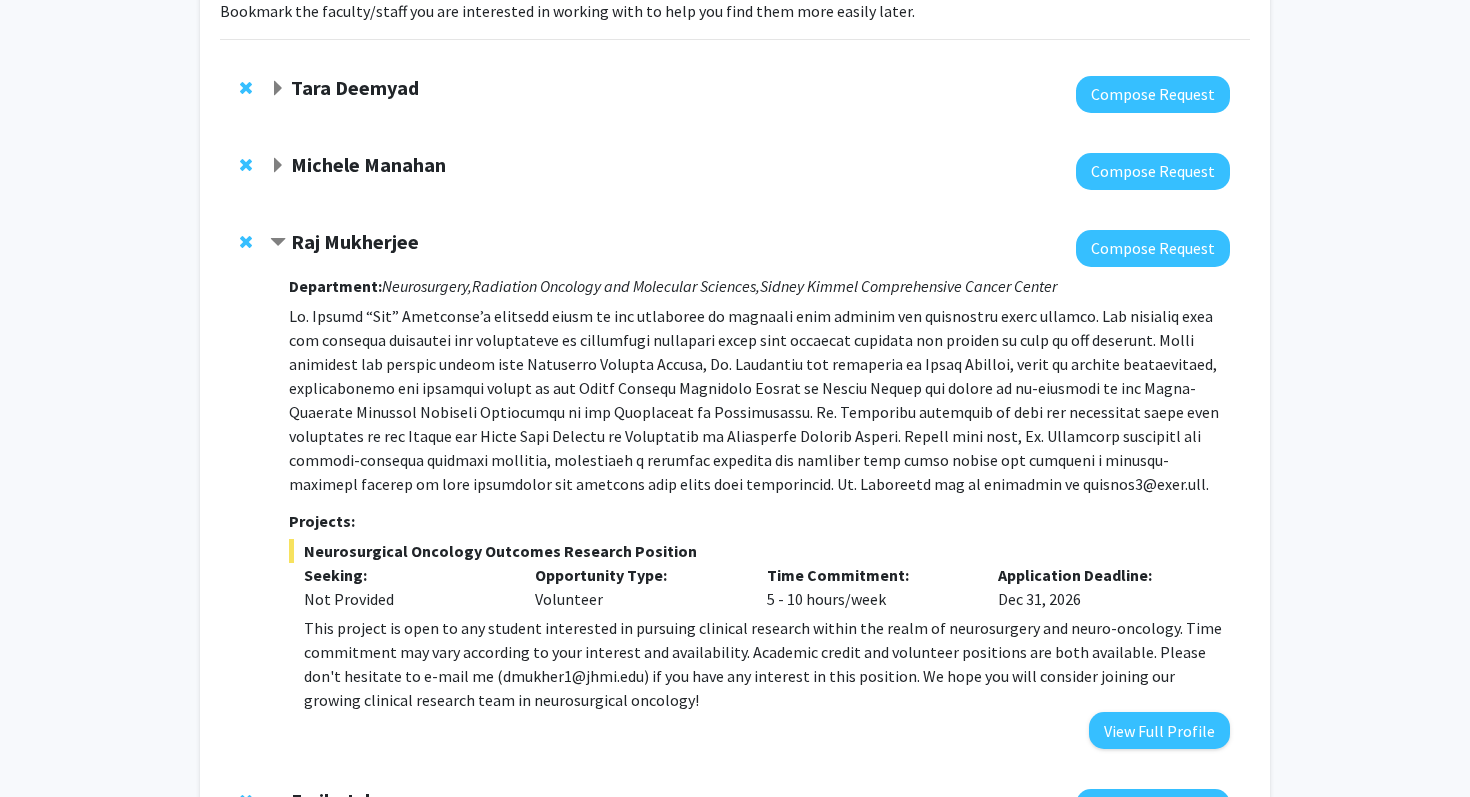 click 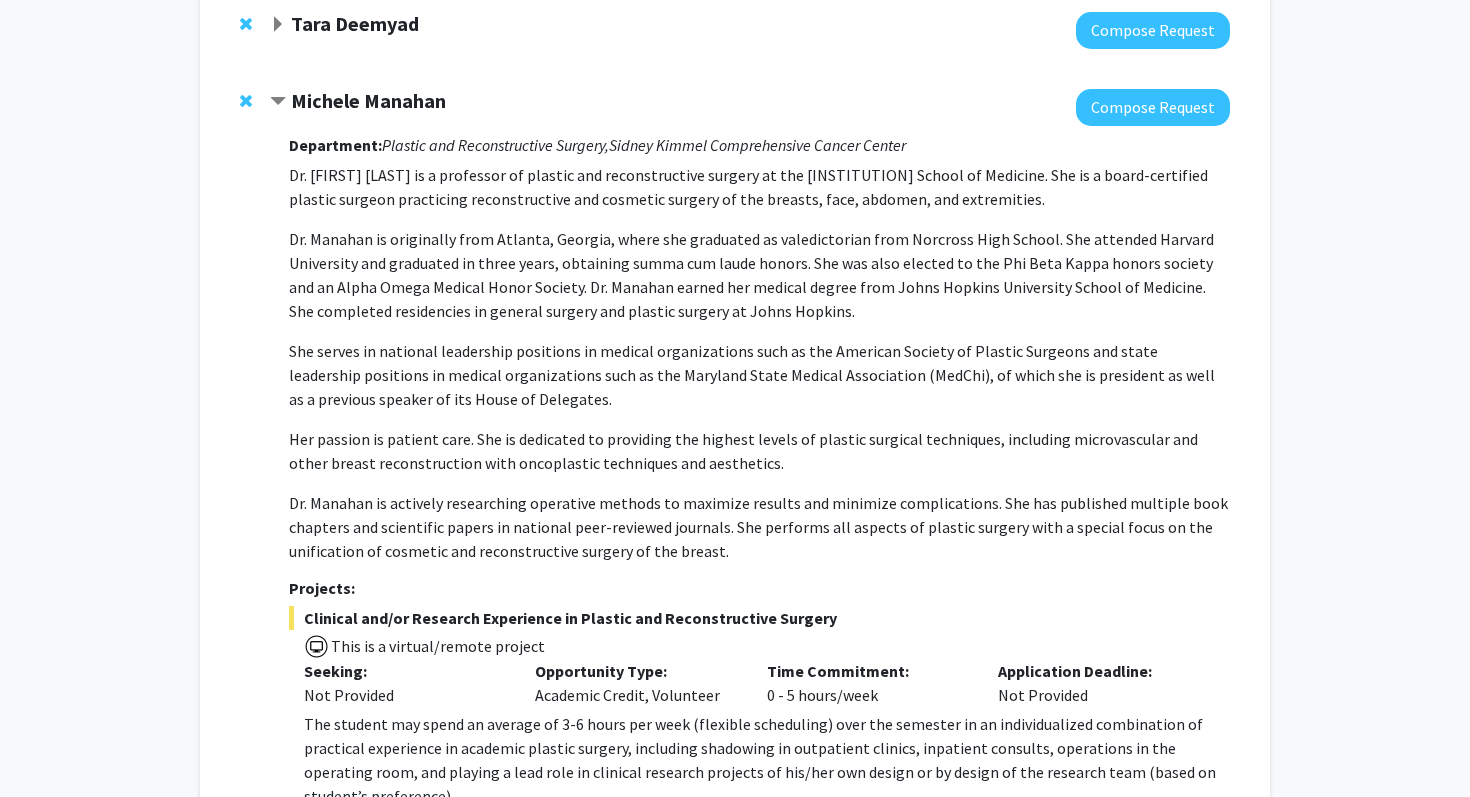 scroll, scrollTop: 212, scrollLeft: 0, axis: vertical 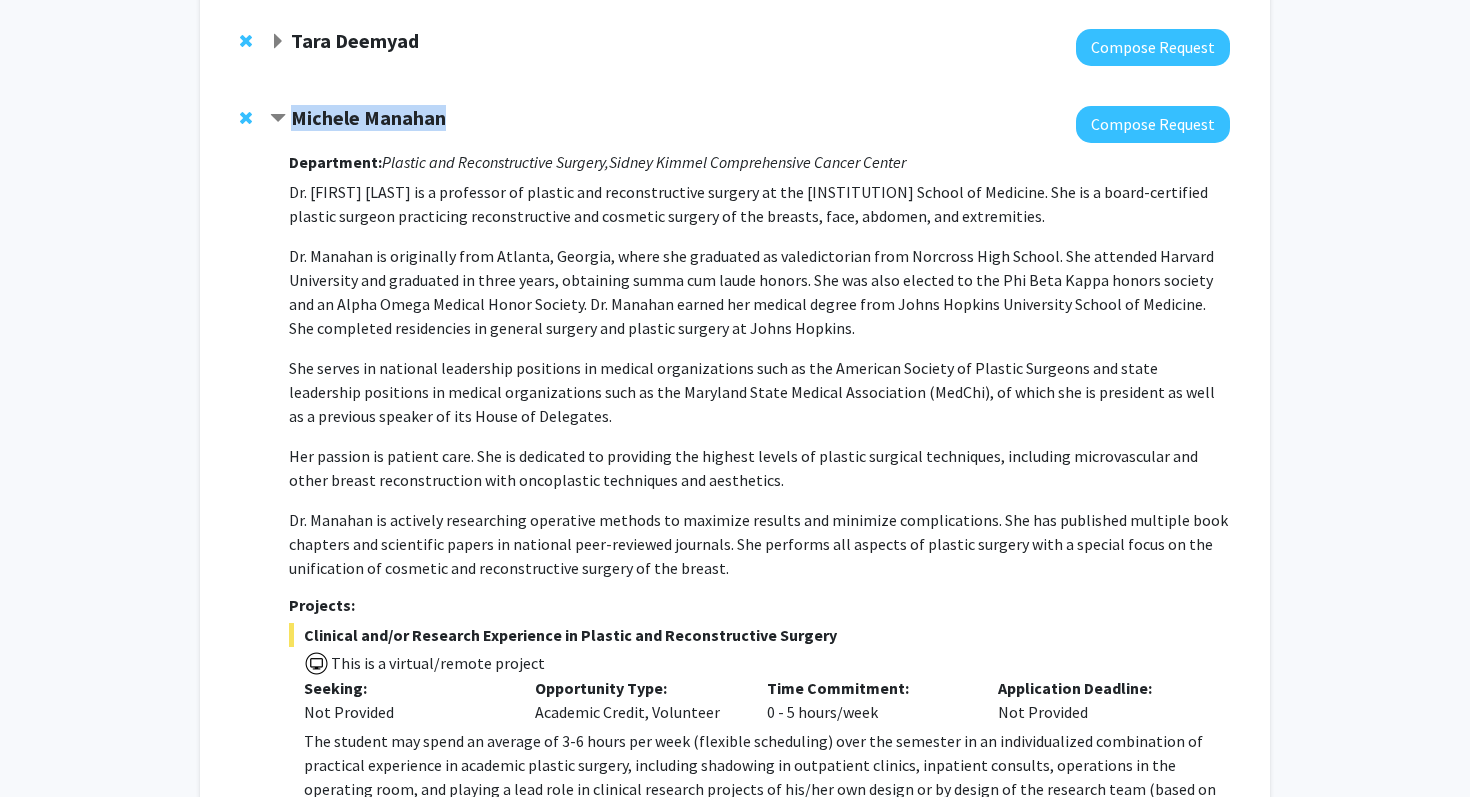 drag, startPoint x: 486, startPoint y: 114, endPoint x: 295, endPoint y: 120, distance: 191.09422 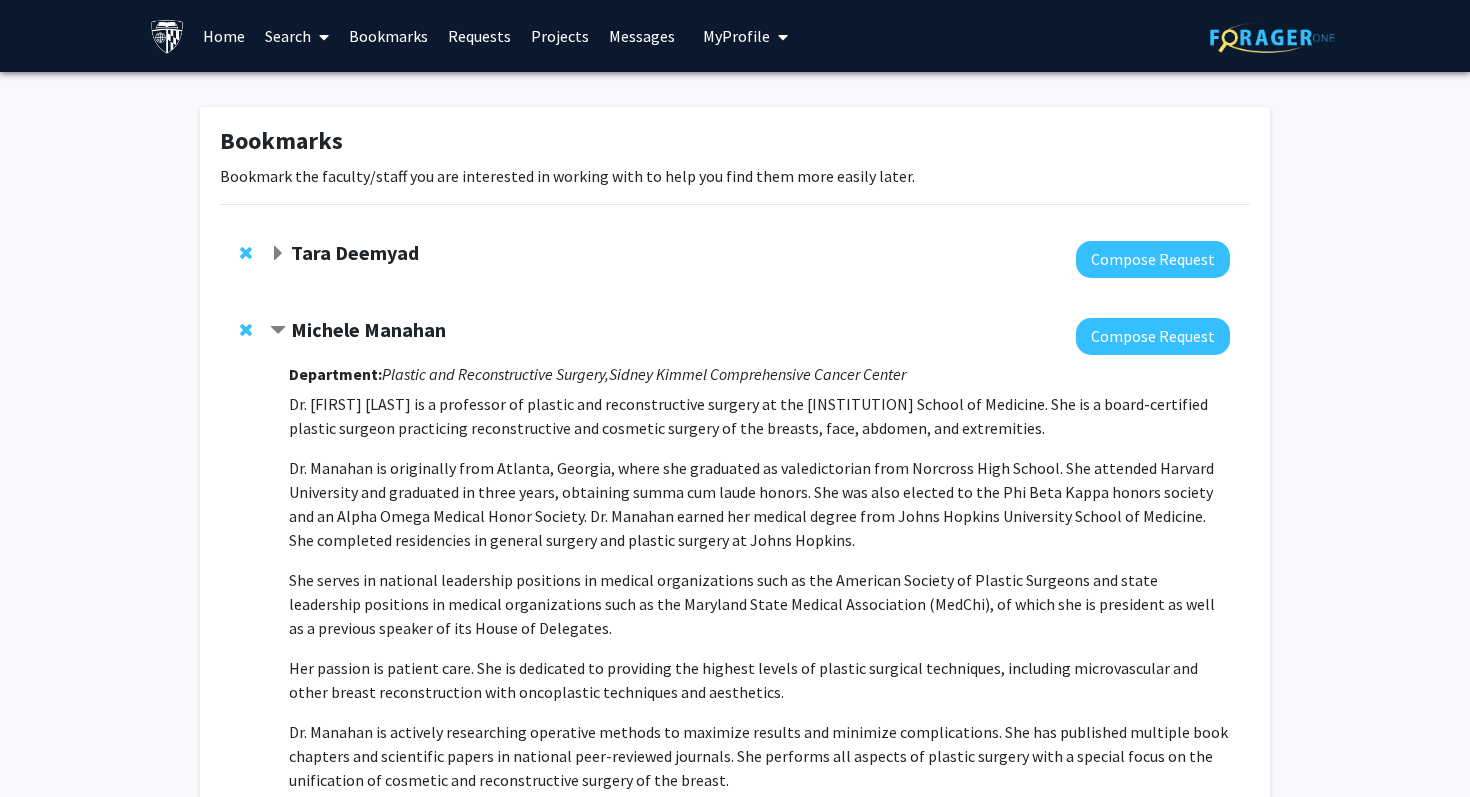 click on "Search" at bounding box center [297, 36] 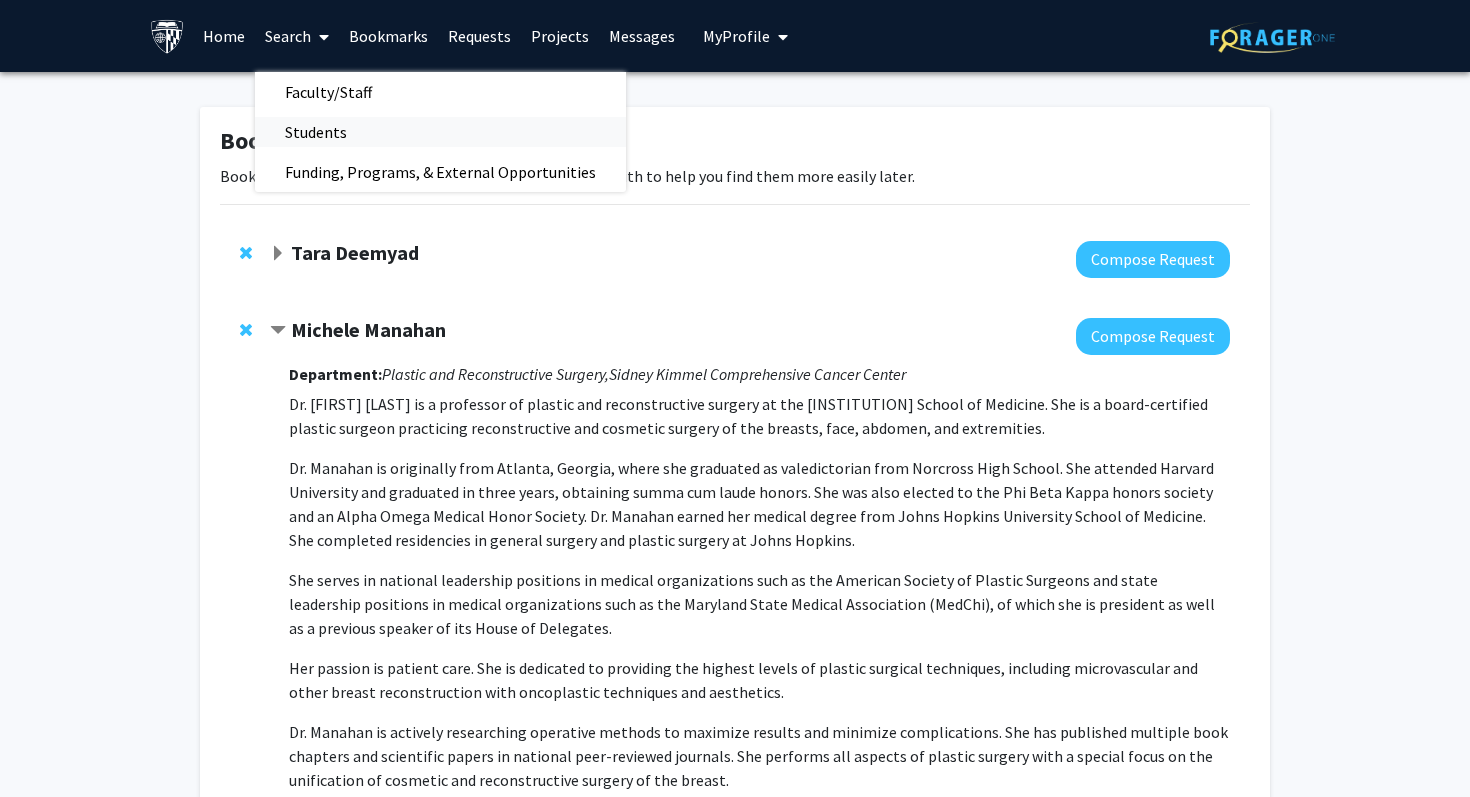 click on "Students" at bounding box center [316, 132] 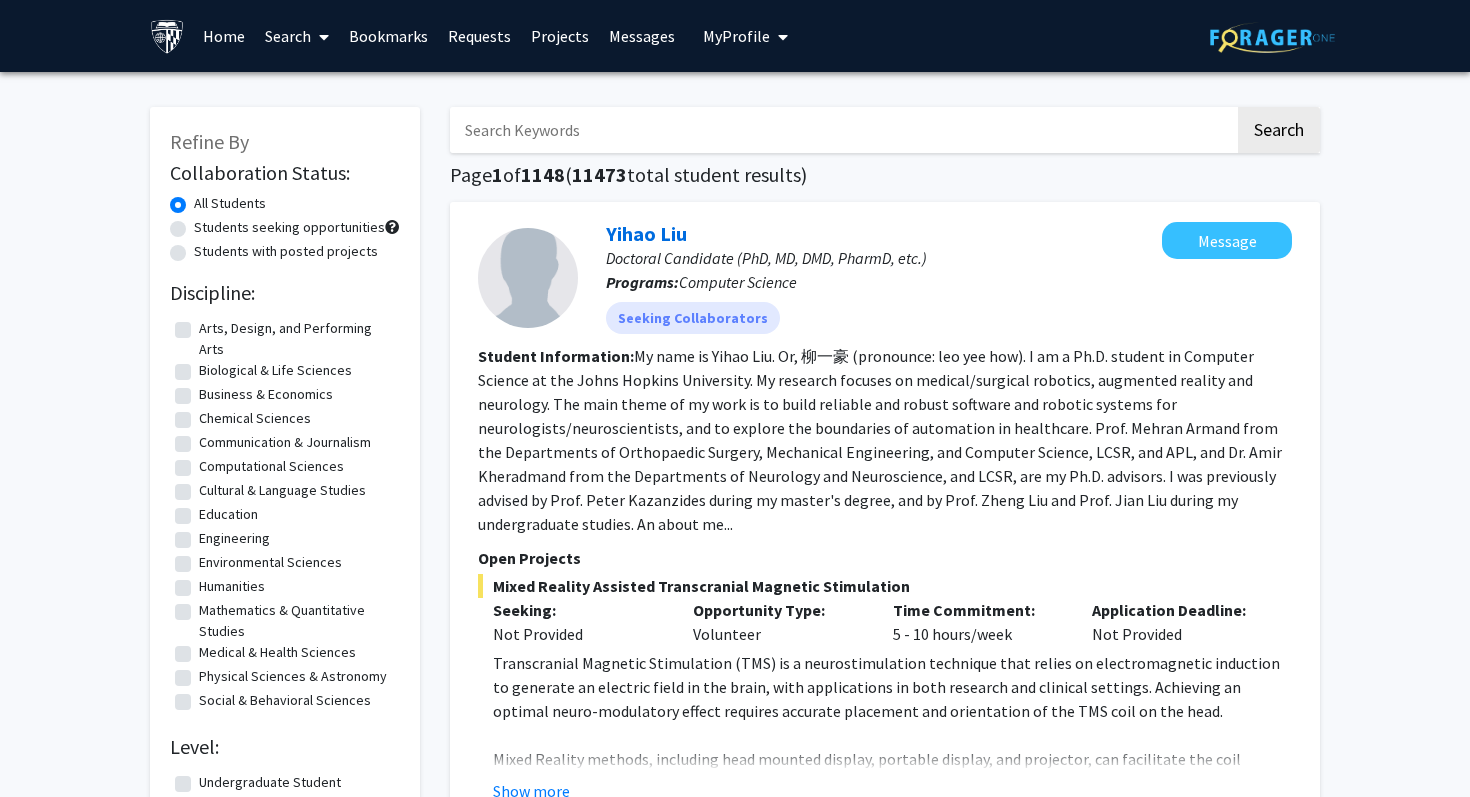 click on "Students seeking opportunities" 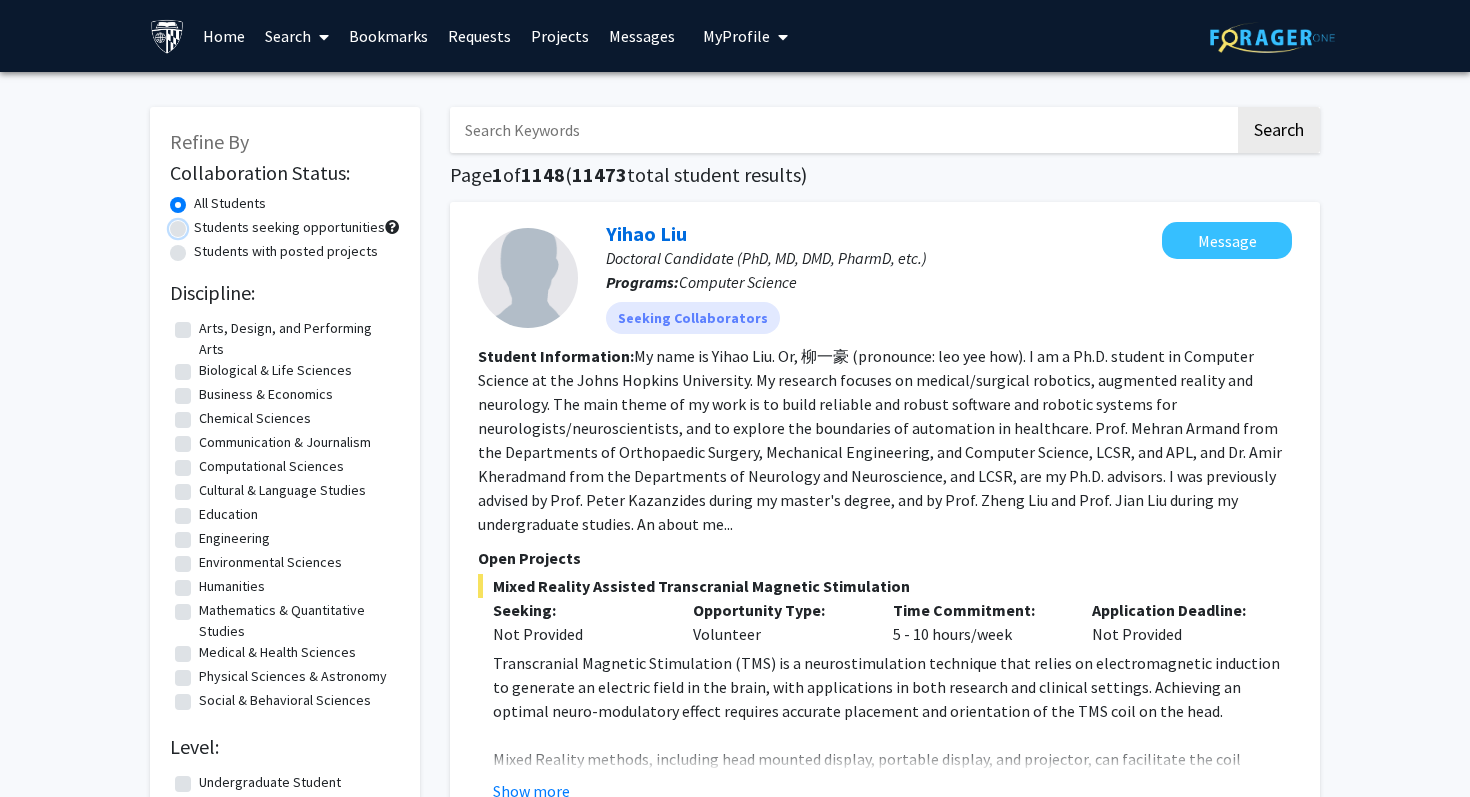 radio on "true" 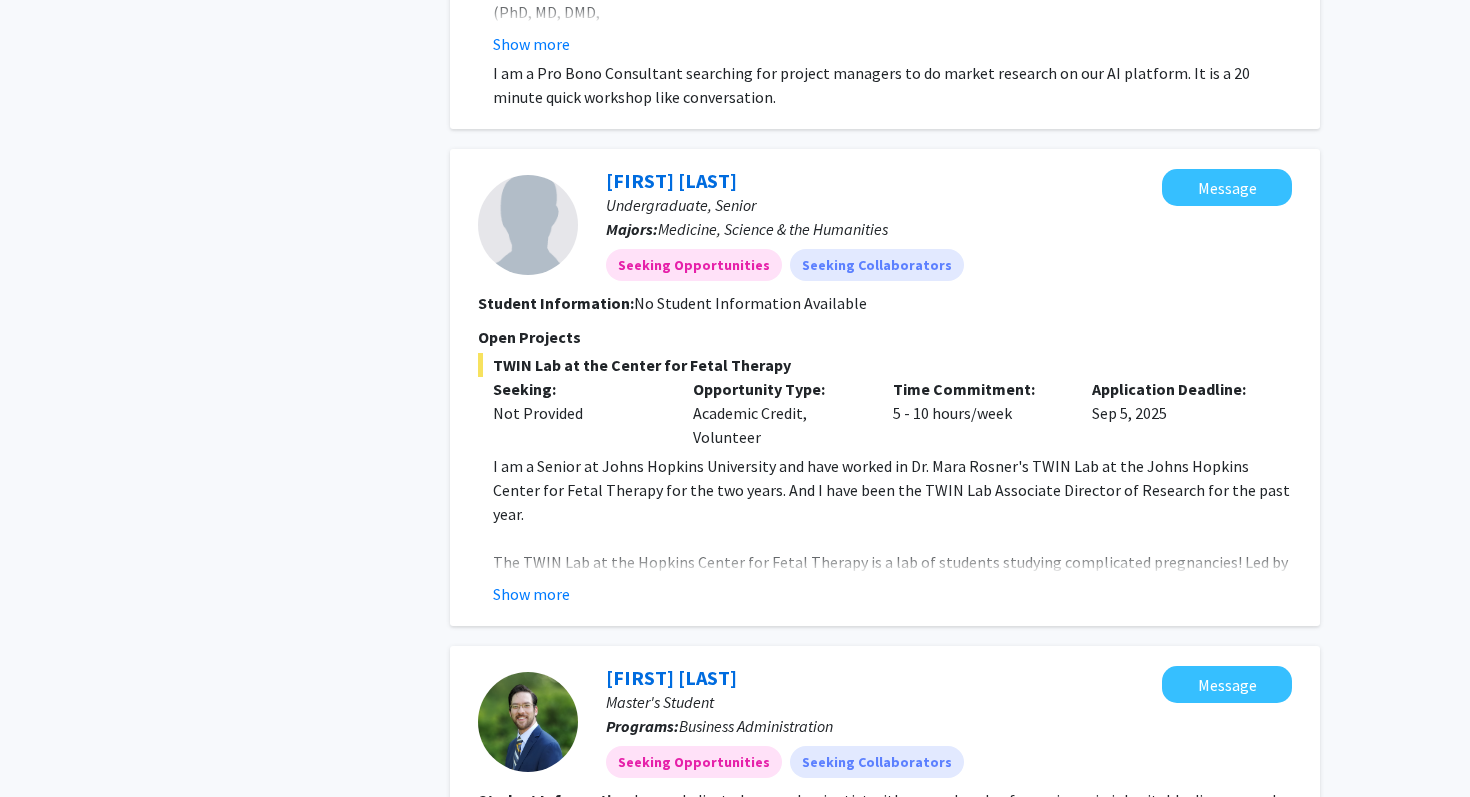 scroll, scrollTop: 2683, scrollLeft: 0, axis: vertical 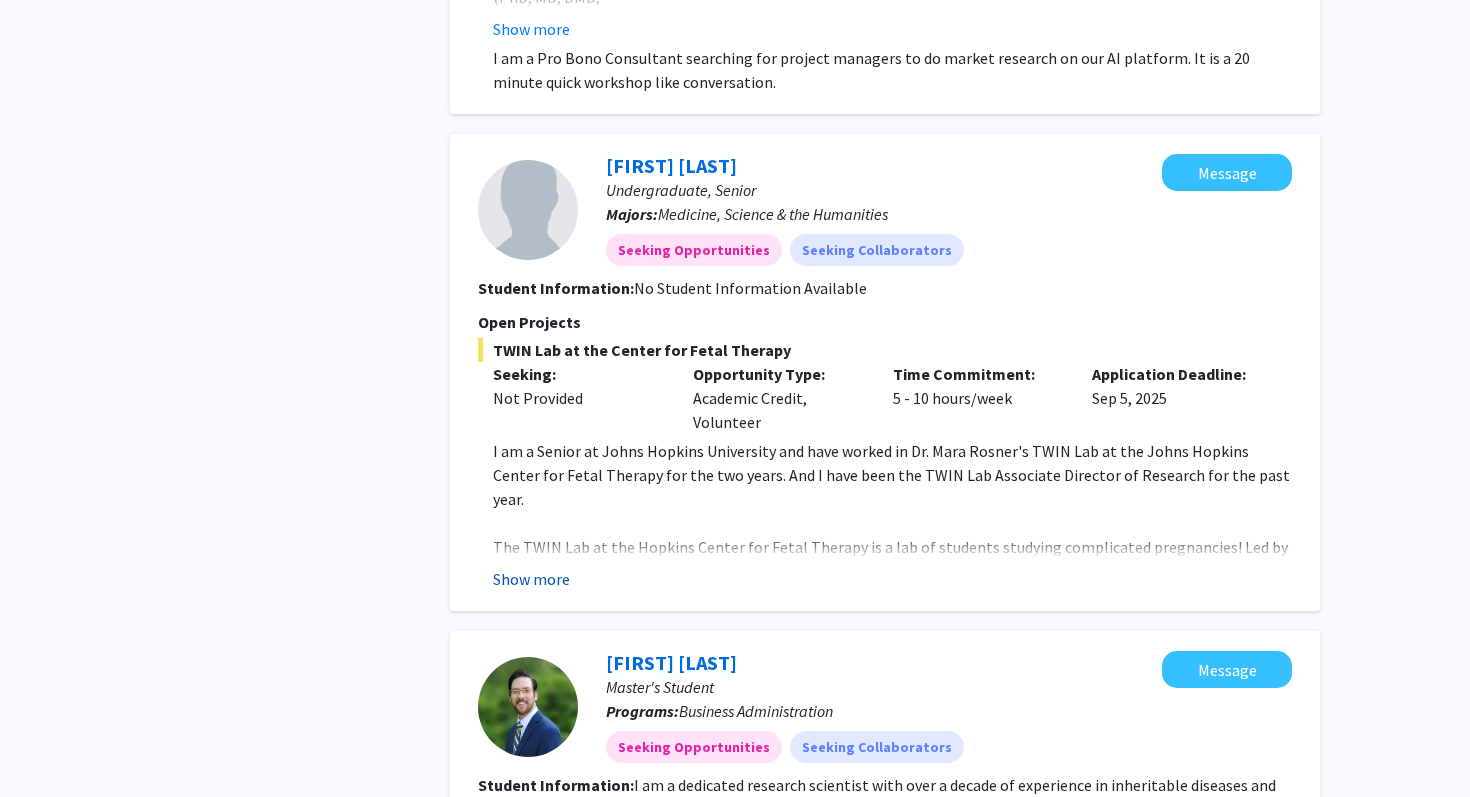 click on "Show more" 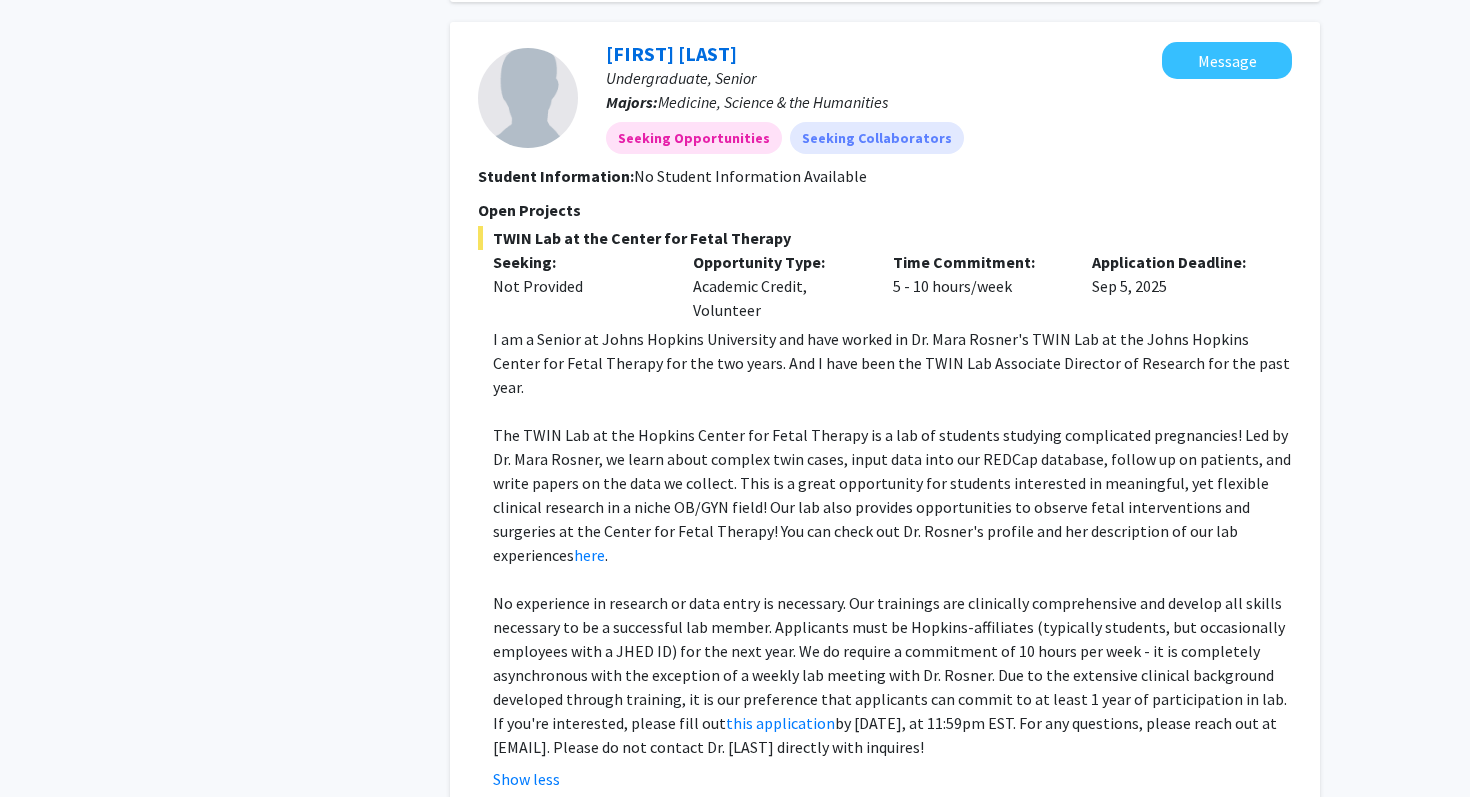 scroll, scrollTop: 2796, scrollLeft: 0, axis: vertical 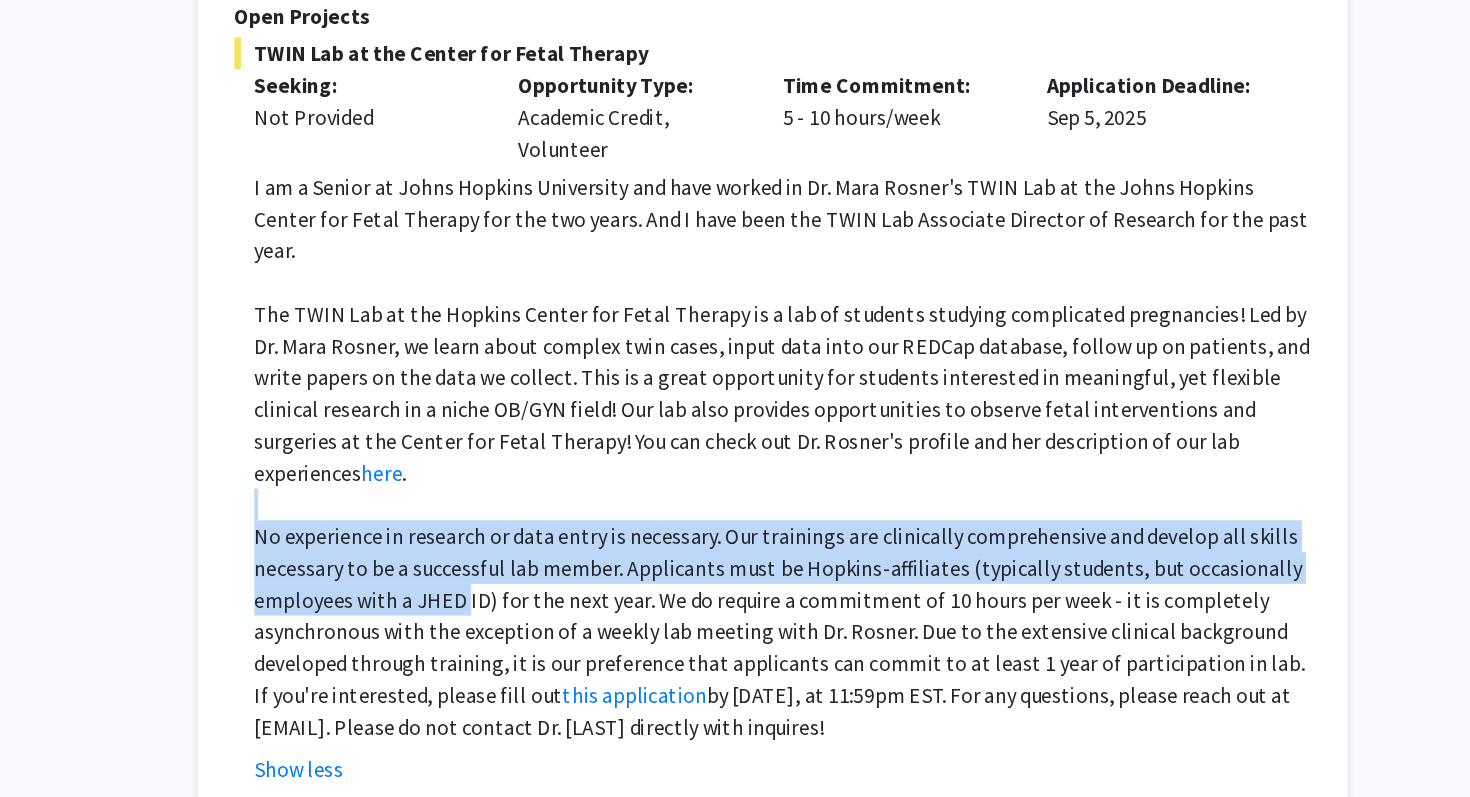 drag, startPoint x: 598, startPoint y: 494, endPoint x: 654, endPoint y: 556, distance: 83.546394 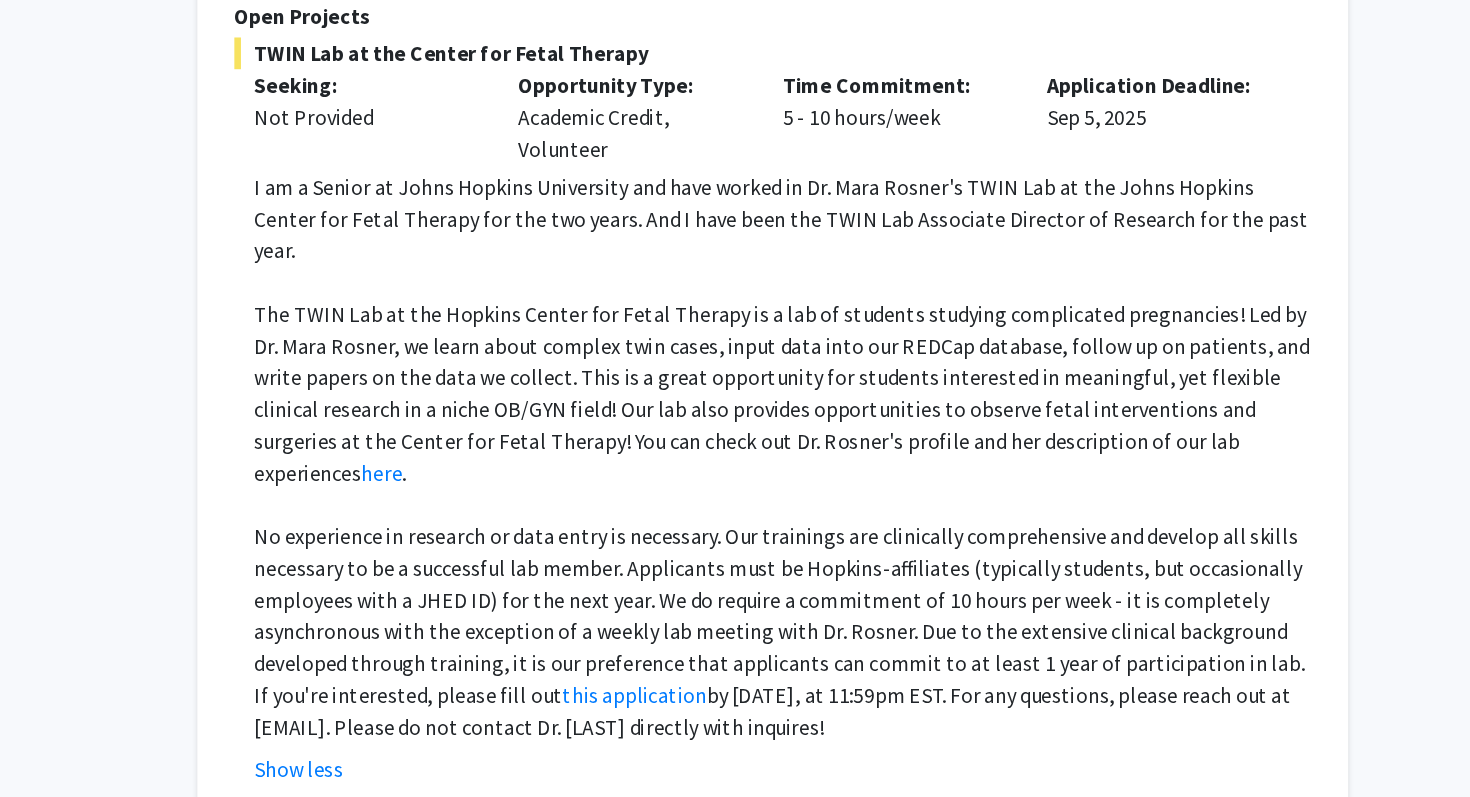 click on "No experience in research or data entry is necessary. Our trainings are clinically comprehensive and develop all skills necessary to be a successful lab member. Applicants must be [INSTITUTION]-affiliates (typically students, but occasionally employees with a JHED ID) for the next year. We do require a commitment of 10 hours per week - it is completely asynchronous with the exception of a weekly lab meeting with Dr. [LAST]. Due to the extensive clinical background developed through training, it is our preference that applicants can commit to at least 1 year of participation in lab. If you're interested, please fill out this application by [DATE], at 11:59pm EST. For any questions, please reach out at [EMAIL]. Please do not contact Dr. [LAST] directly with inquires!" 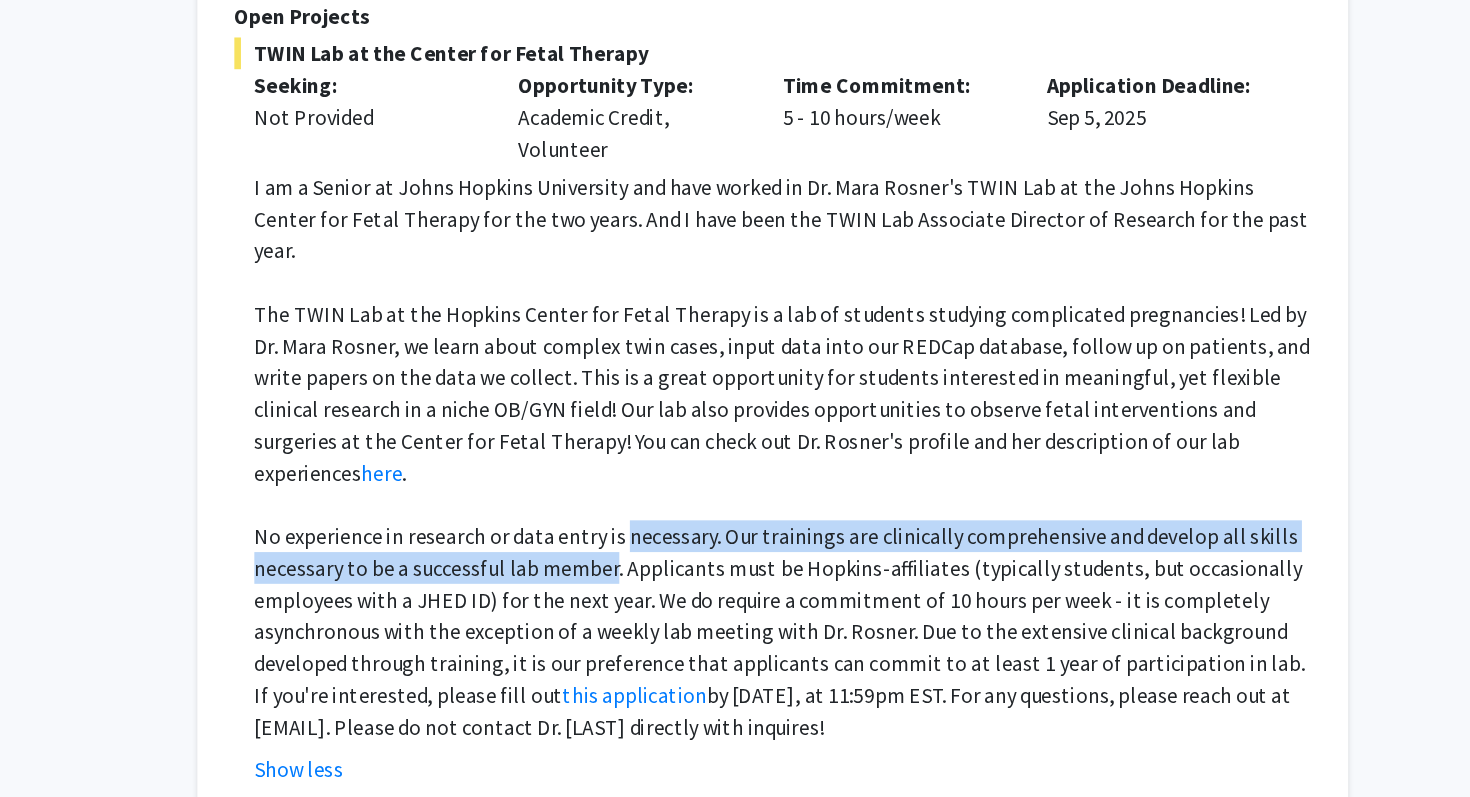 drag, startPoint x: 761, startPoint y: 542, endPoint x: 773, endPoint y: 516, distance: 28.635643 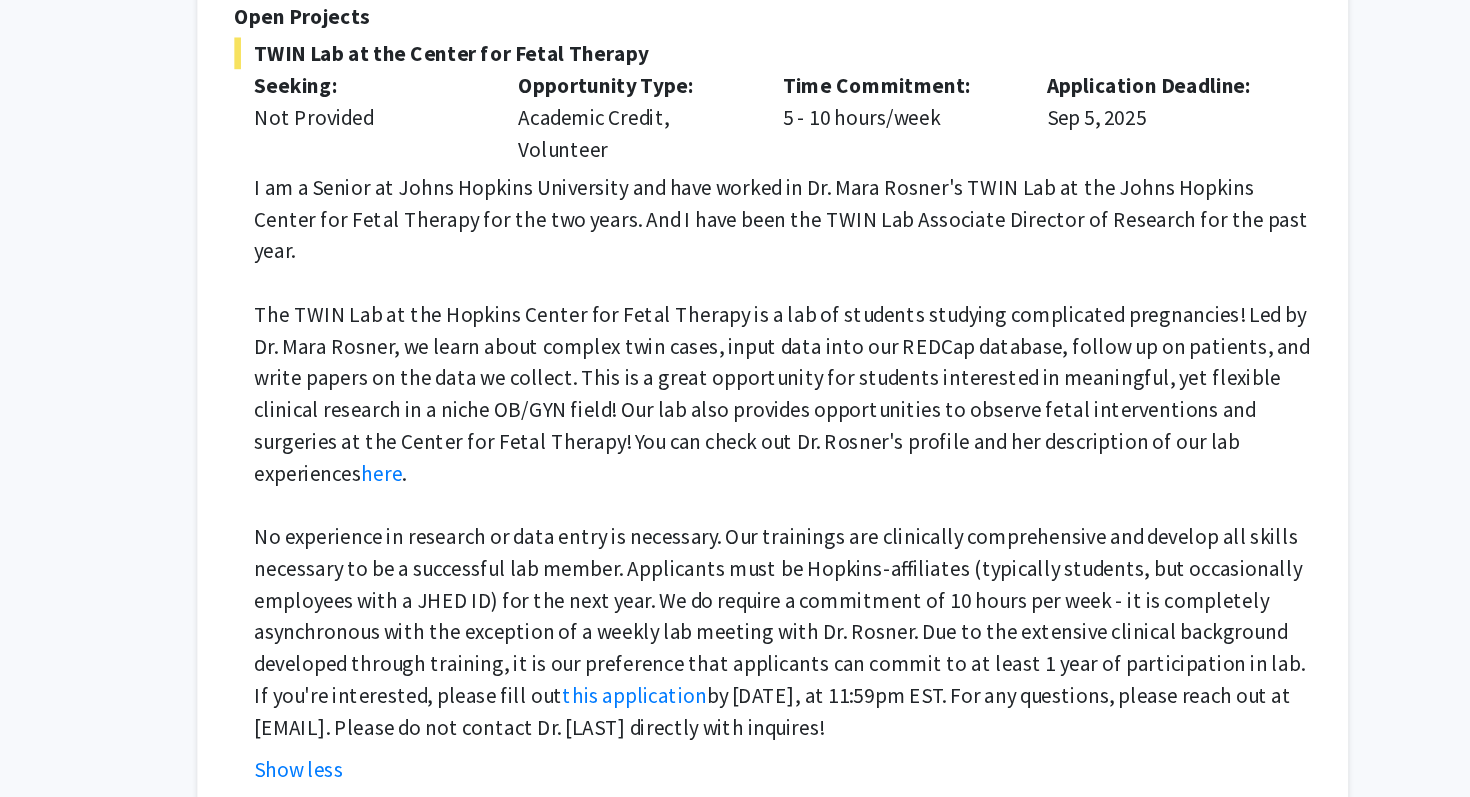 click on "No experience in research or data entry is necessary. Our trainings are clinically comprehensive and develop all skills necessary to be a successful lab member. Applicants must be [INSTITUTION]-affiliates (typically students, but occasionally employees with a JHED ID) for the next year. We do require a commitment of 10 hours per week - it is completely asynchronous with the exception of a weekly lab meeting with Dr. [LAST]. Due to the extensive clinical background developed through training, it is our preference that applicants can commit to at least 1 year of participation in lab. If you're interested, please fill out this application by [DATE], at 11:59pm EST. For any questions, please reach out at [EMAIL]. Please do not contact Dr. [LAST] directly with inquires!" 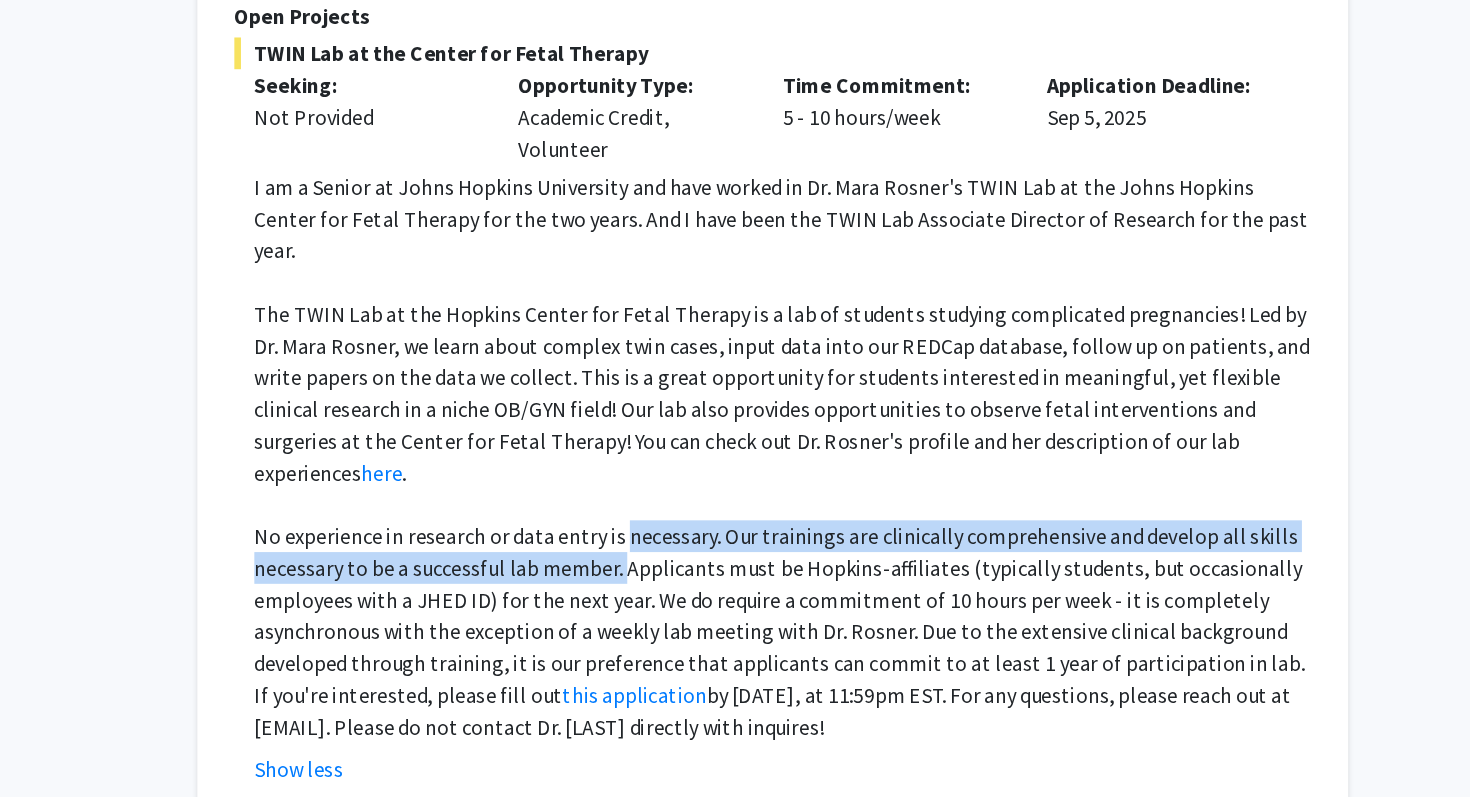 drag, startPoint x: 770, startPoint y: 541, endPoint x: 773, endPoint y: 500, distance: 41.109608 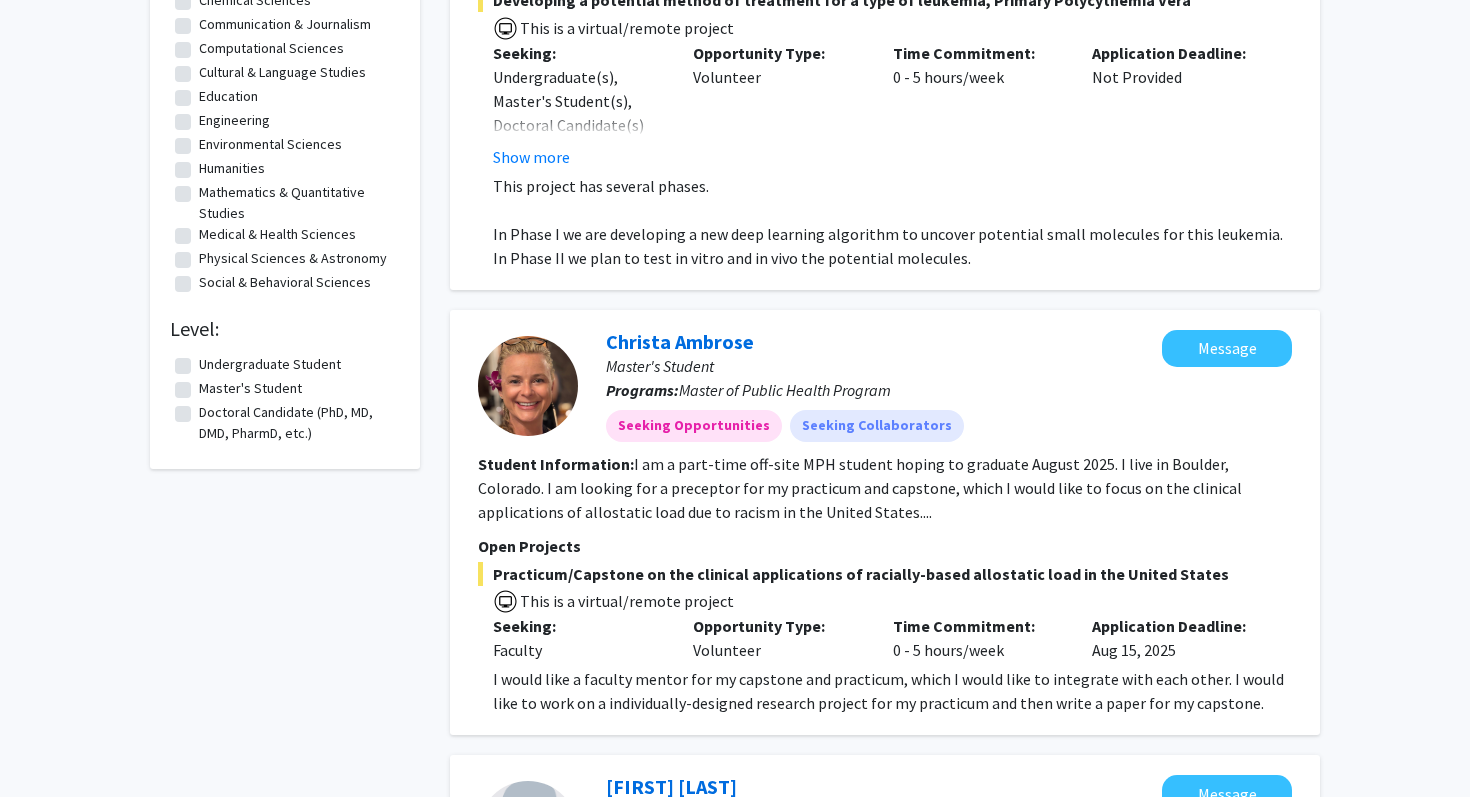 scroll, scrollTop: 0, scrollLeft: 0, axis: both 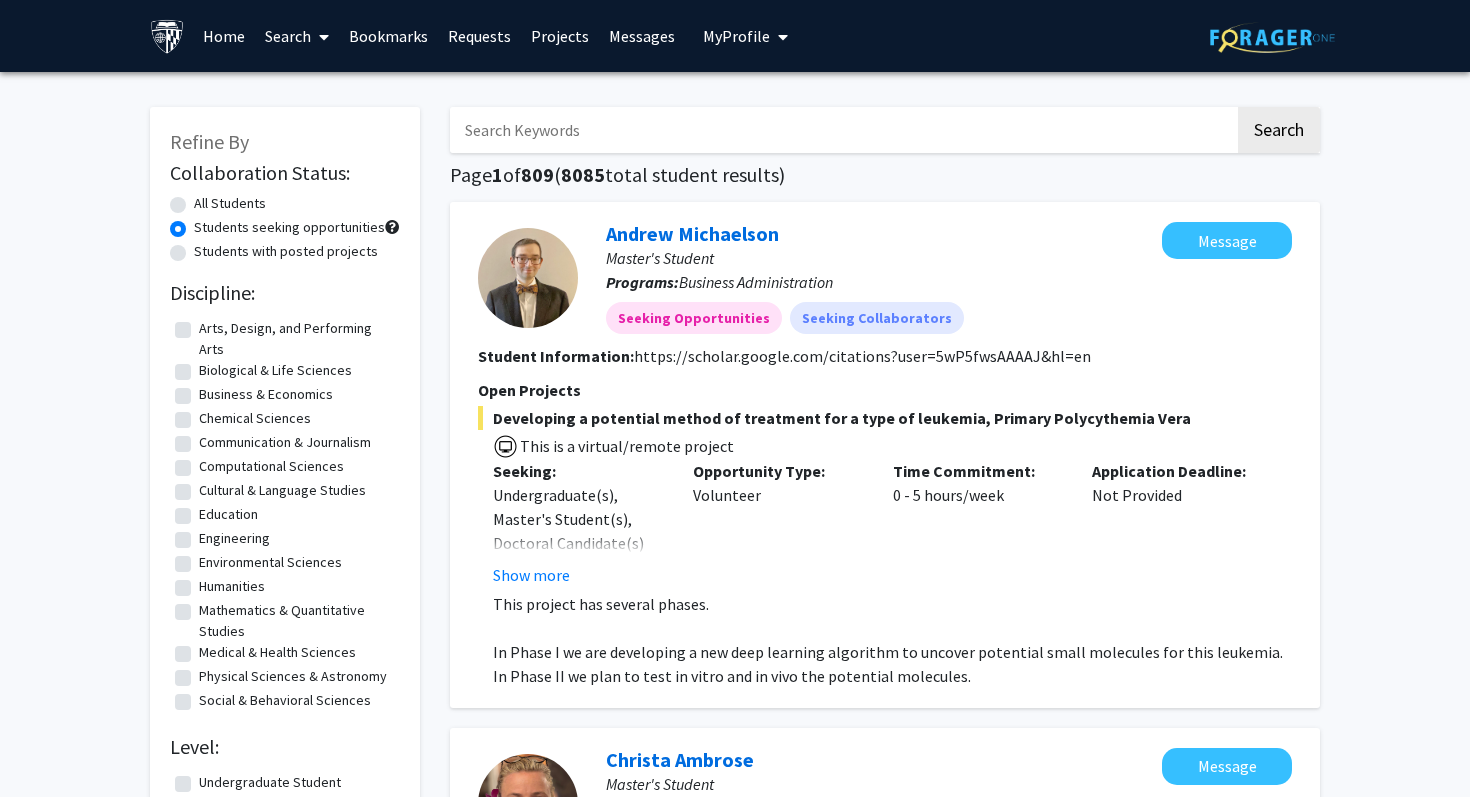click on "Biological & Life Sciences" 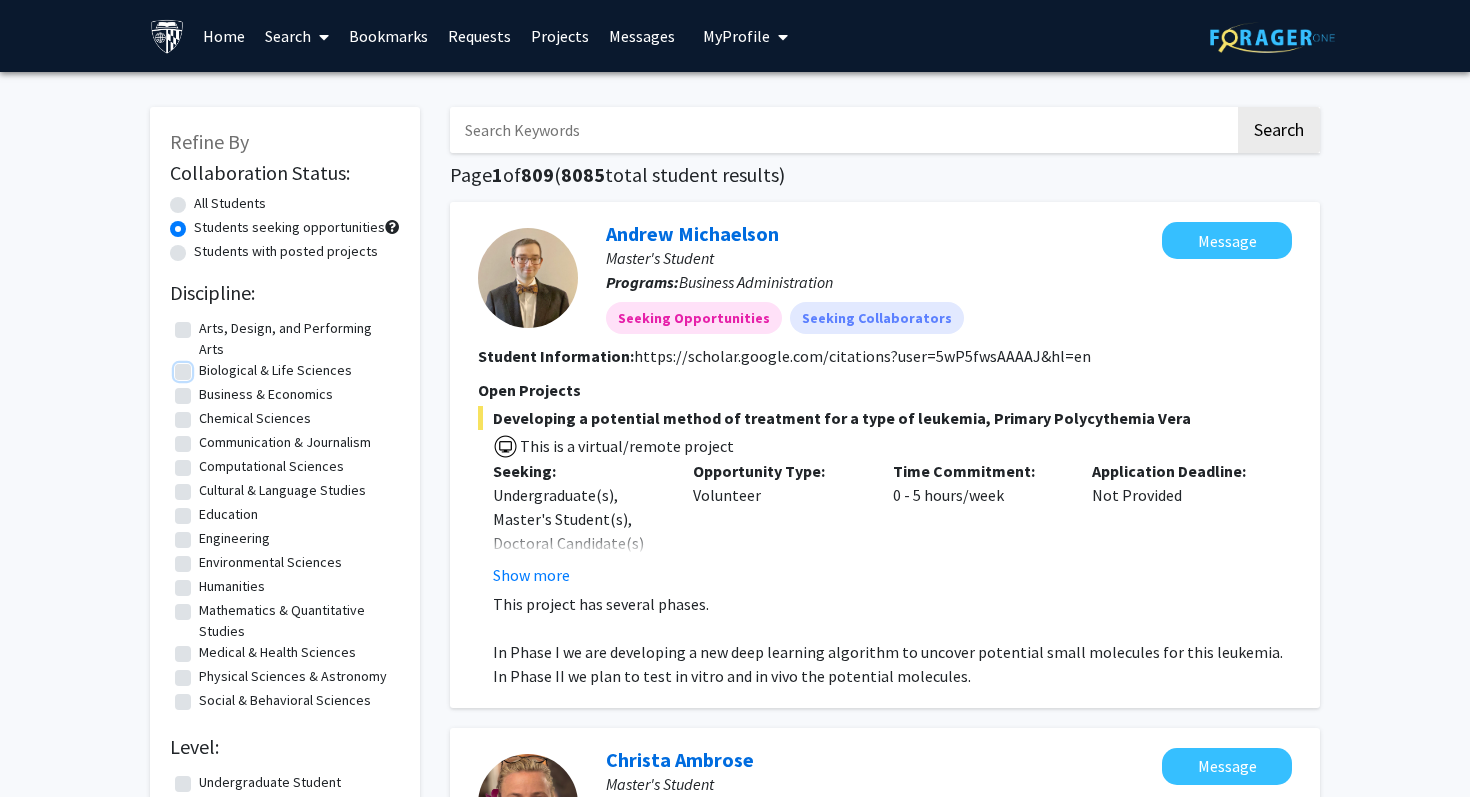 click on "Biological & Life Sciences" at bounding box center [205, 366] 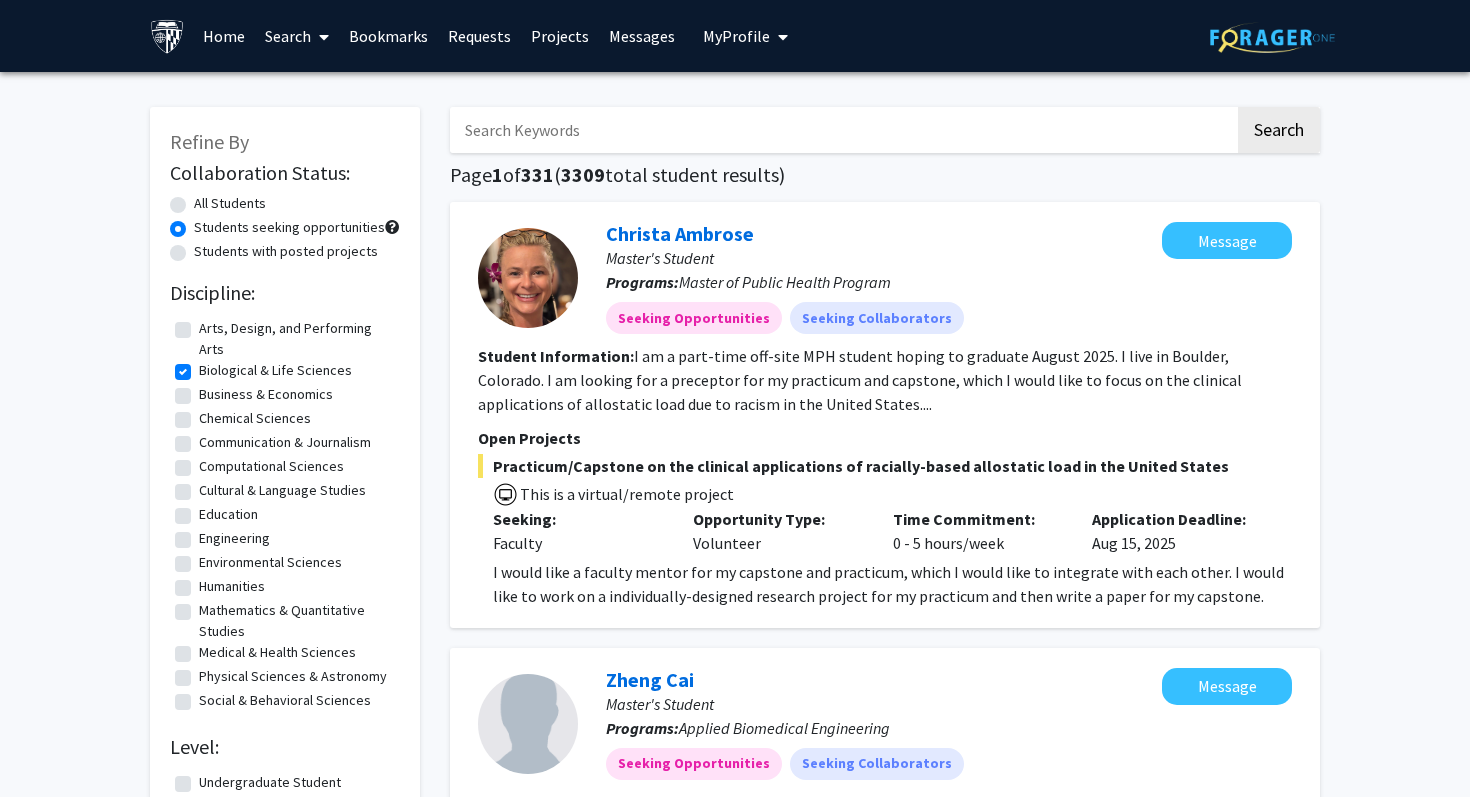 click on "Medical & Health Sciences" 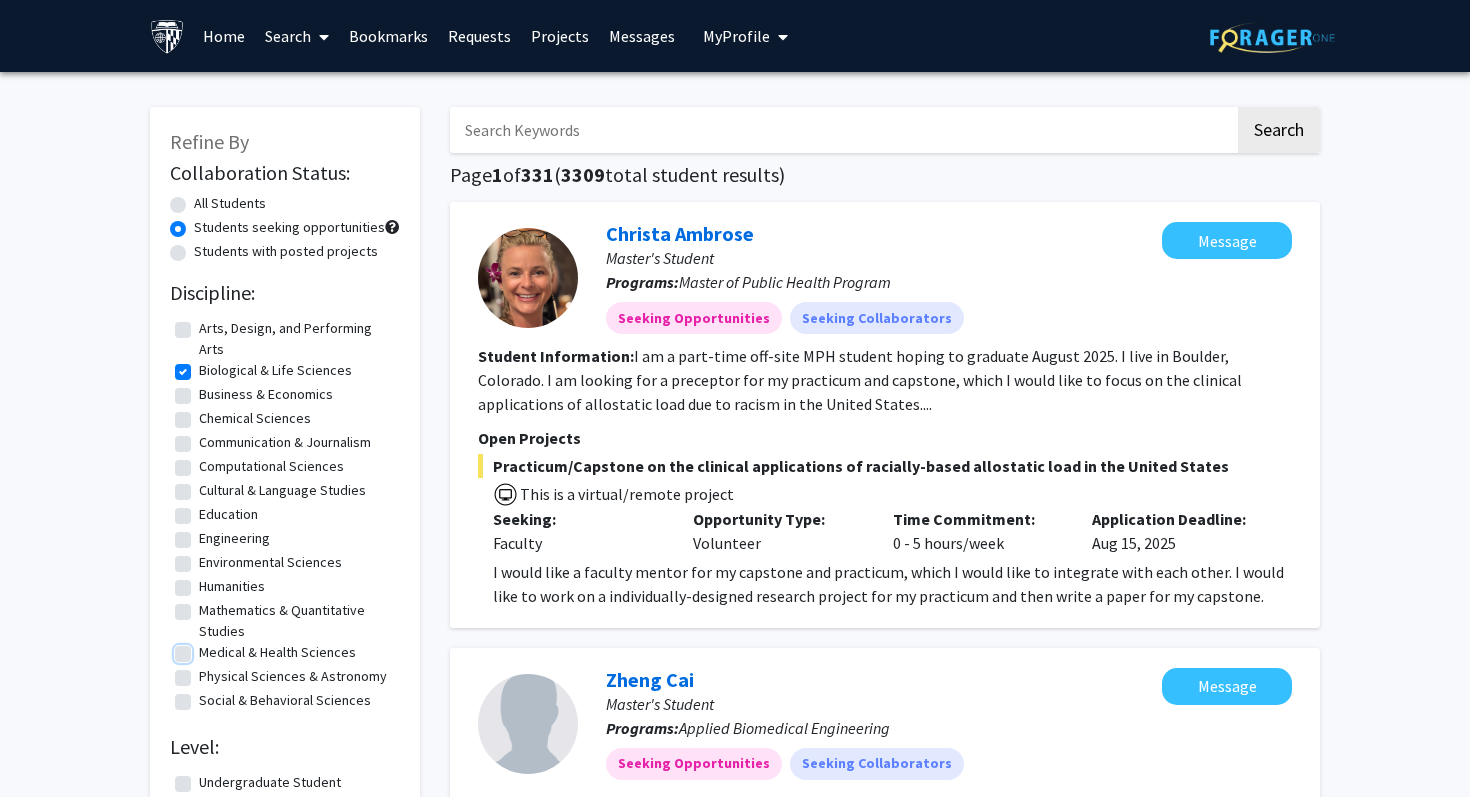 click on "Medical & Health Sciences" at bounding box center [205, 648] 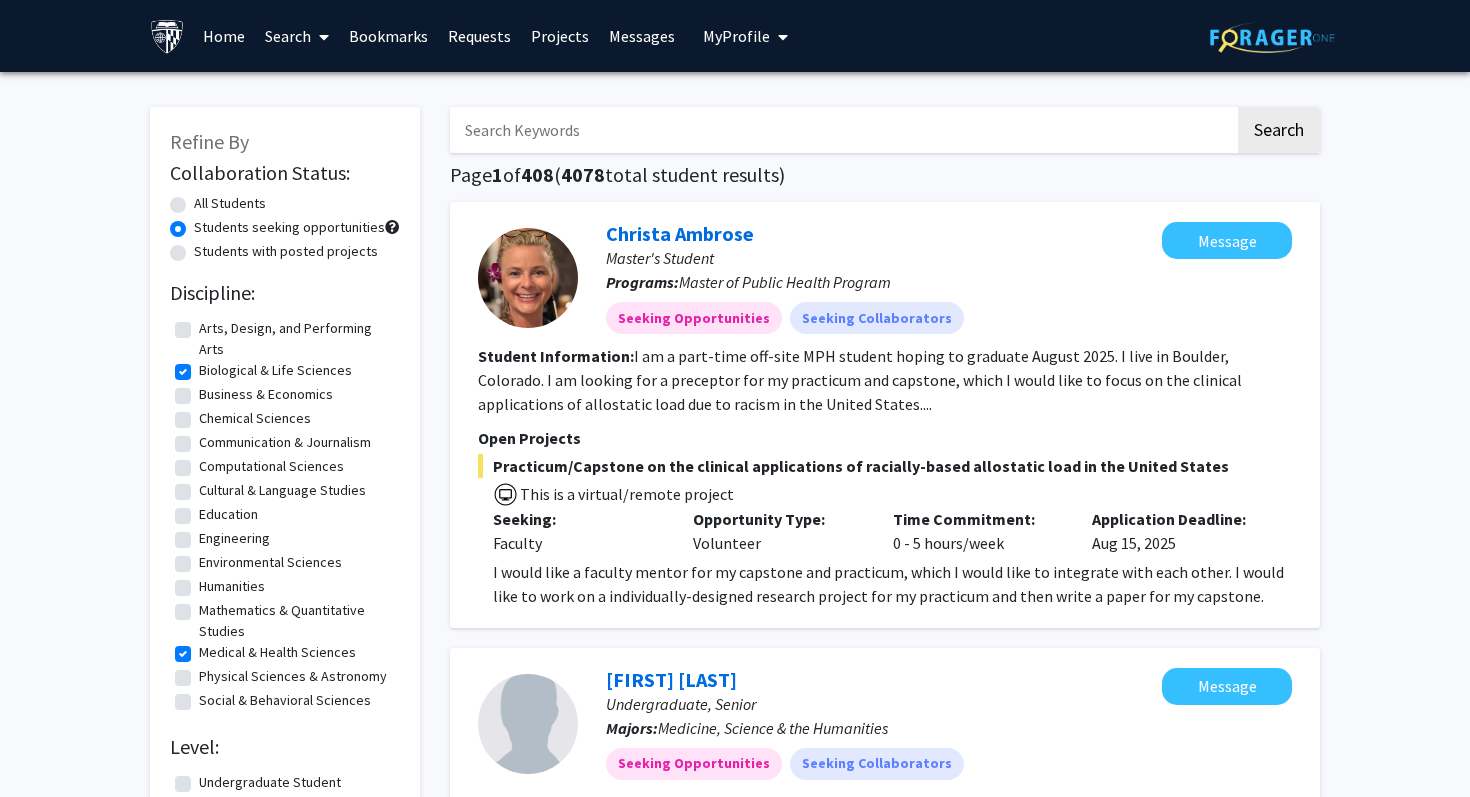 click on "I am a part-time off-site MPH student hoping to graduate August 2025. I live in Boulder, Colorado.  I am looking for a preceptor for my practicum and capstone, which I would like to focus on the clinical applications of allostatic load due to racism in the United States...." 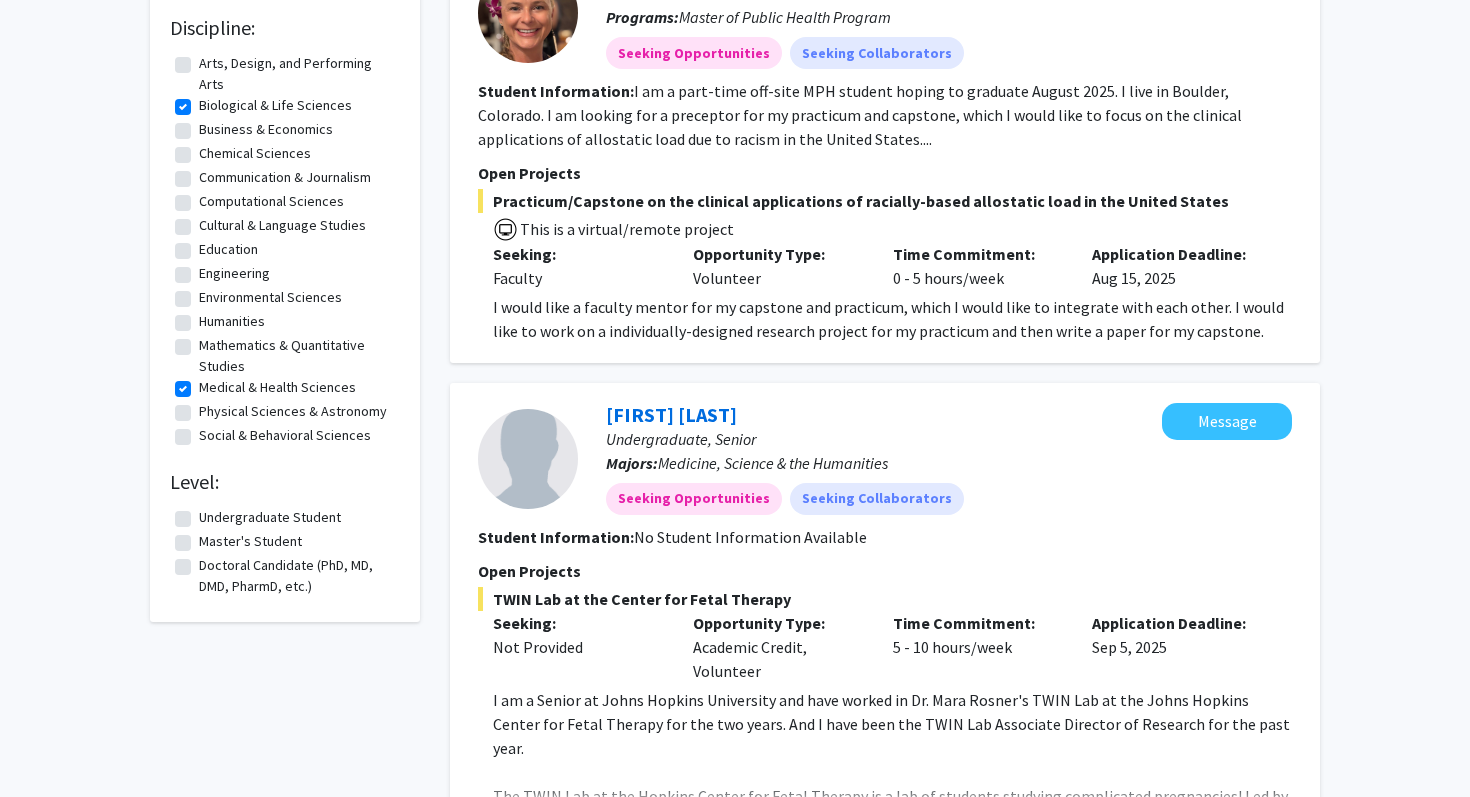 scroll, scrollTop: 0, scrollLeft: 0, axis: both 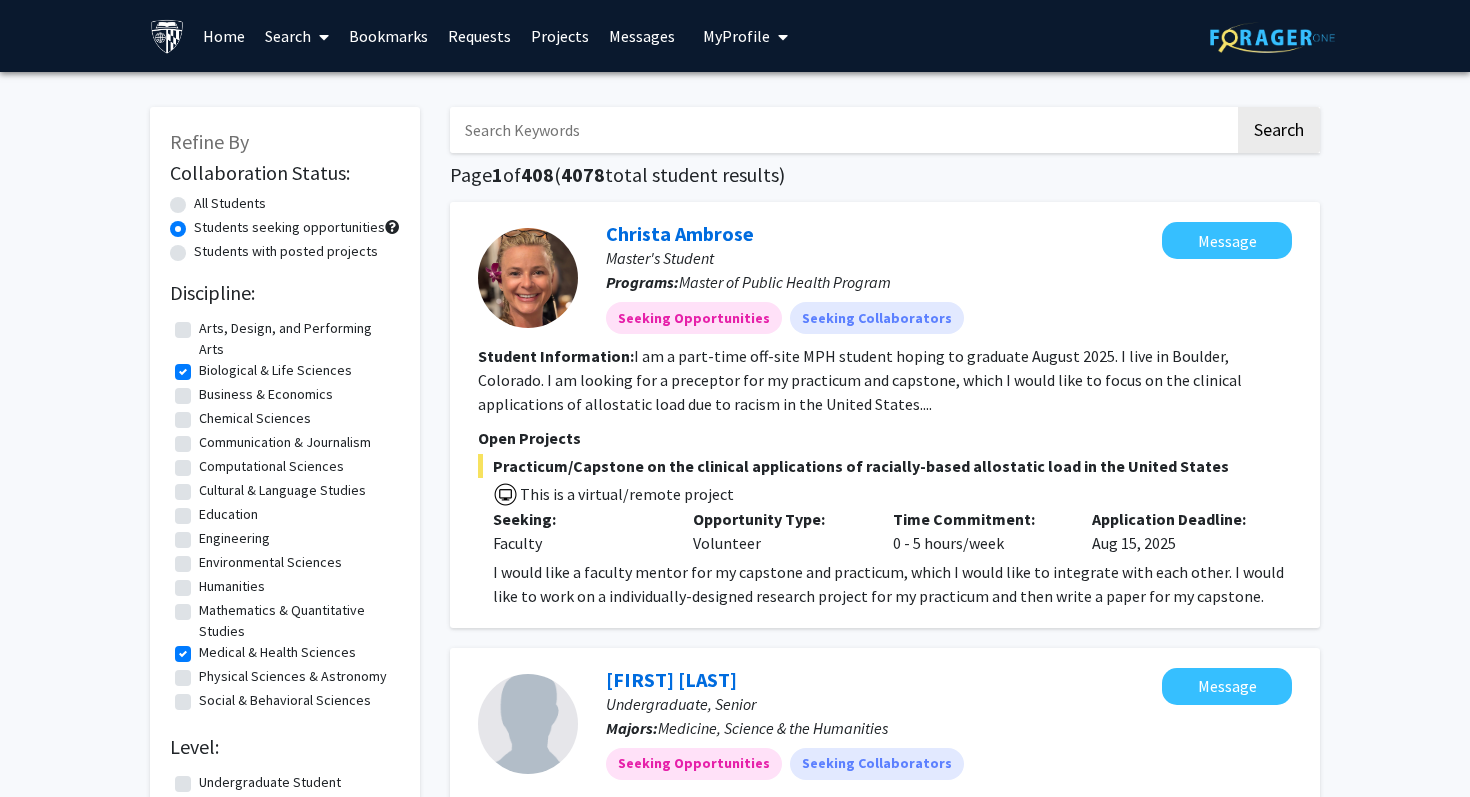 click on "Search" at bounding box center (297, 36) 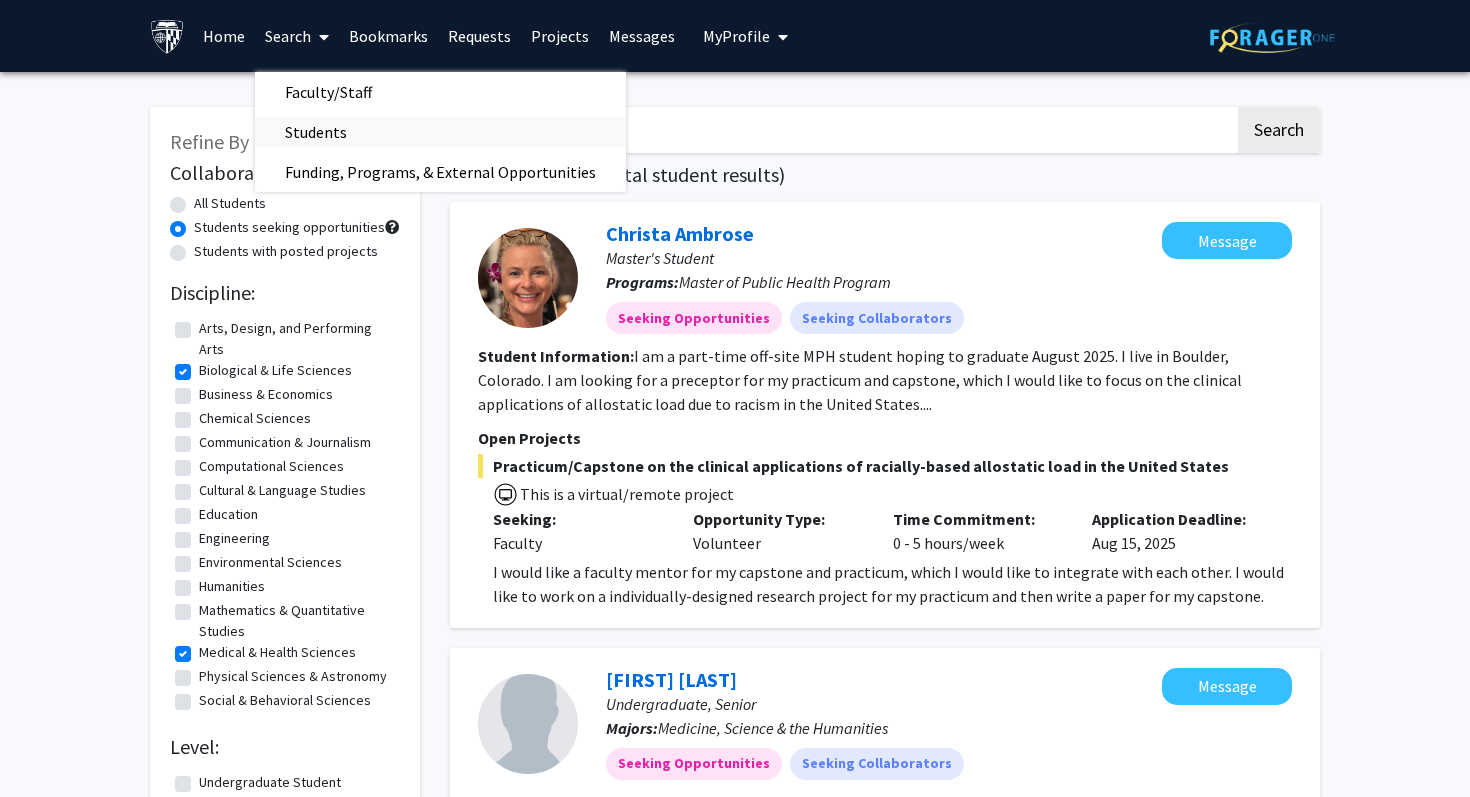 click on "Students" at bounding box center (440, 132) 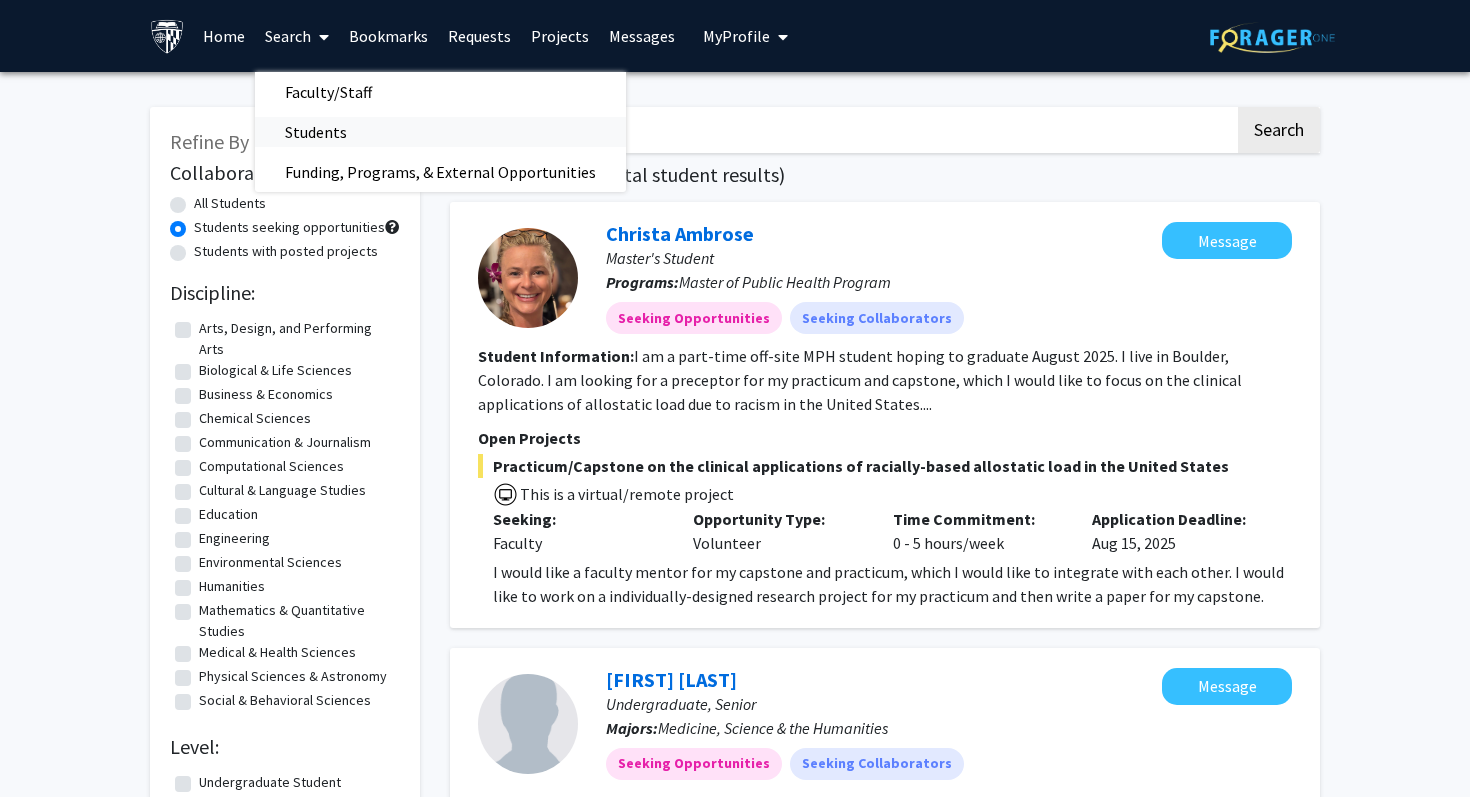 radio on "true" 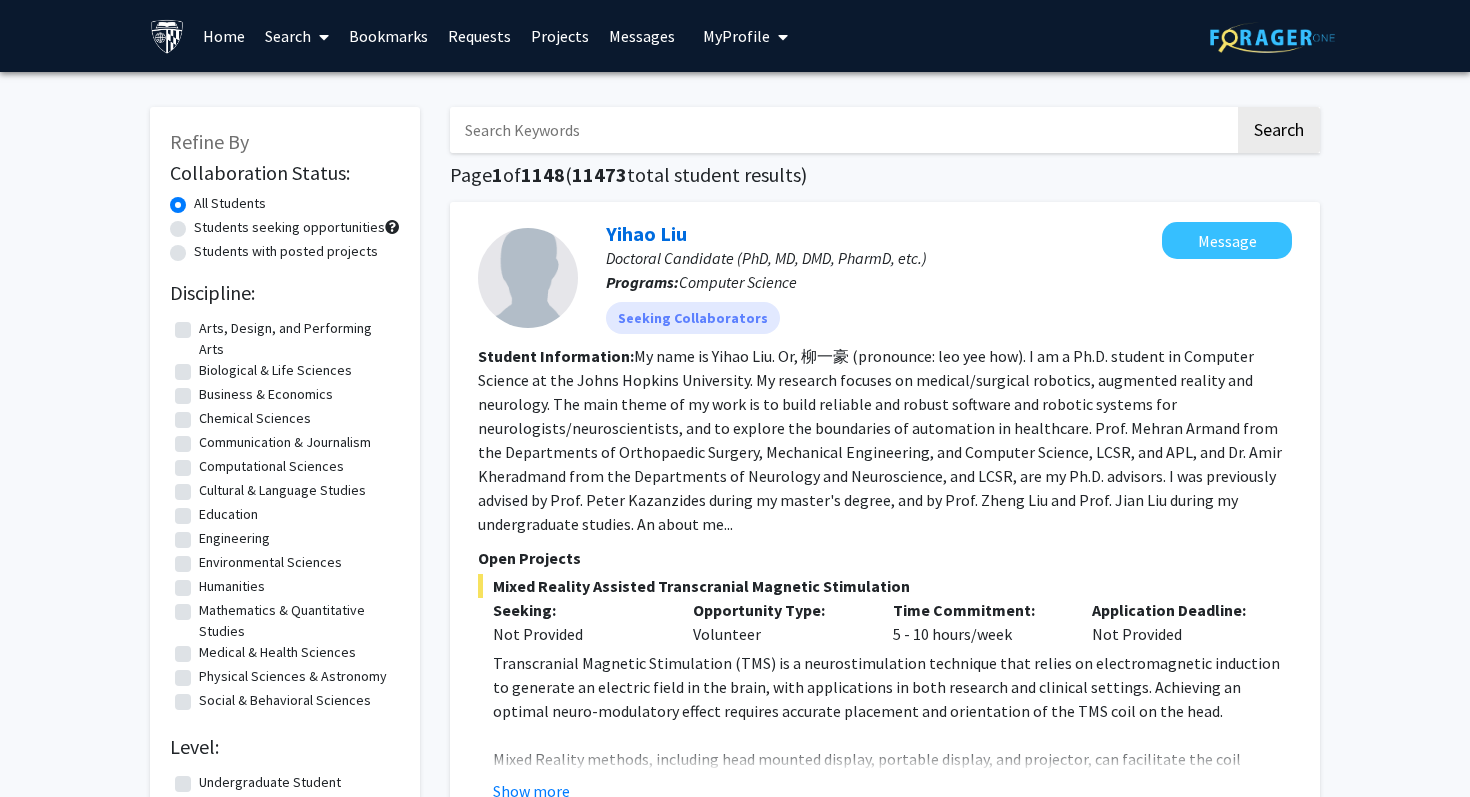 click on "Search" at bounding box center [297, 36] 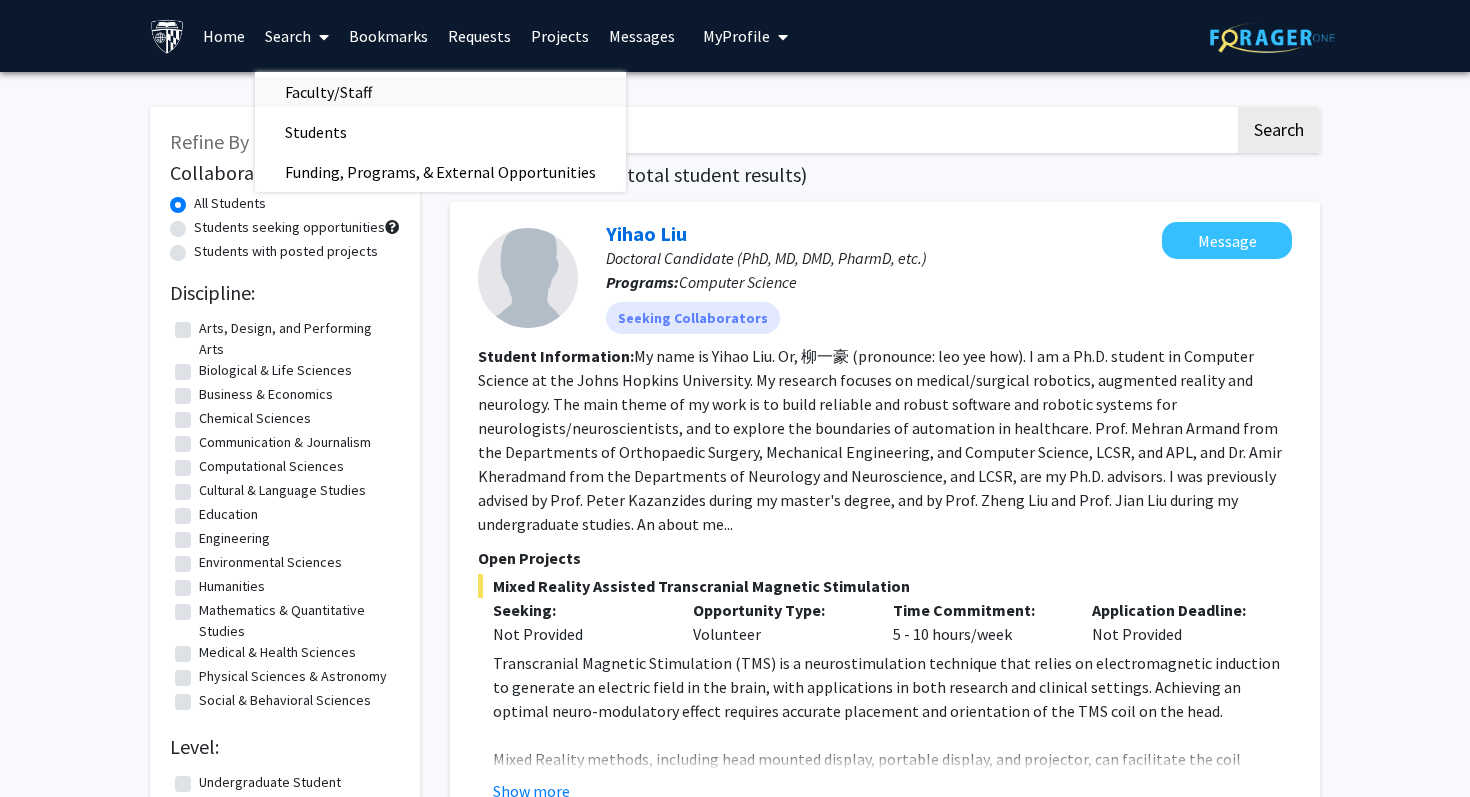 click on "Faculty/Staff" at bounding box center (328, 92) 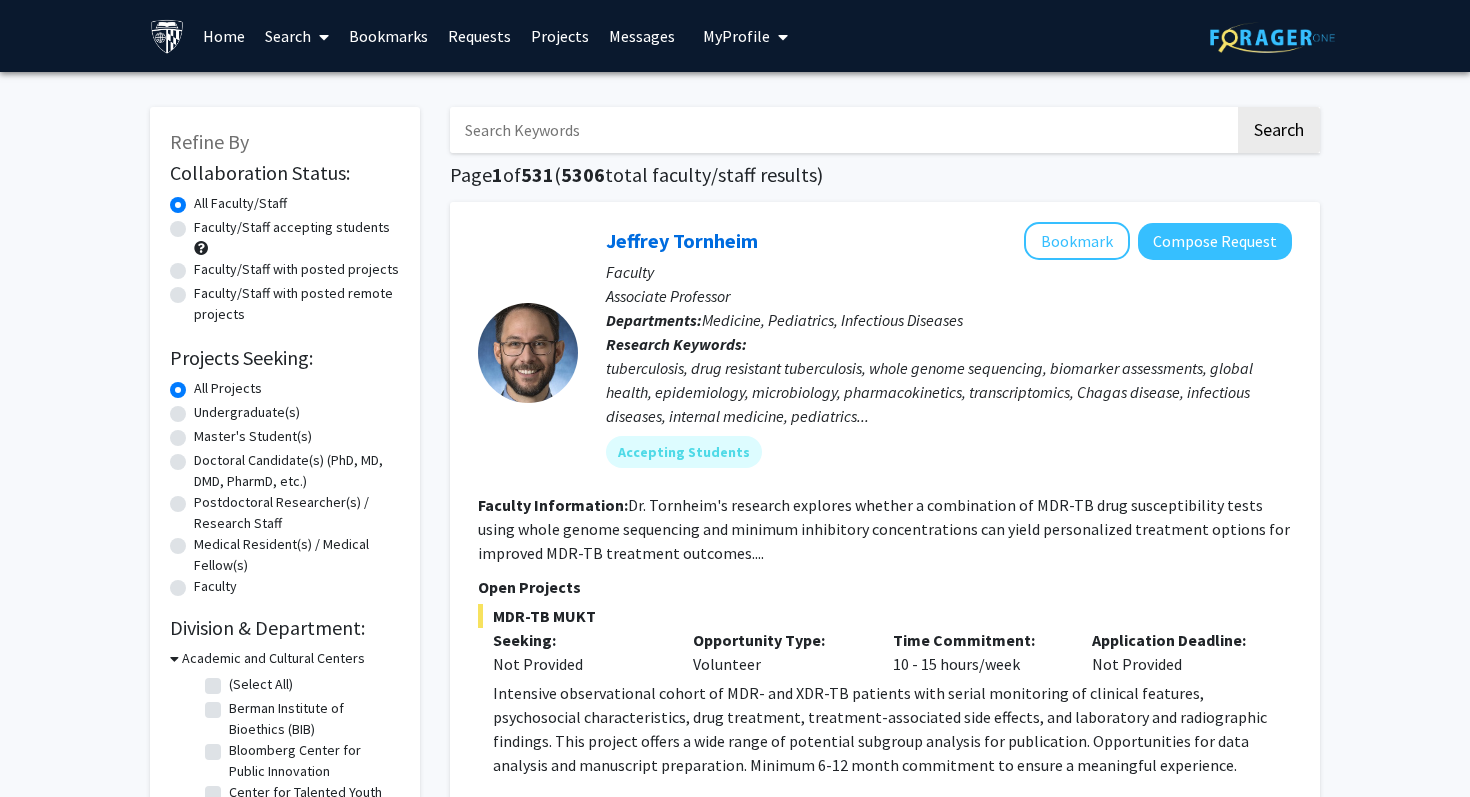 click on "Faculty/Staff accepting students" 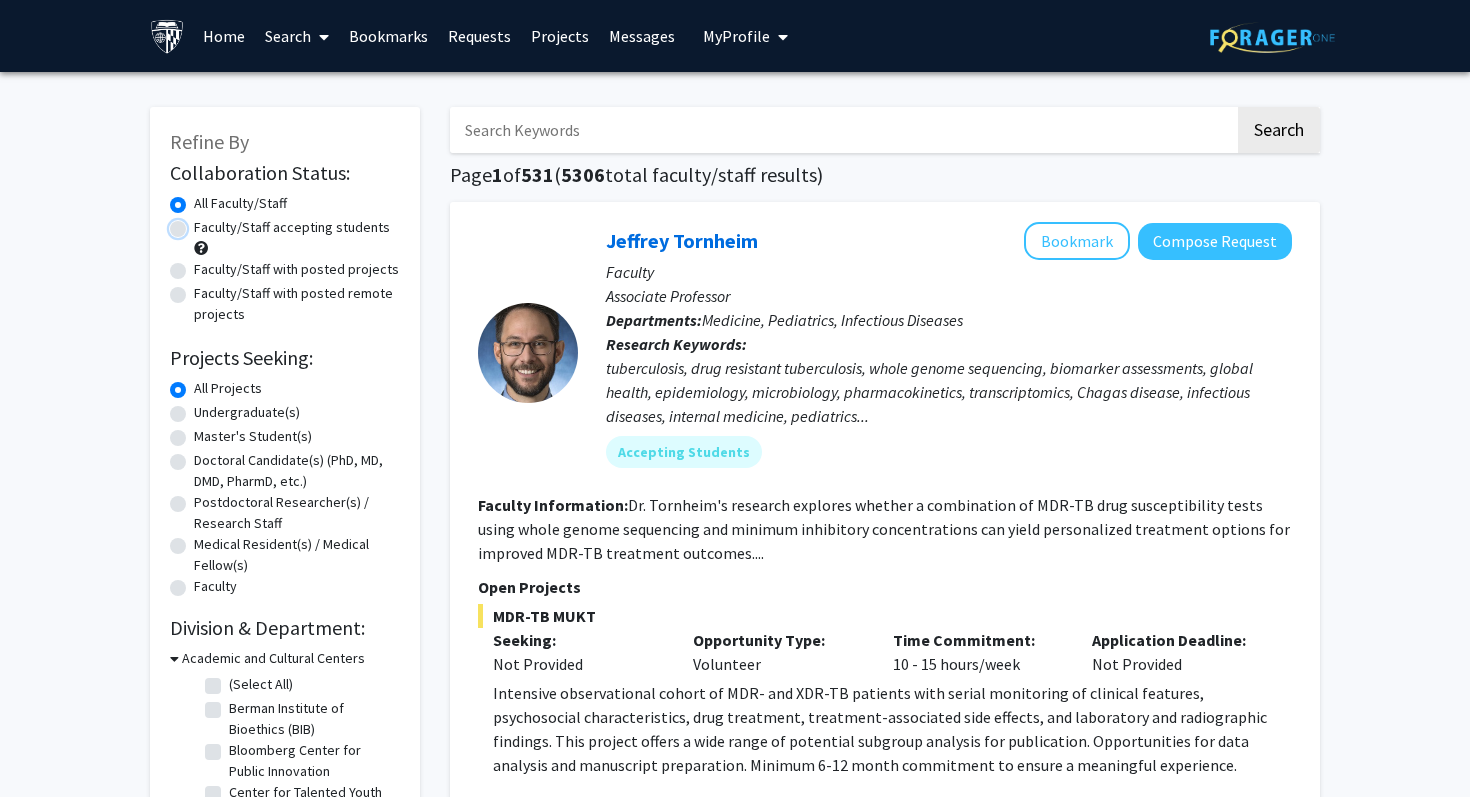 click on "Faculty/Staff accepting students" at bounding box center (200, 223) 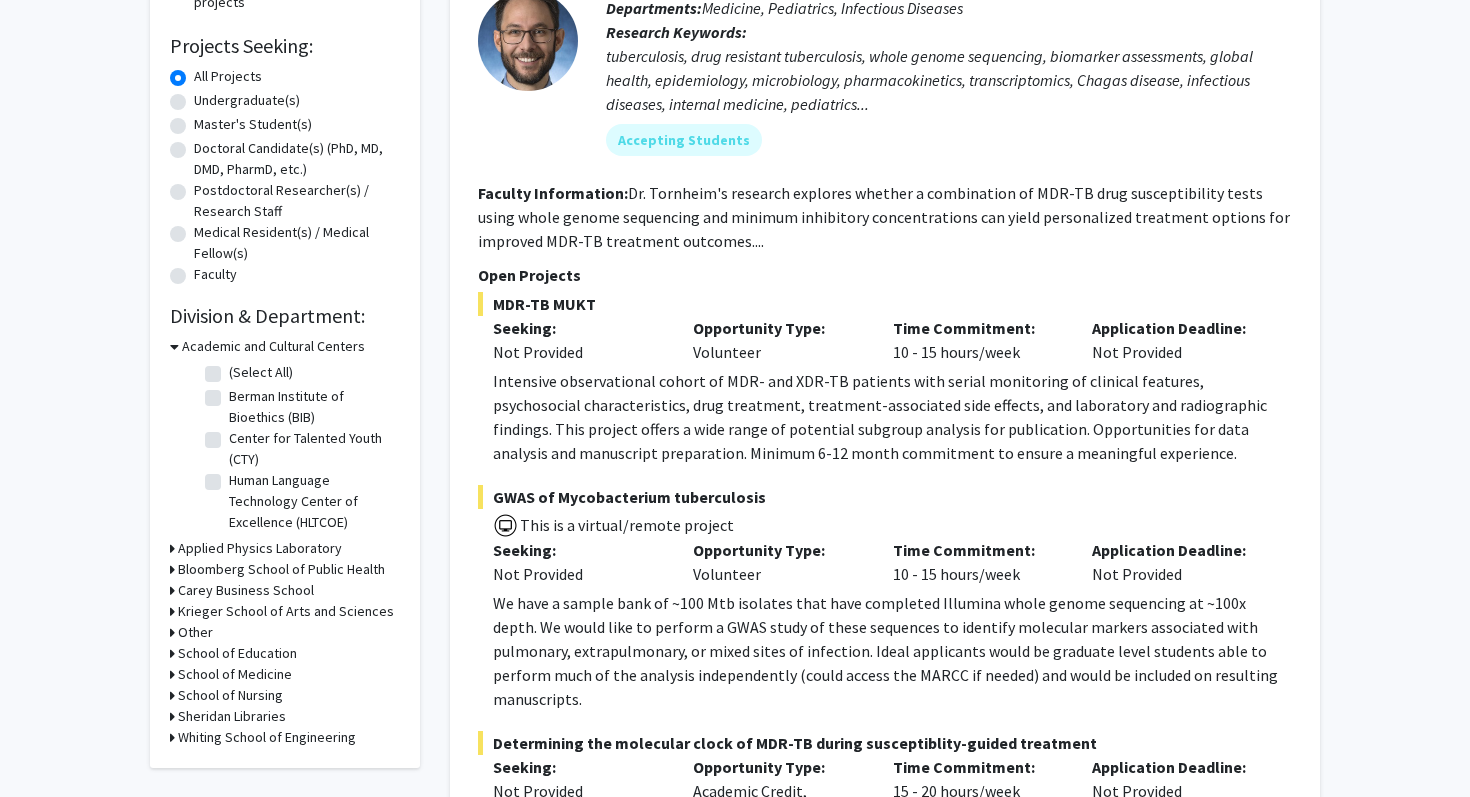 scroll, scrollTop: 319, scrollLeft: 0, axis: vertical 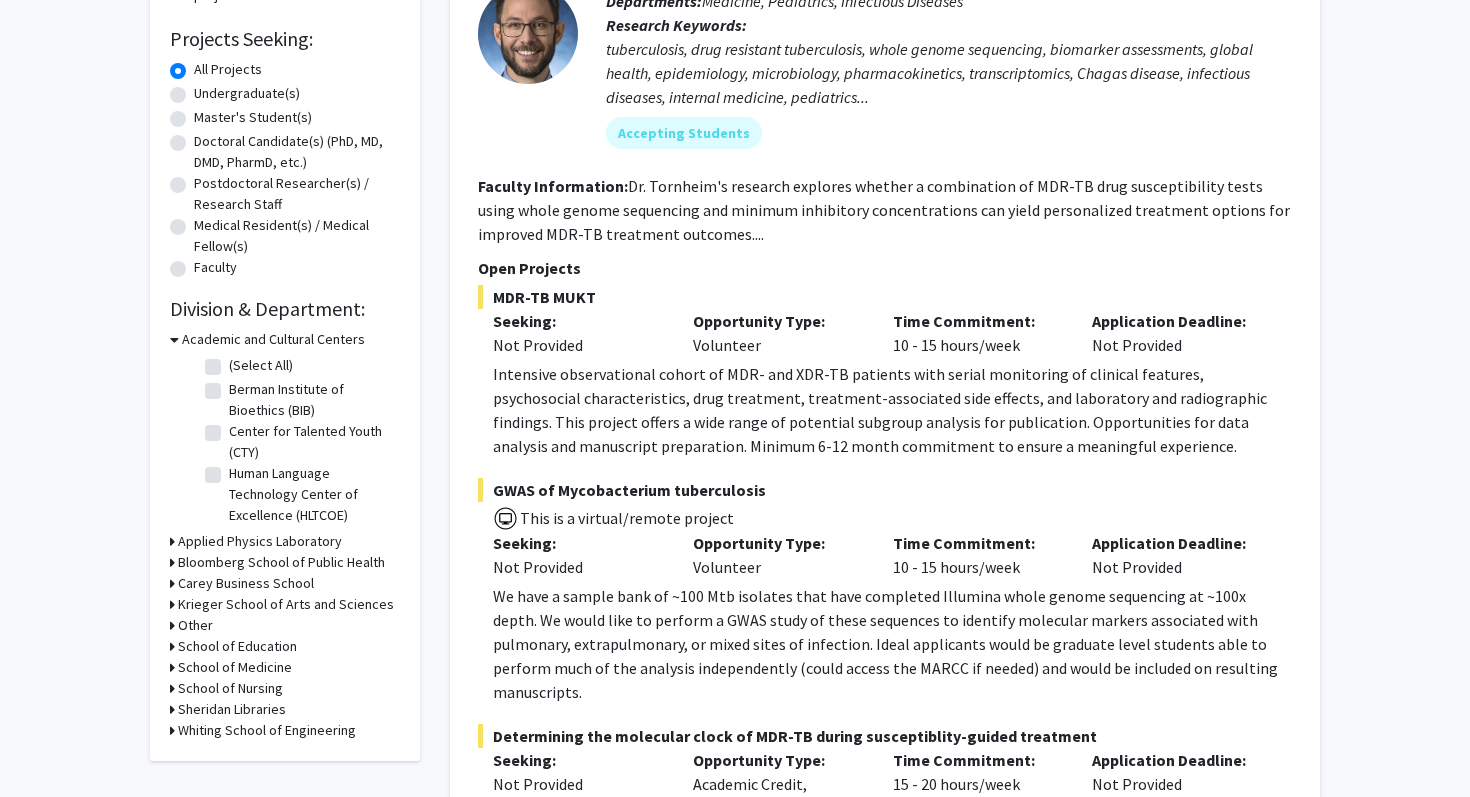 click on "School of Medicine" at bounding box center (235, 667) 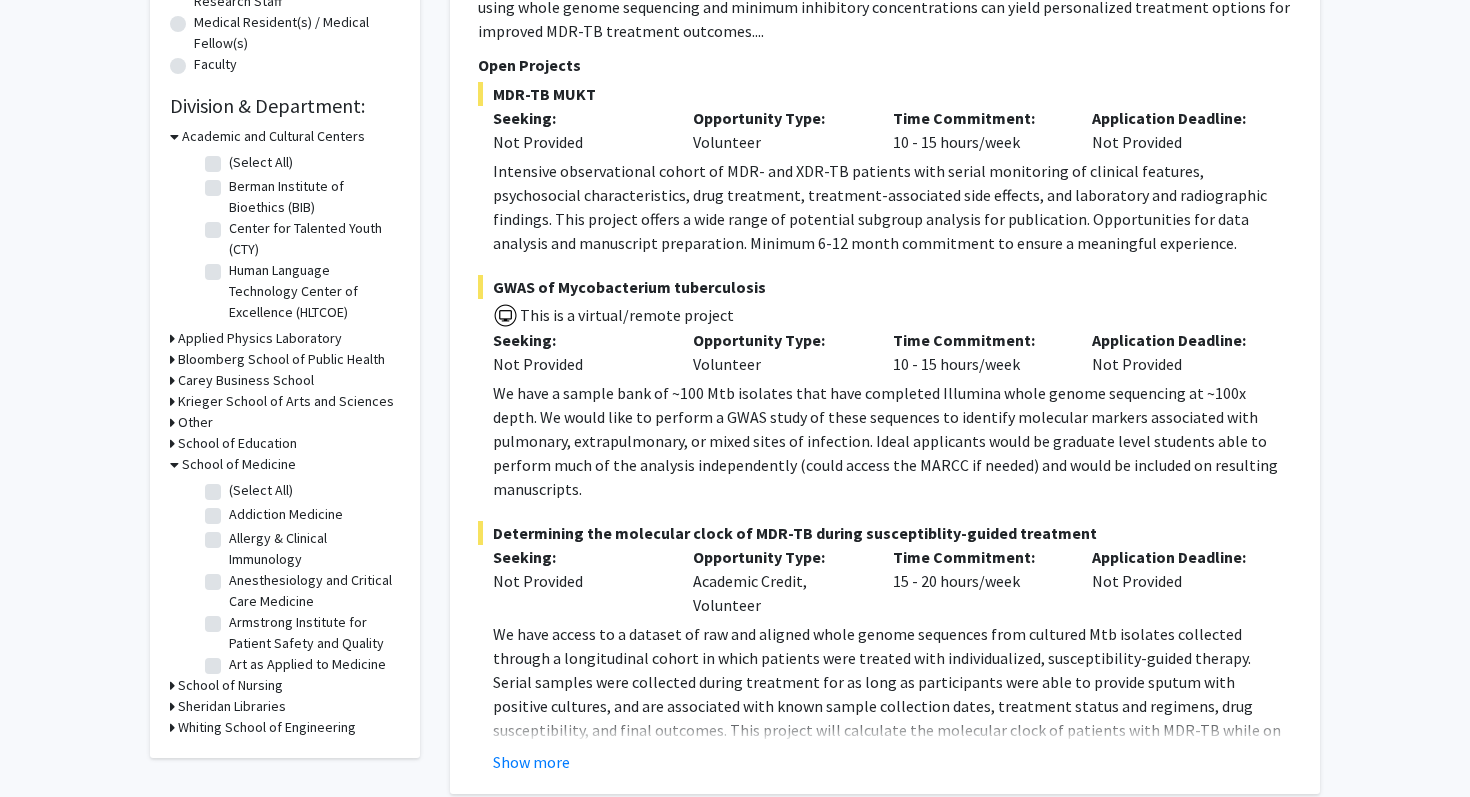 scroll, scrollTop: 576, scrollLeft: 0, axis: vertical 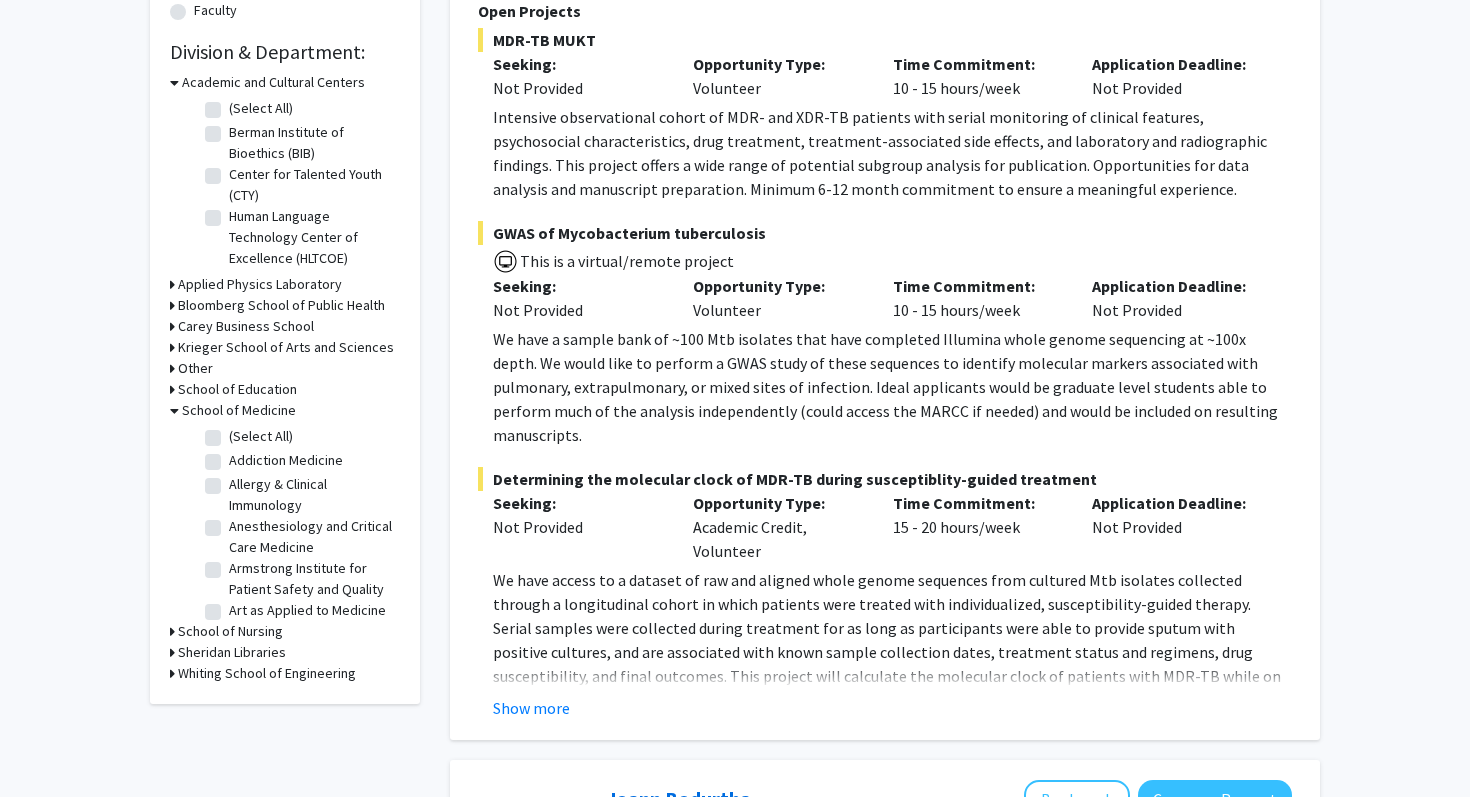 click on "(Select All)" 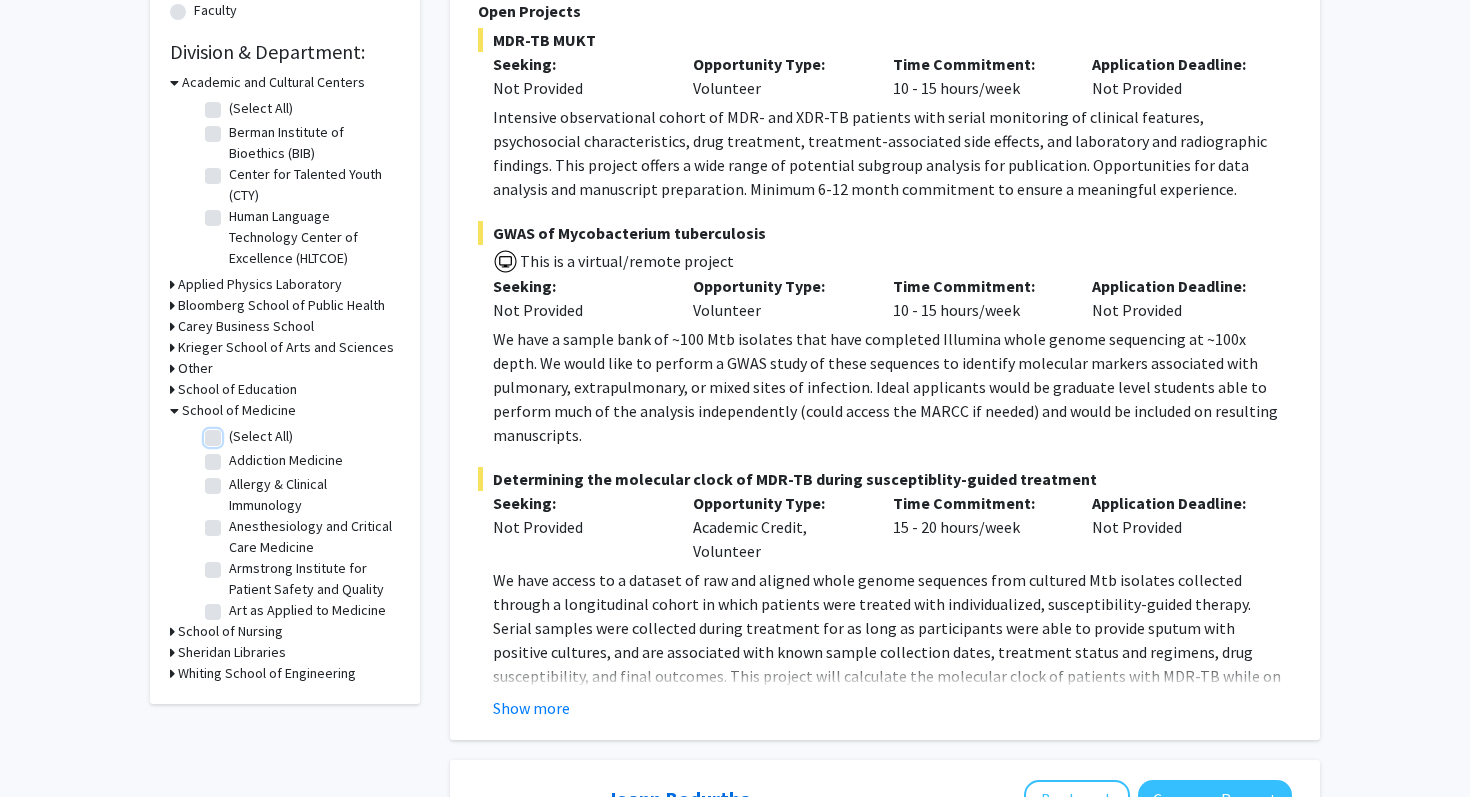 click on "(Select All)" at bounding box center (235, 432) 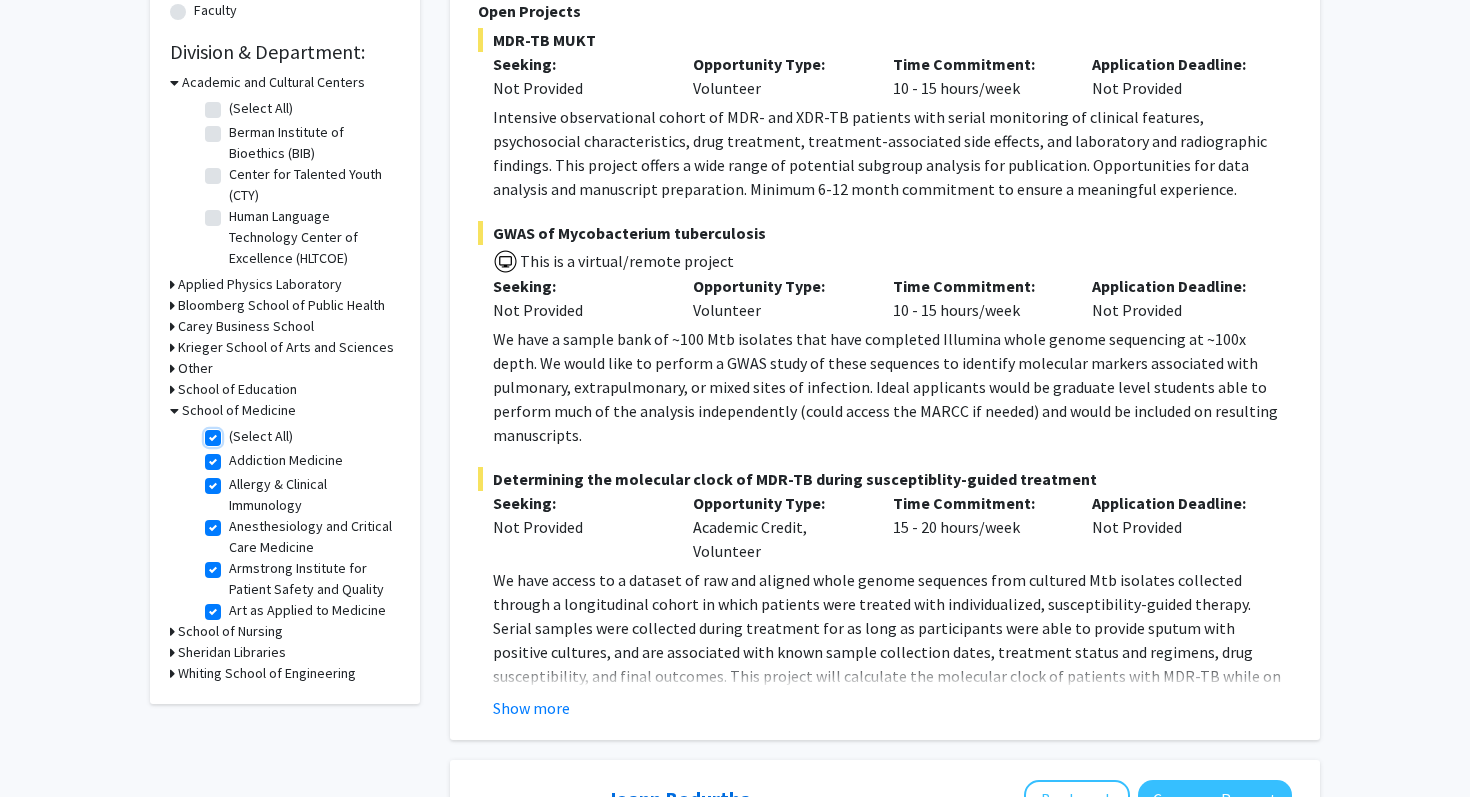 checkbox on "true" 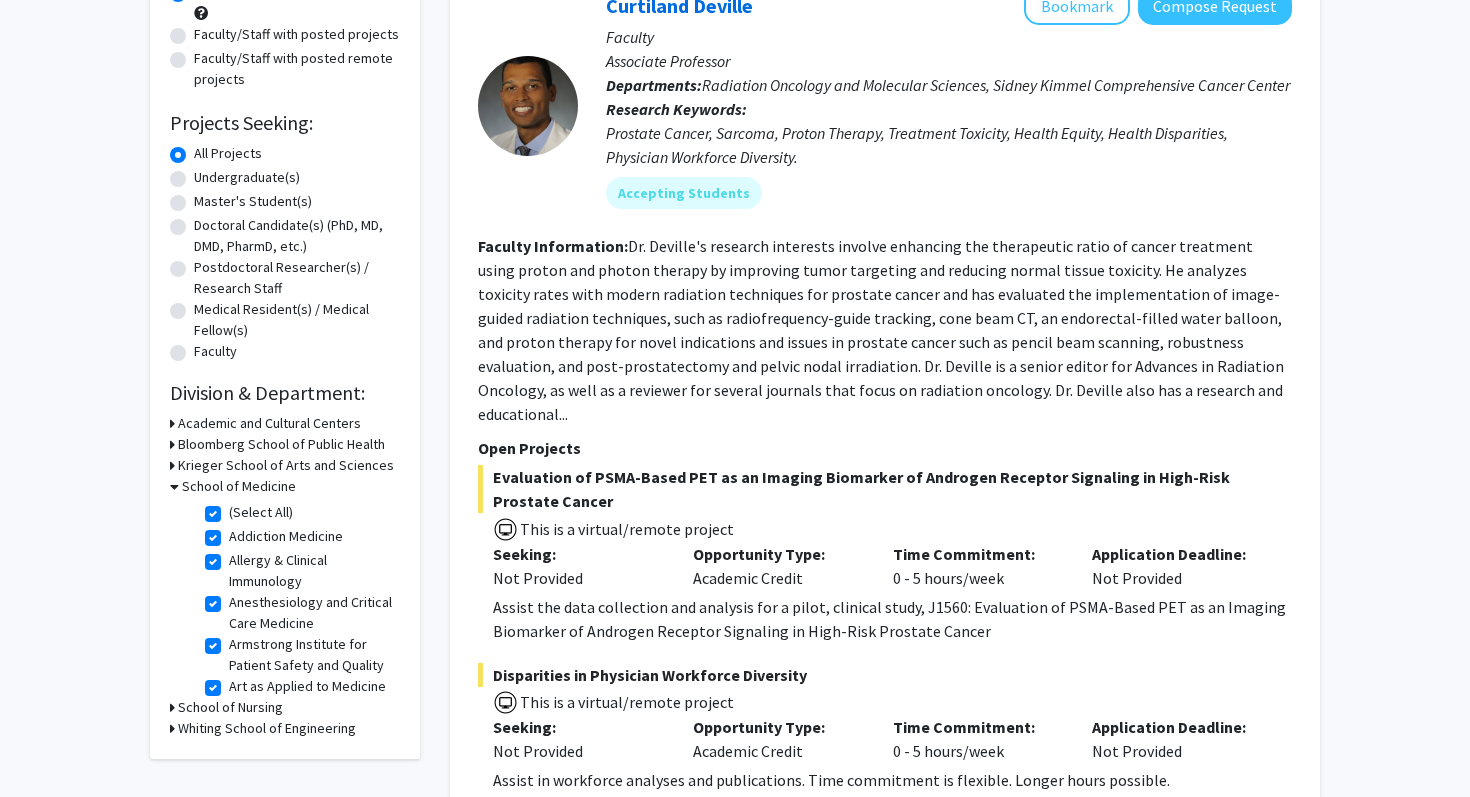 scroll, scrollTop: 233, scrollLeft: 0, axis: vertical 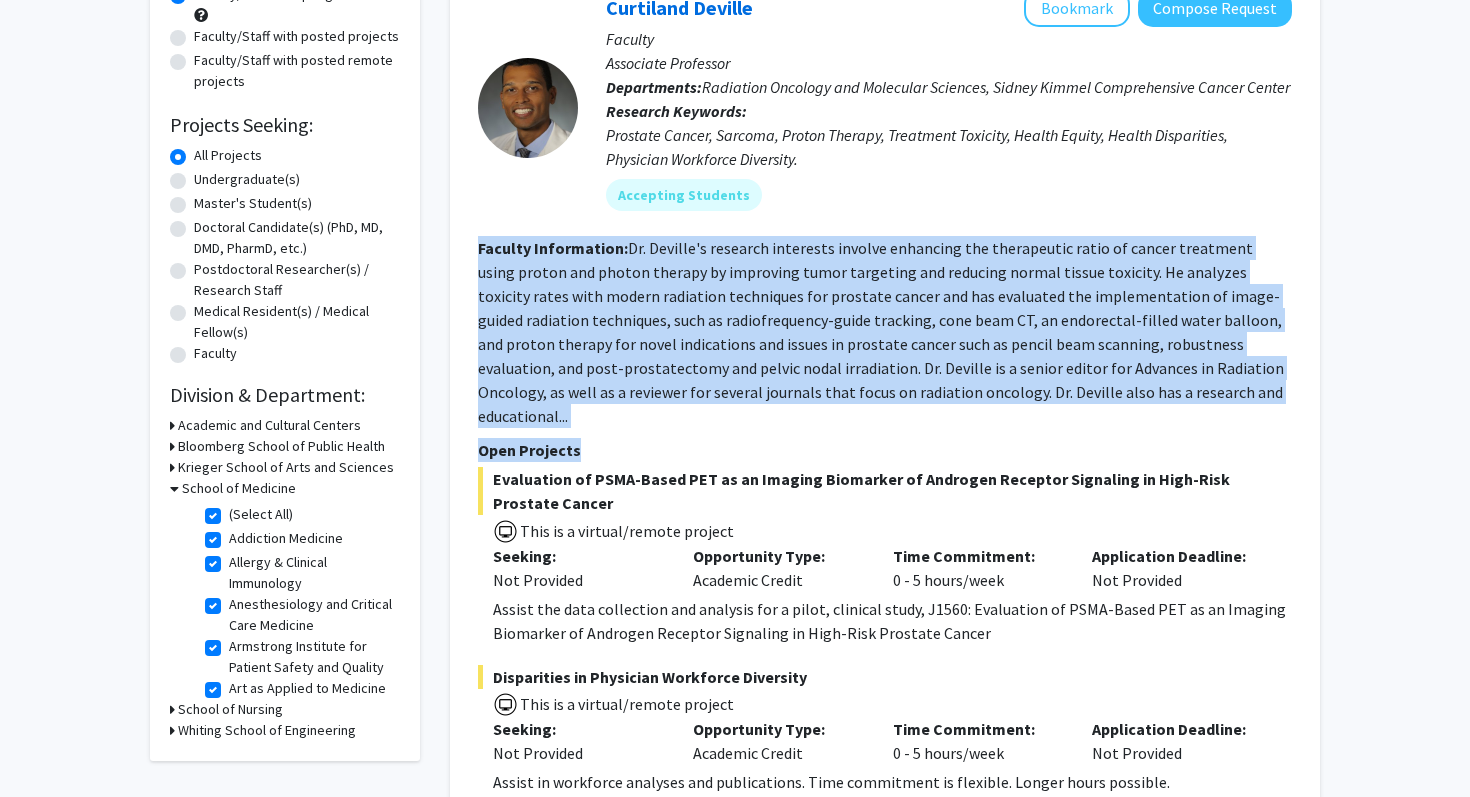 drag, startPoint x: 669, startPoint y: 414, endPoint x: 655, endPoint y: 232, distance: 182.53767 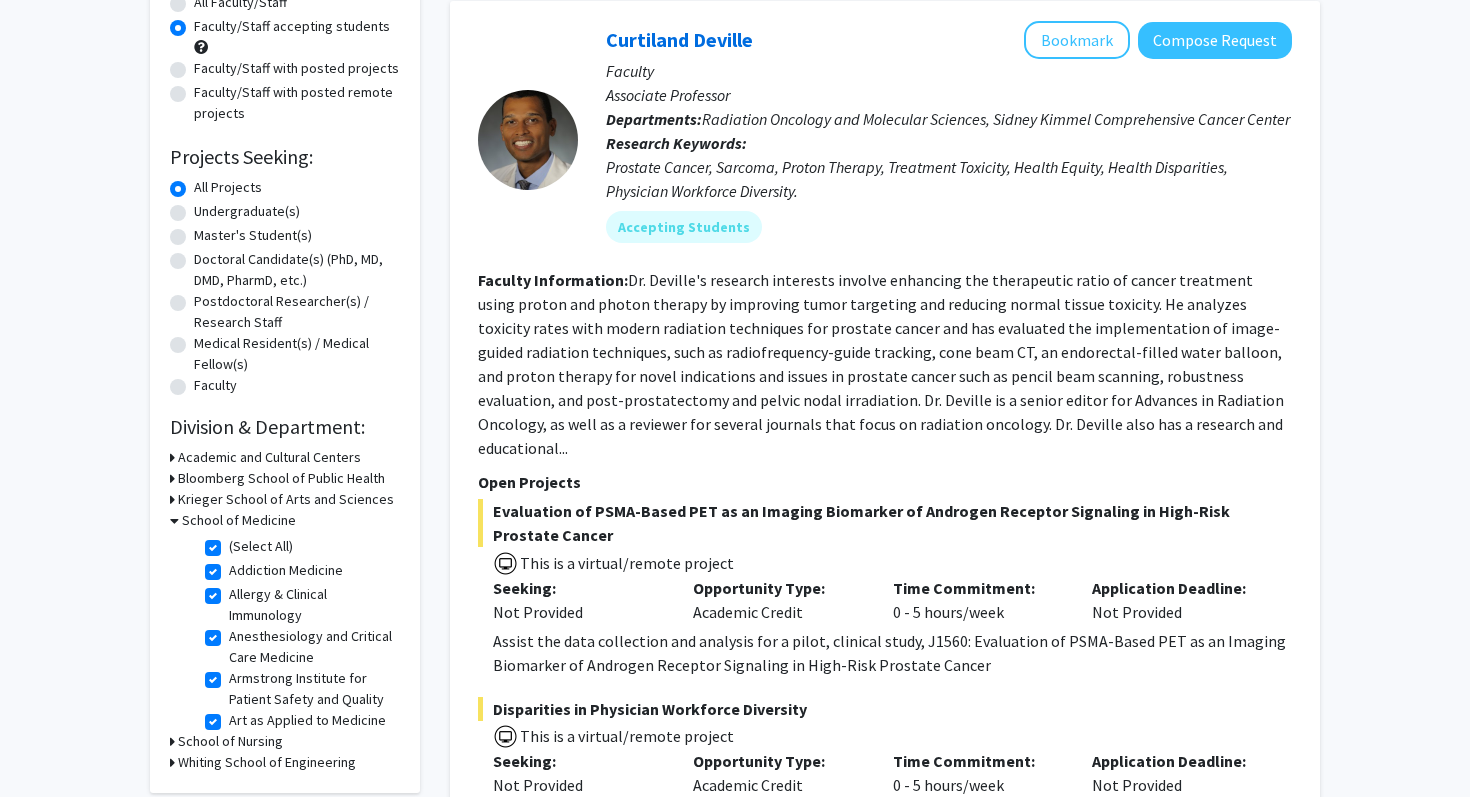 scroll, scrollTop: 196, scrollLeft: 0, axis: vertical 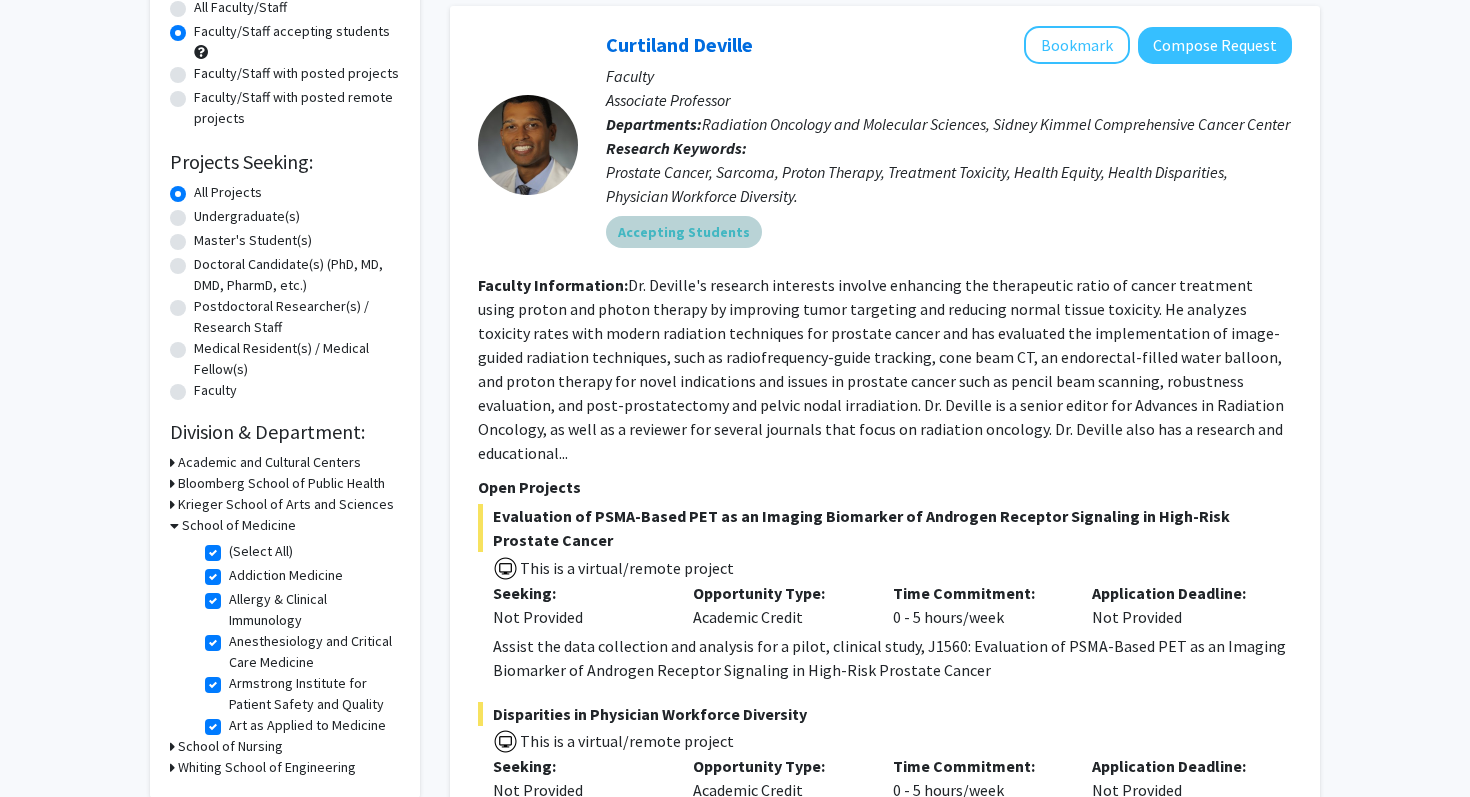 drag, startPoint x: 845, startPoint y: 212, endPoint x: 828, endPoint y: 95, distance: 118.22859 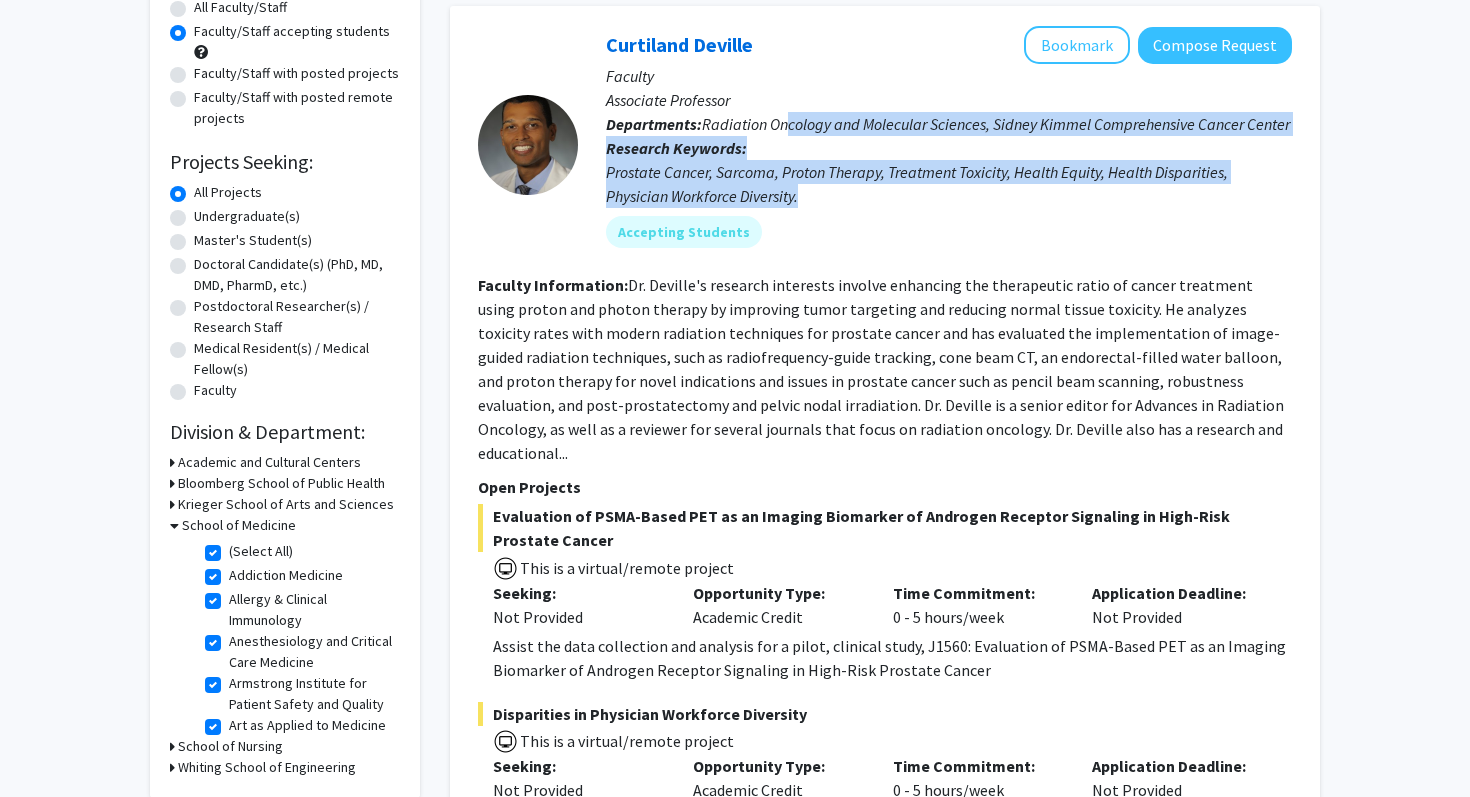 drag, startPoint x: 827, startPoint y: 208, endPoint x: 787, endPoint y: 118, distance: 98.48858 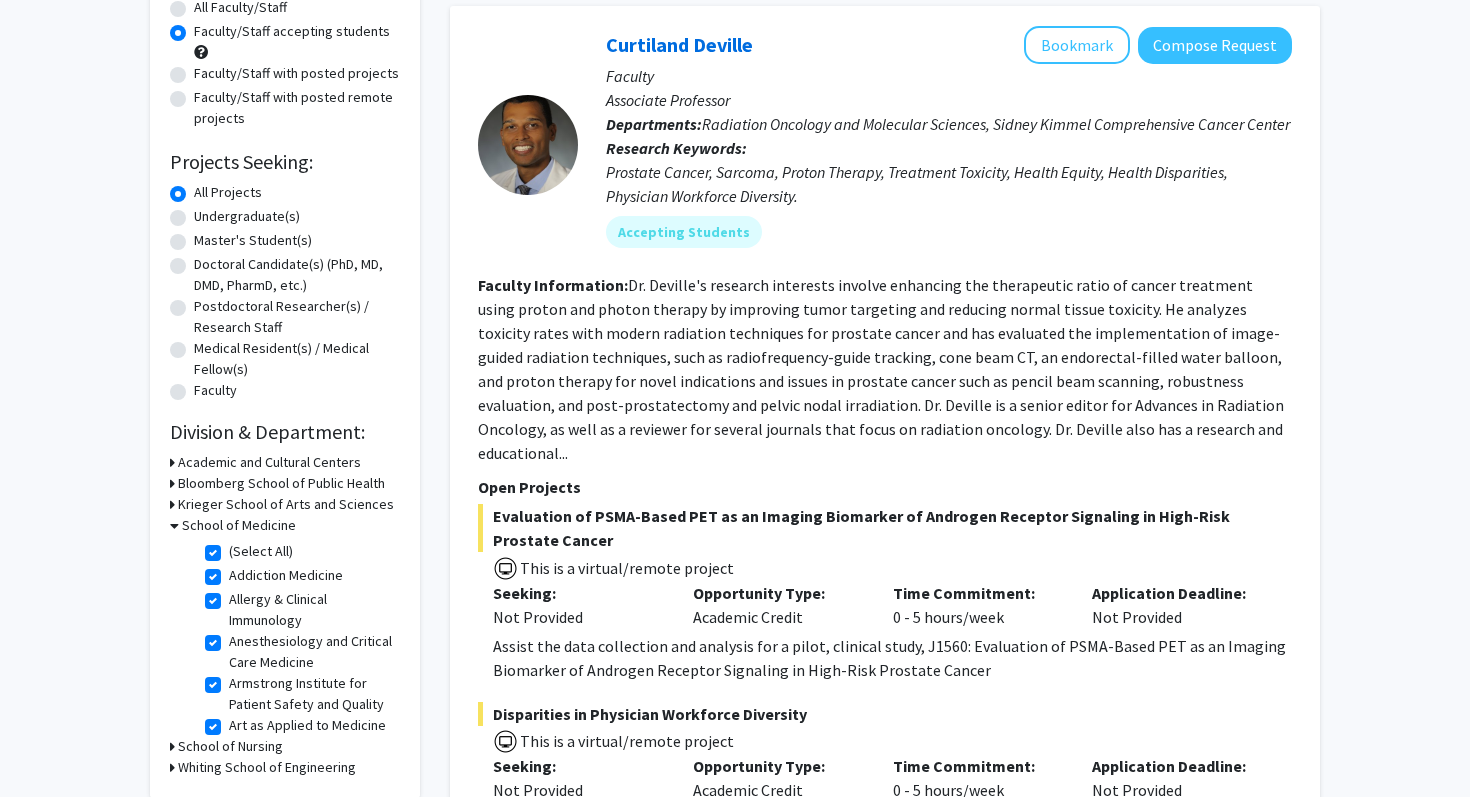 click on "[FIRST] [LAST] Bookmark Compose Request Faculty Associate Professor Departments: Radiation Oncology and Molecular Sciences, Sidney Kimmel Comprehensive Cancer Center Research Keywords: Prostate Cancer, Sarcoma, Proton Therapy, Treatment Toxicity, Health Equity, Health Disparities, Physician Workforce Diversity. Accepting Students" 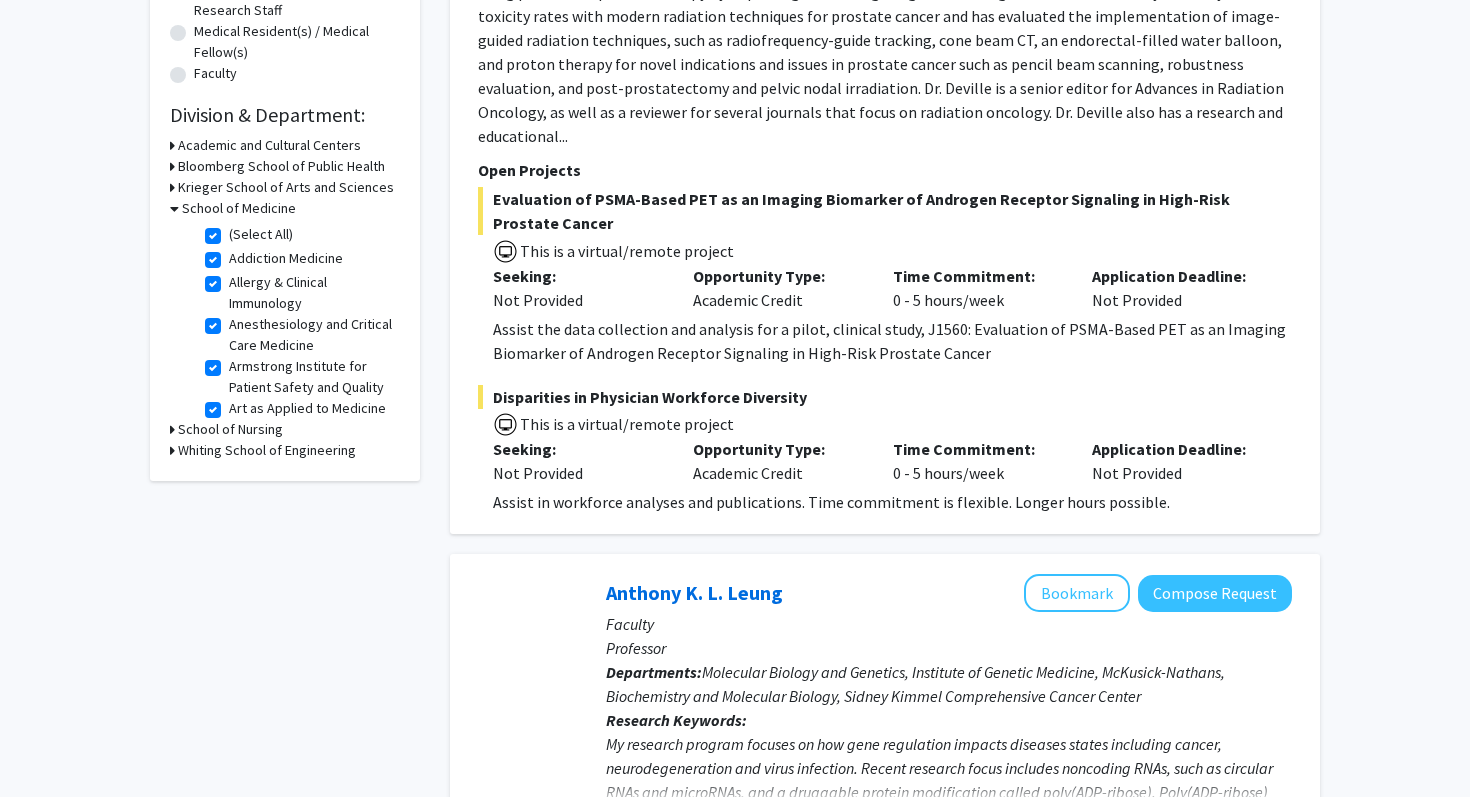 scroll, scrollTop: 506, scrollLeft: 0, axis: vertical 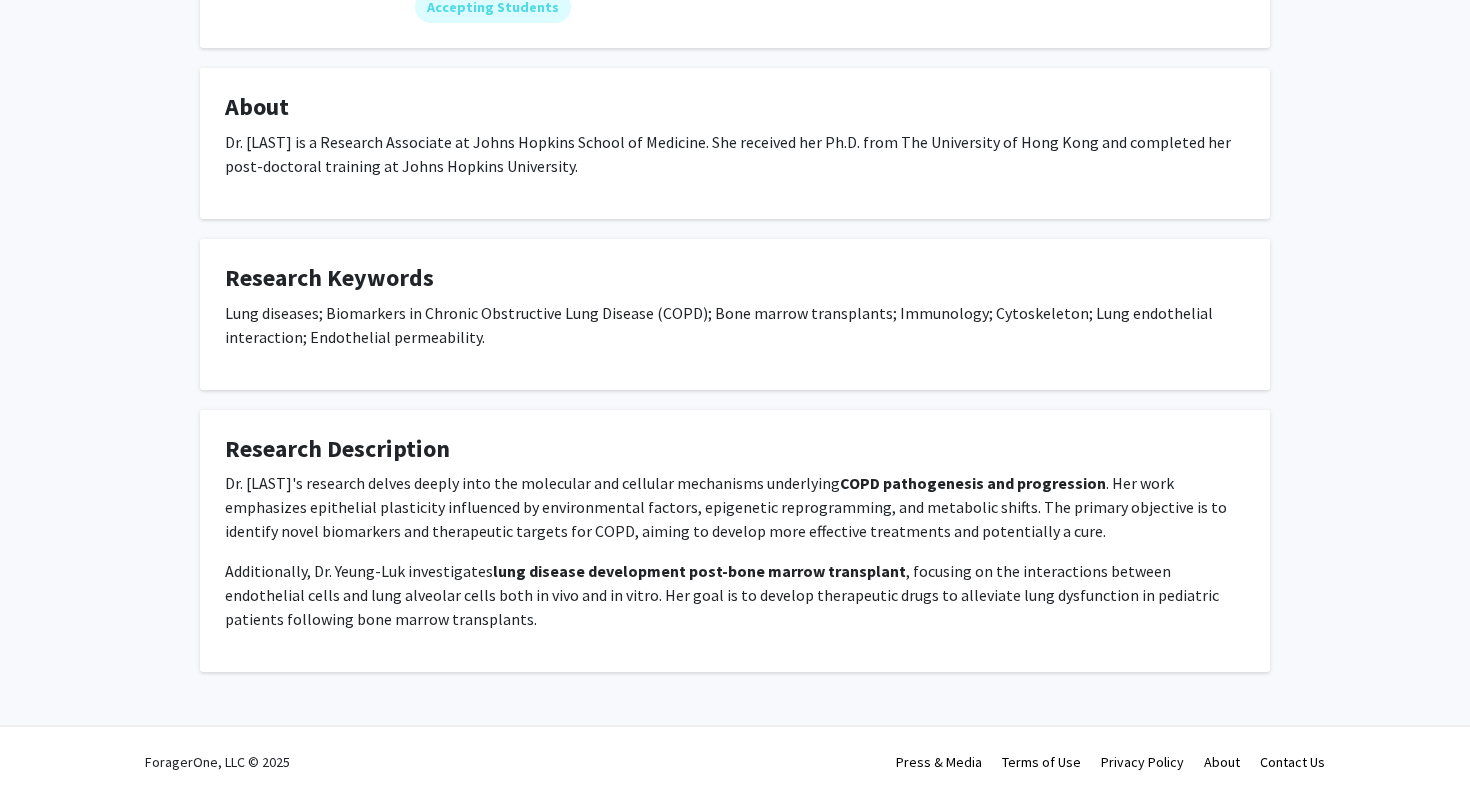 drag, startPoint x: 586, startPoint y: 654, endPoint x: 584, endPoint y: 448, distance: 206.0097 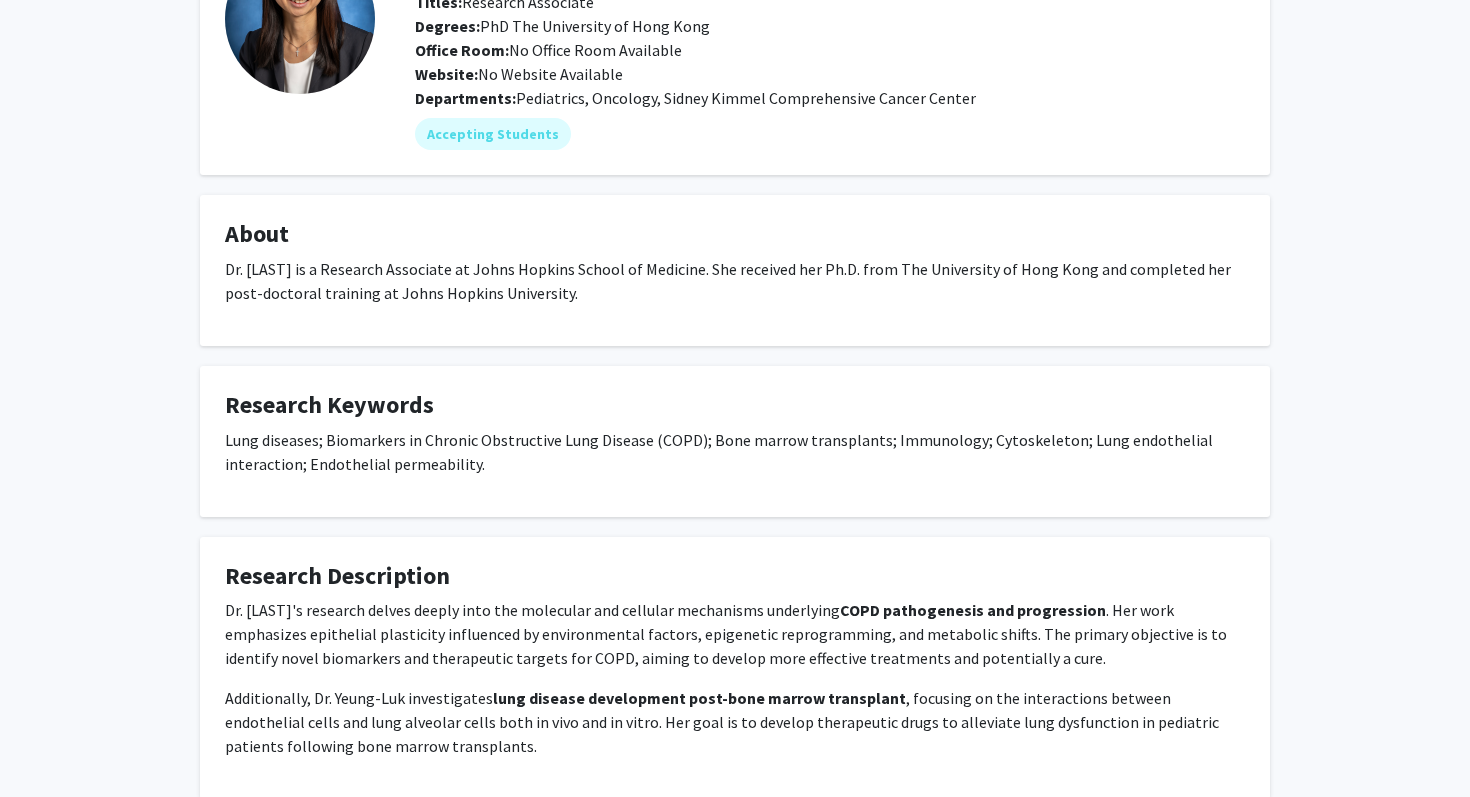scroll, scrollTop: 295, scrollLeft: 0, axis: vertical 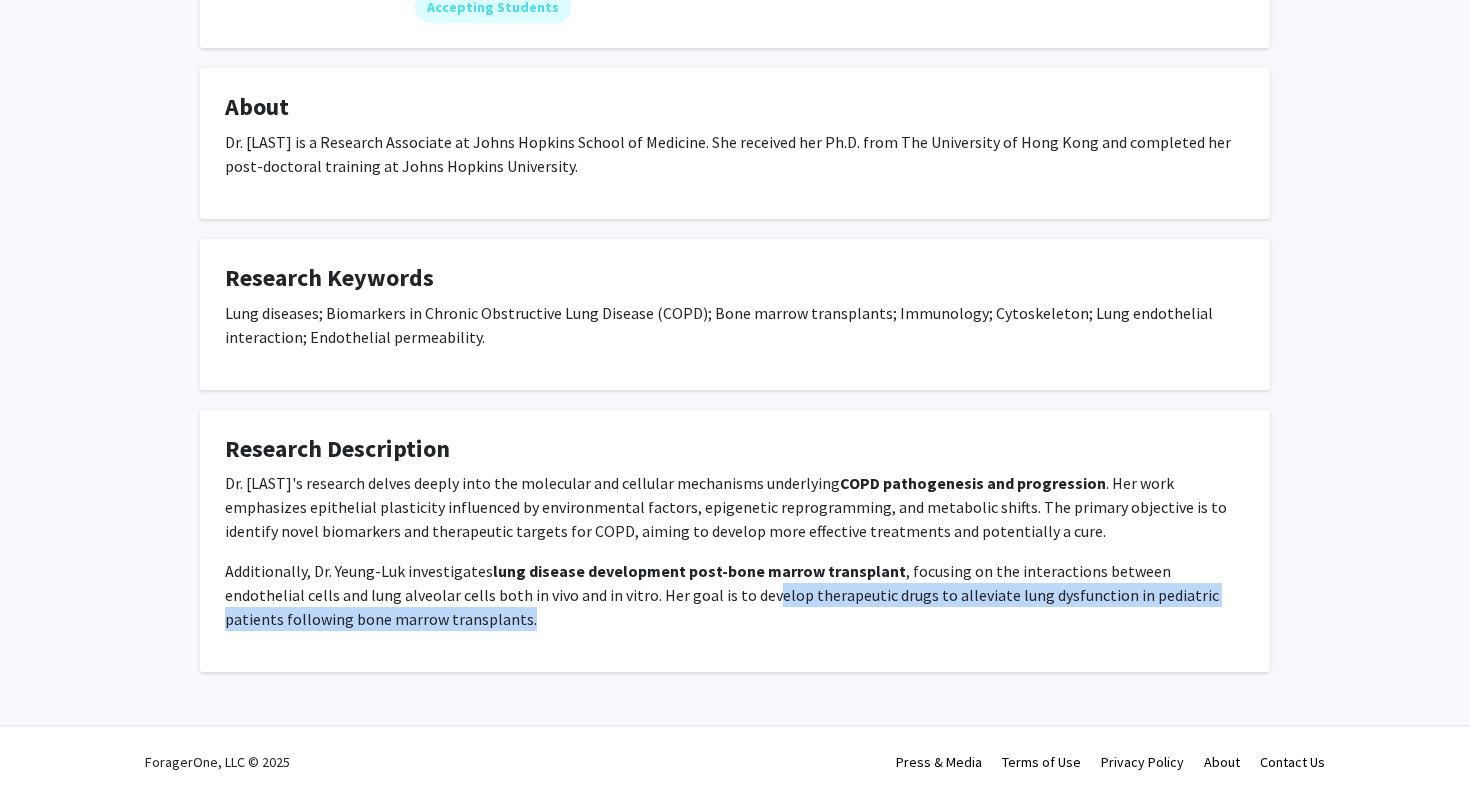 drag, startPoint x: 609, startPoint y: 610, endPoint x: 687, endPoint y: 589, distance: 80.77747 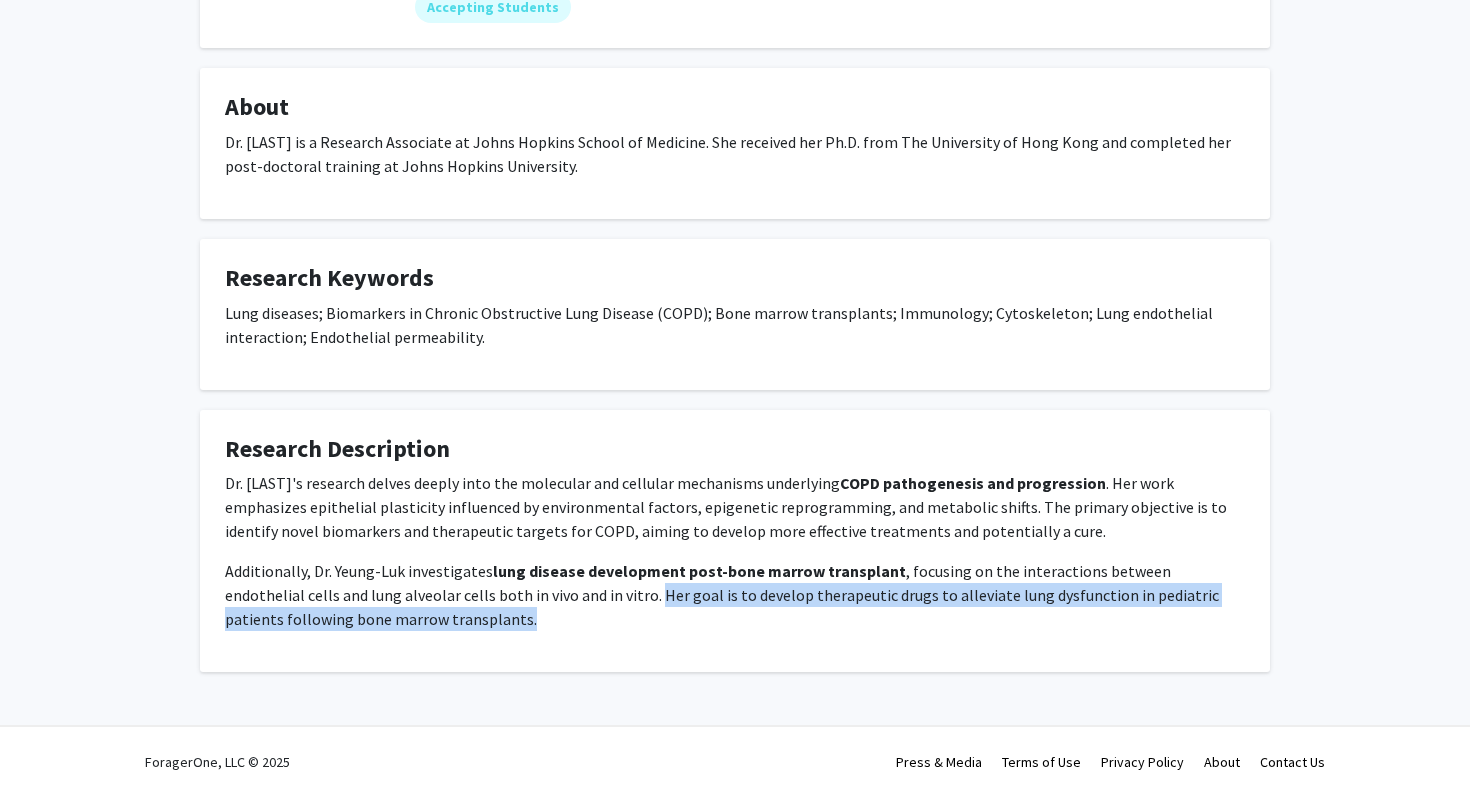 drag, startPoint x: 572, startPoint y: 591, endPoint x: 644, endPoint y: 639, distance: 86.53323 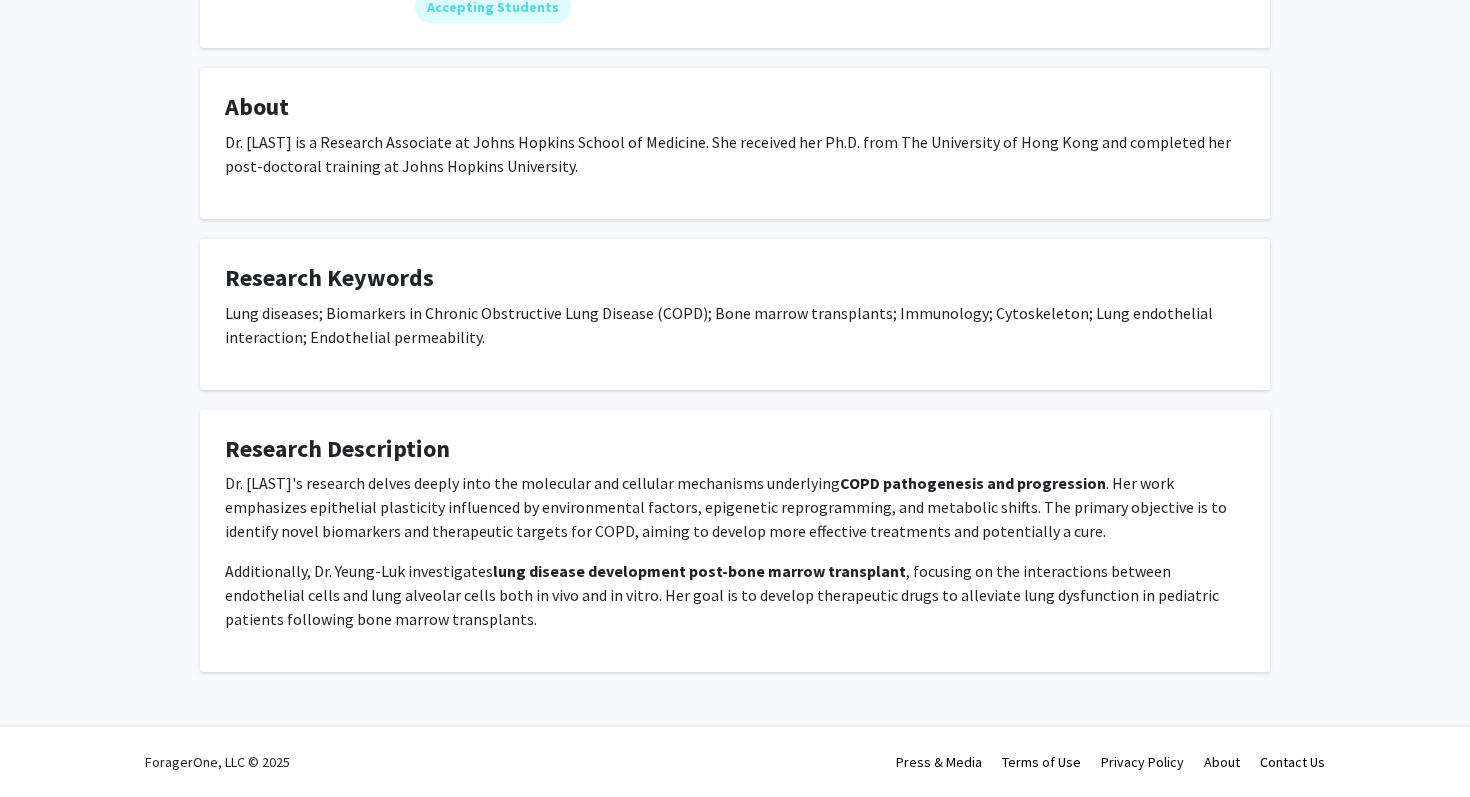 click on "Additionally, Dr. Yeung-Luk investigates  lung disease development post-bone marrow transplant , focusing on the interactions between endothelial cells and lung alveolar cells both in vivo and in vitro. Her goal is to develop therapeutic drugs to alleviate lung dysfunction in pediatric patients following bone marrow transplants." 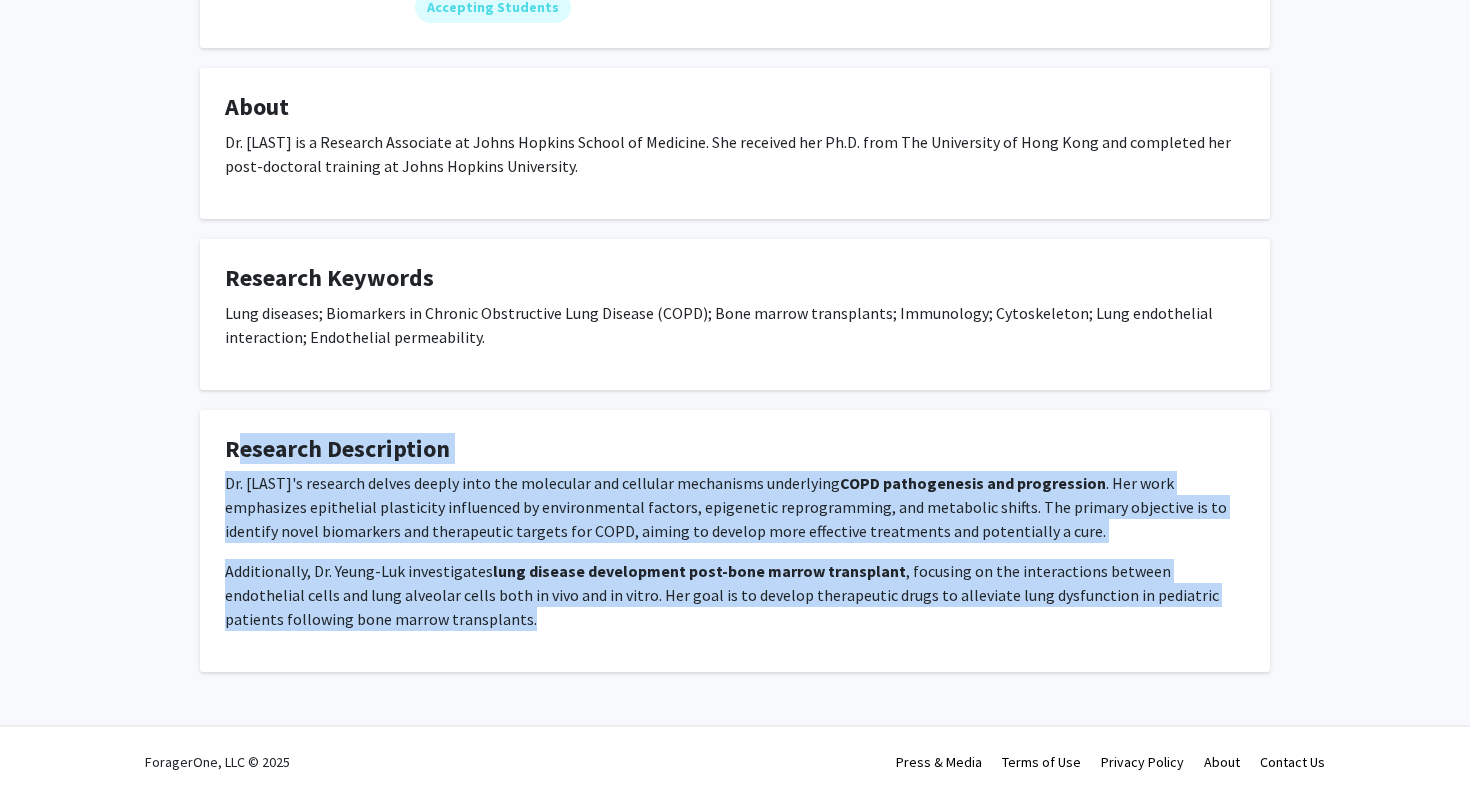drag, startPoint x: 671, startPoint y: 616, endPoint x: 396, endPoint y: 386, distance: 358.50385 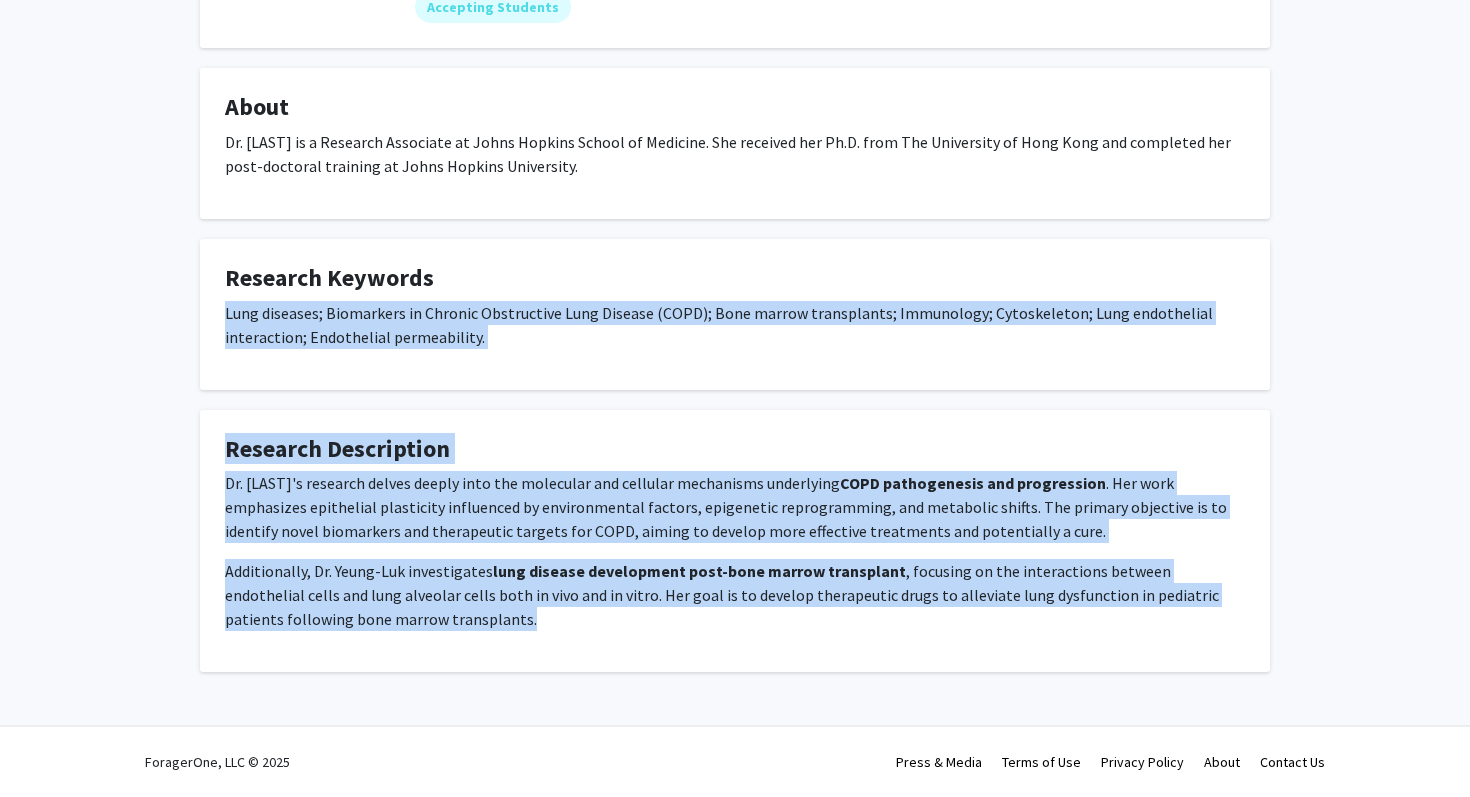click on "Research Description" 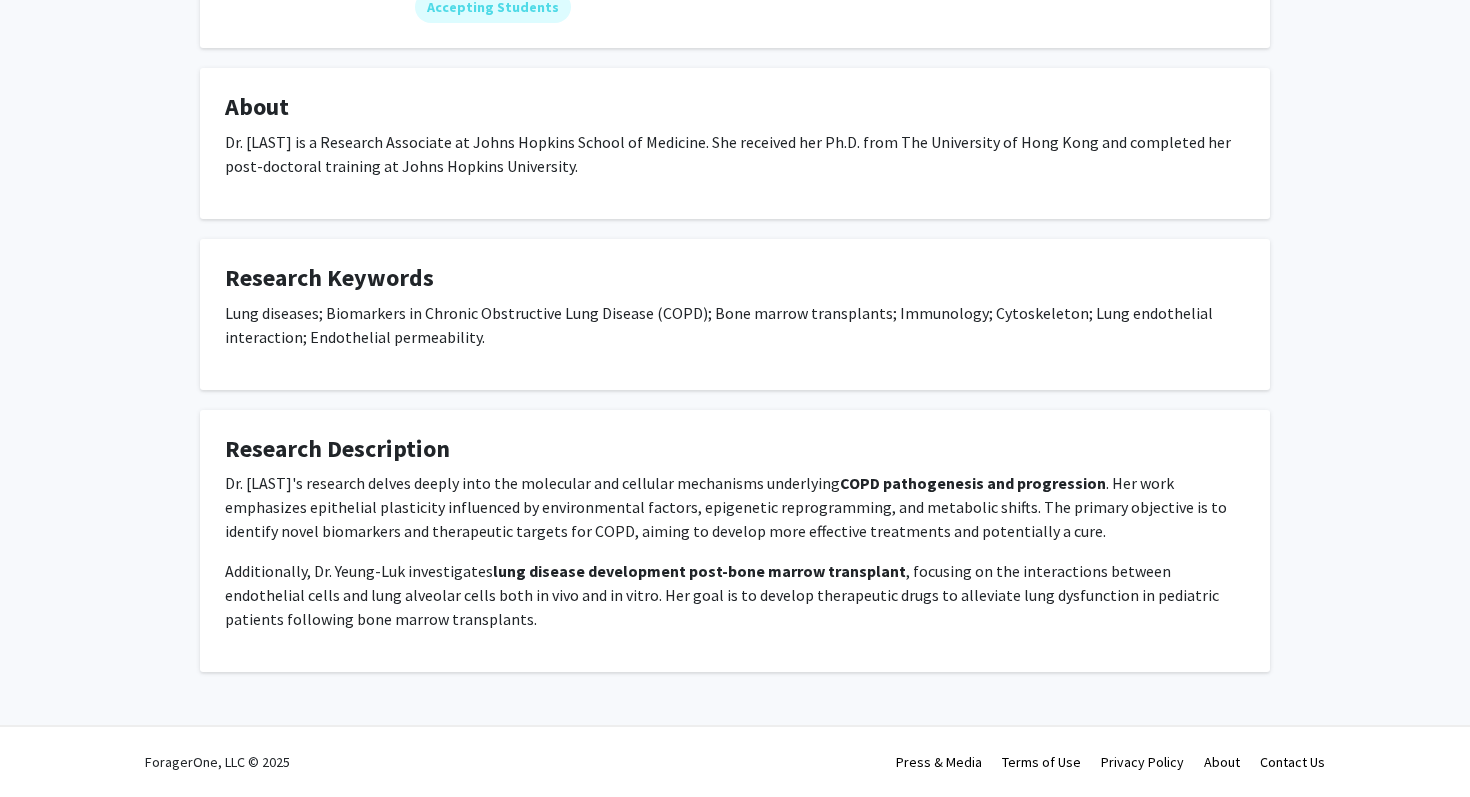 drag, startPoint x: 214, startPoint y: 468, endPoint x: 387, endPoint y: 660, distance: 258.44342 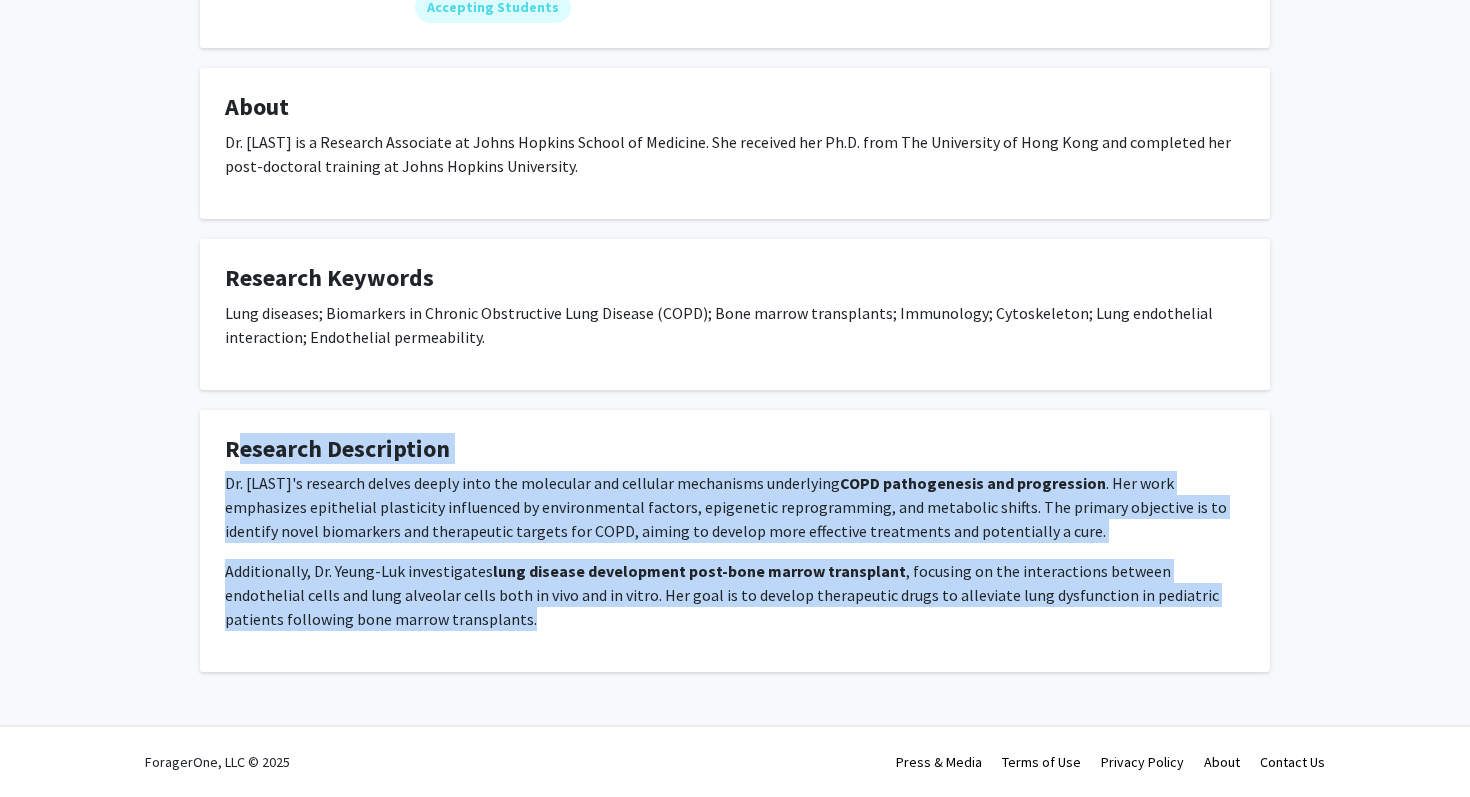 drag, startPoint x: 440, startPoint y: 624, endPoint x: 192, endPoint y: 397, distance: 336.2038 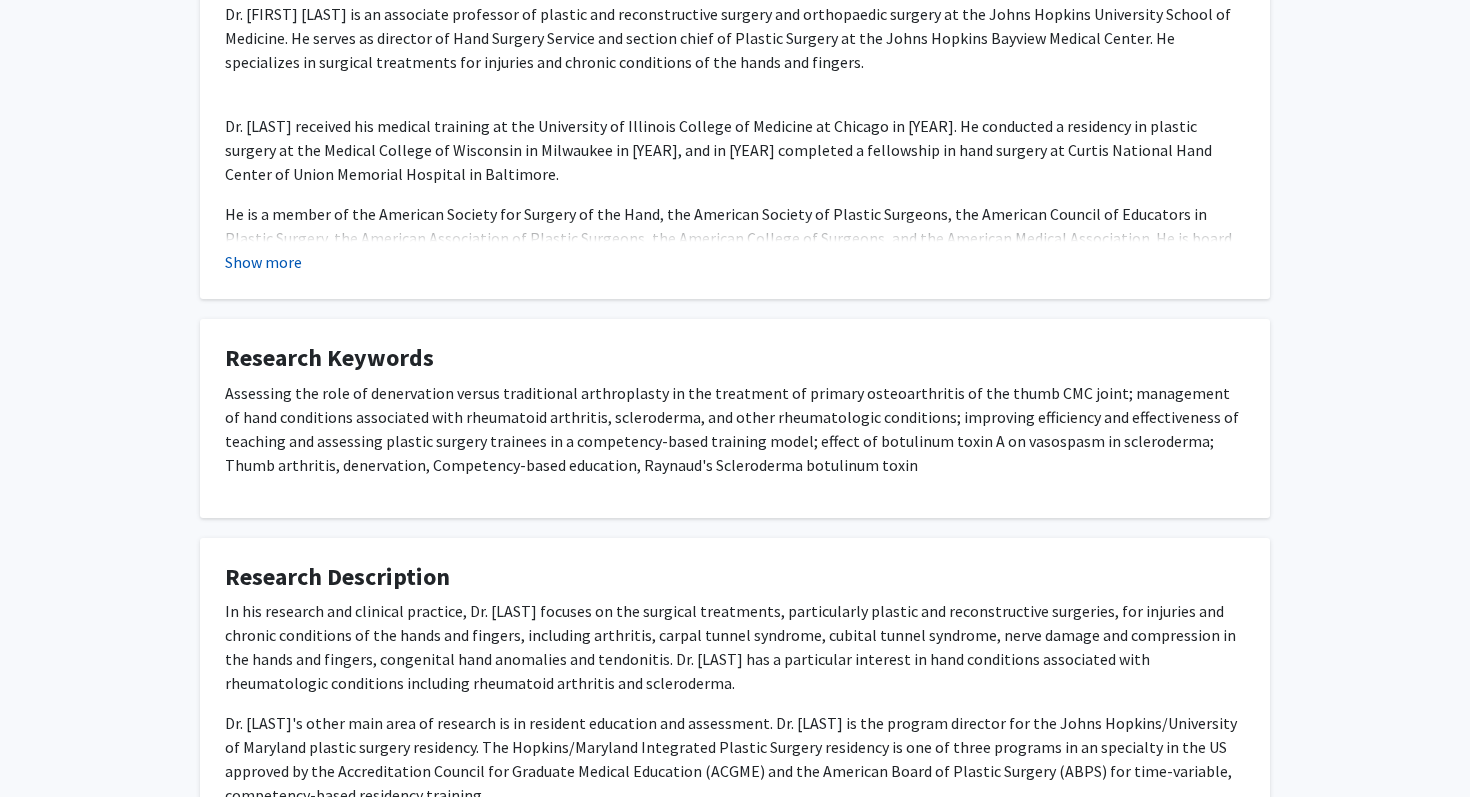 scroll, scrollTop: 599, scrollLeft: 0, axis: vertical 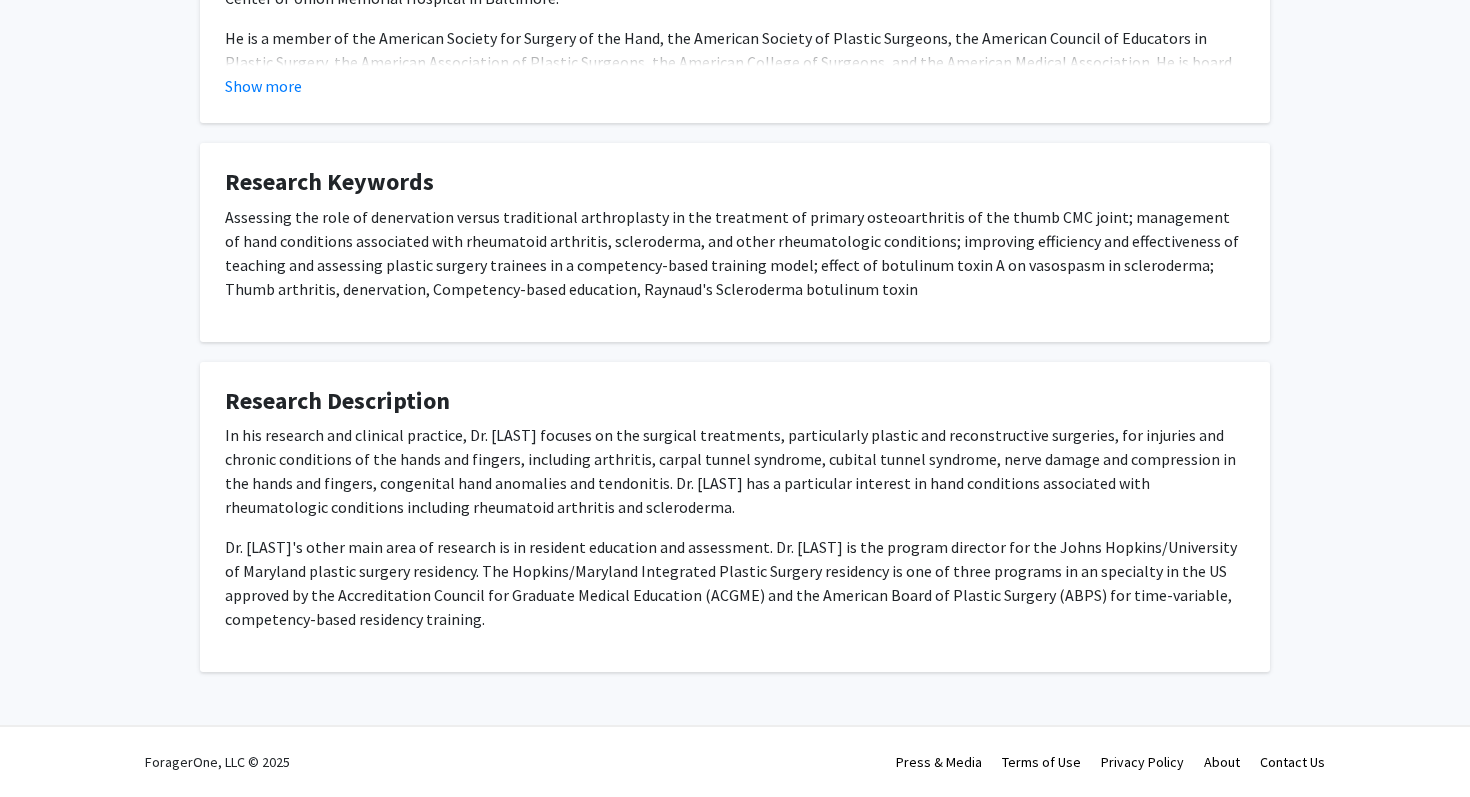 drag, startPoint x: 556, startPoint y: 629, endPoint x: 522, endPoint y: 383, distance: 248.33849 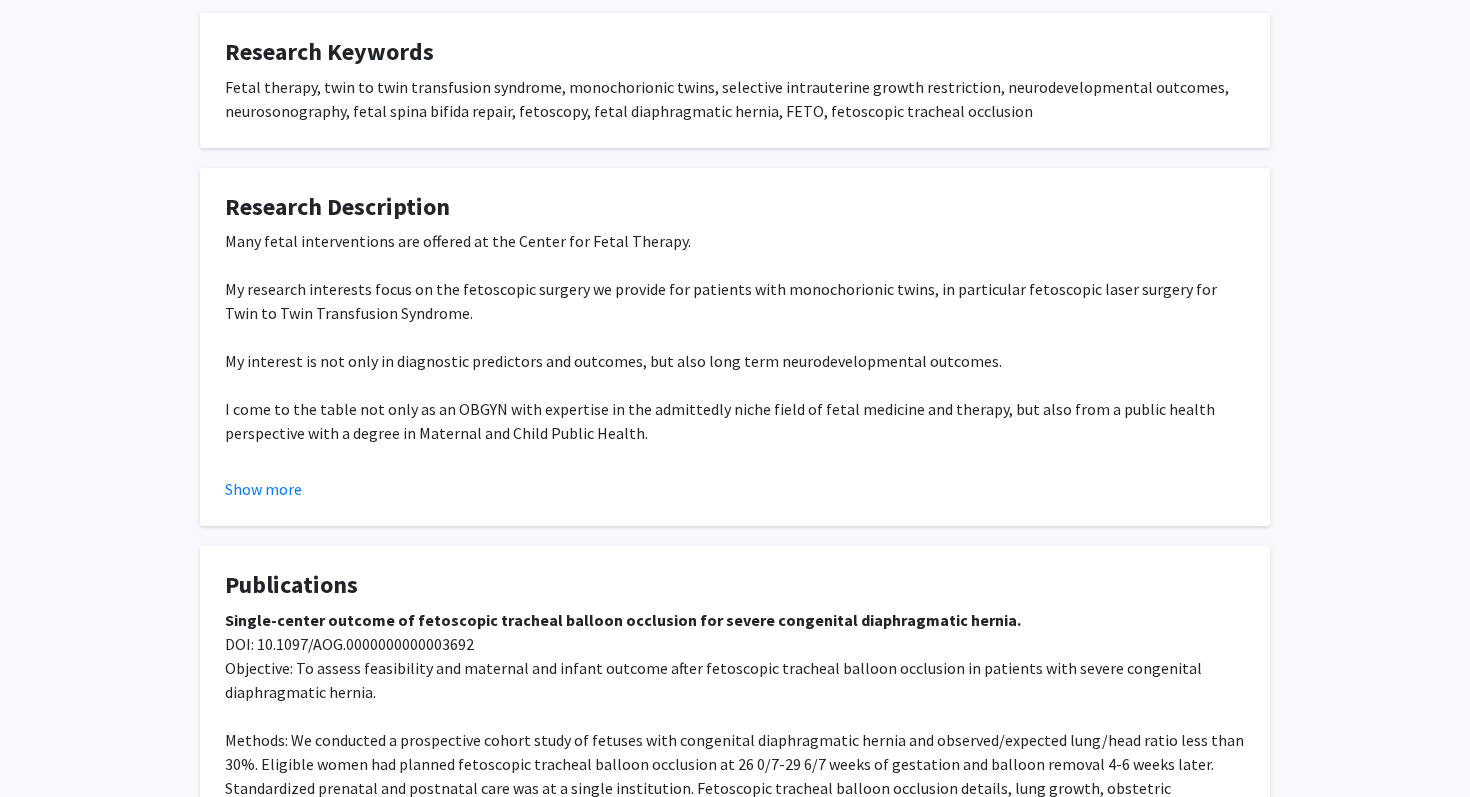scroll, scrollTop: 717, scrollLeft: 0, axis: vertical 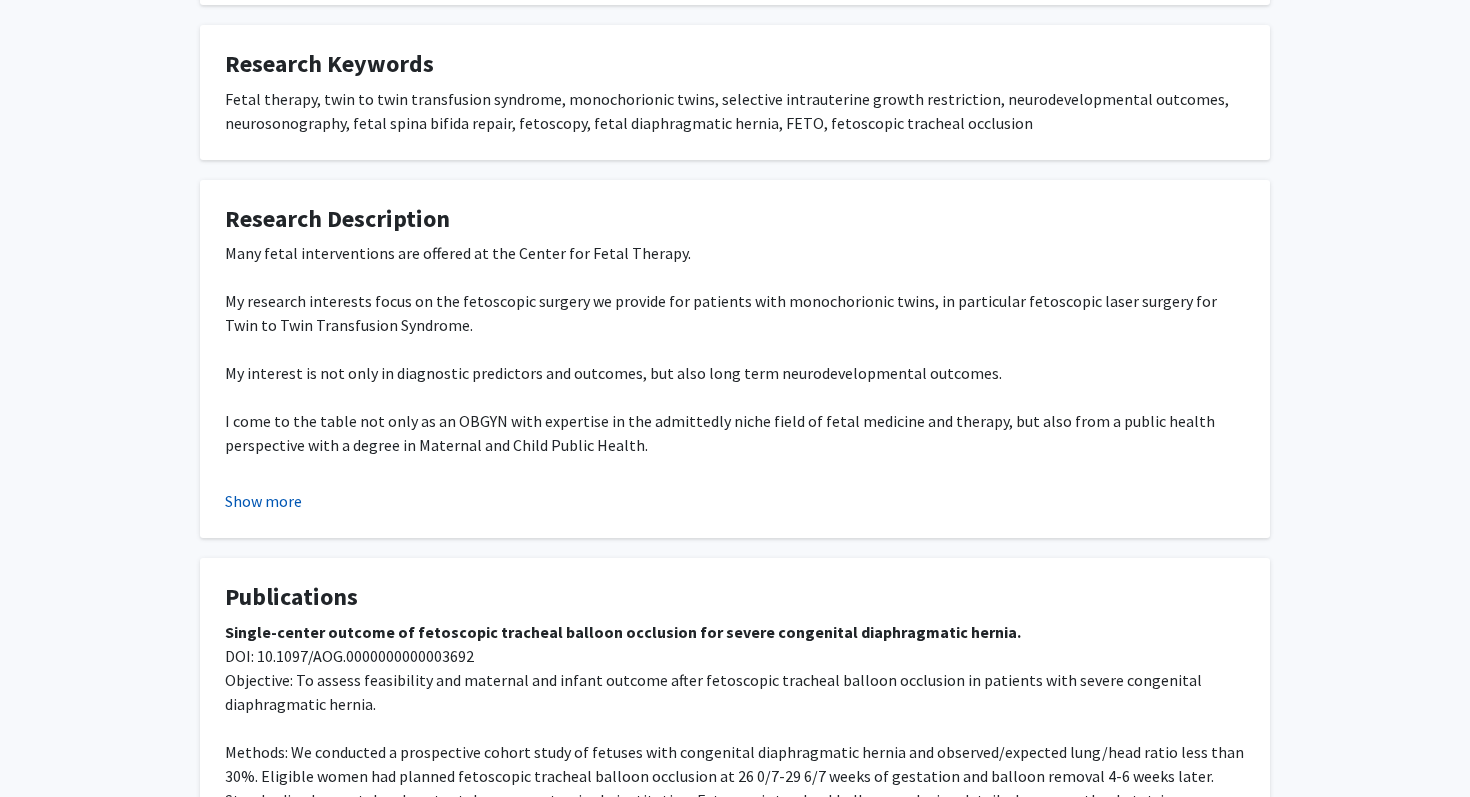 click on "Show more" 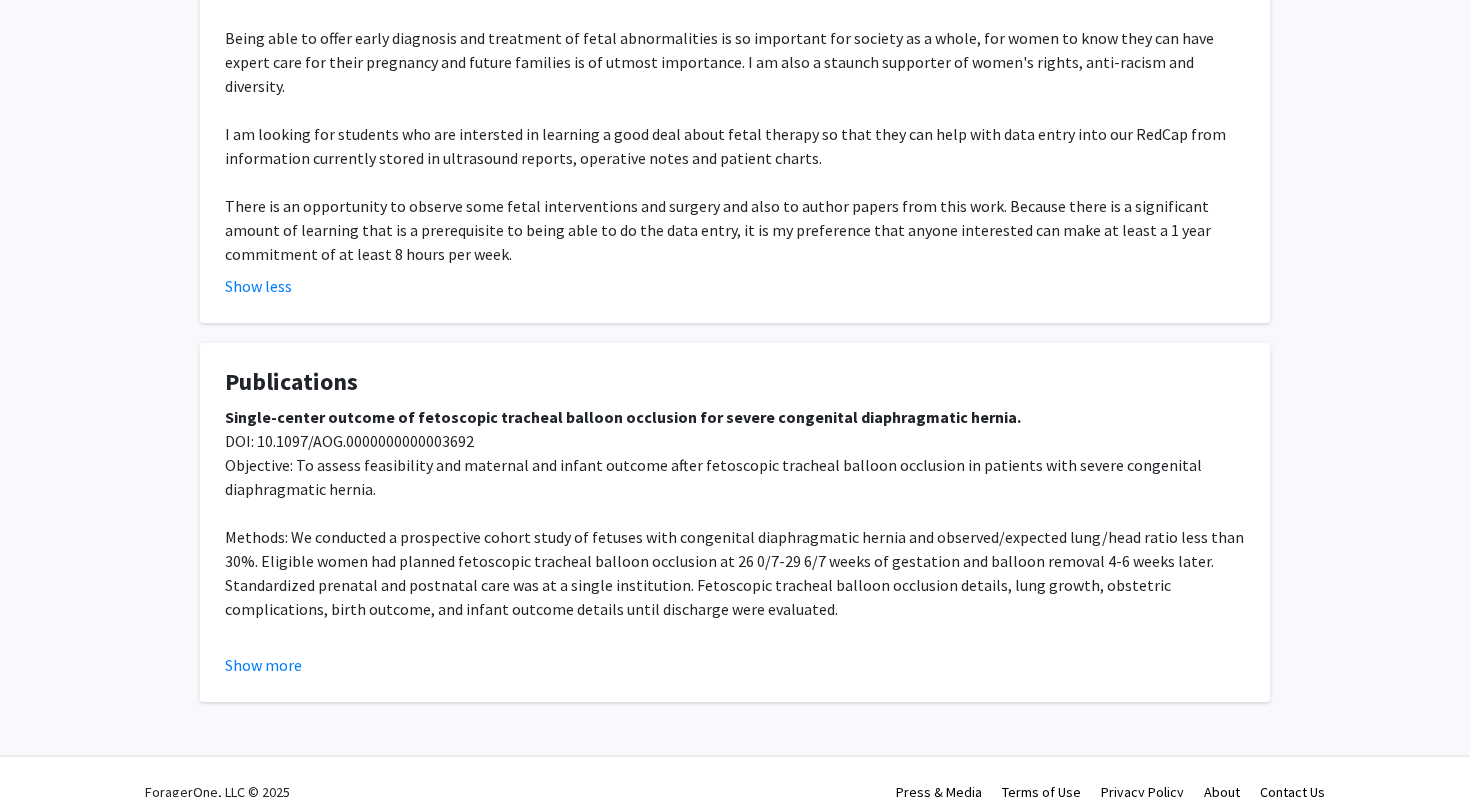 scroll, scrollTop: 1178, scrollLeft: 0, axis: vertical 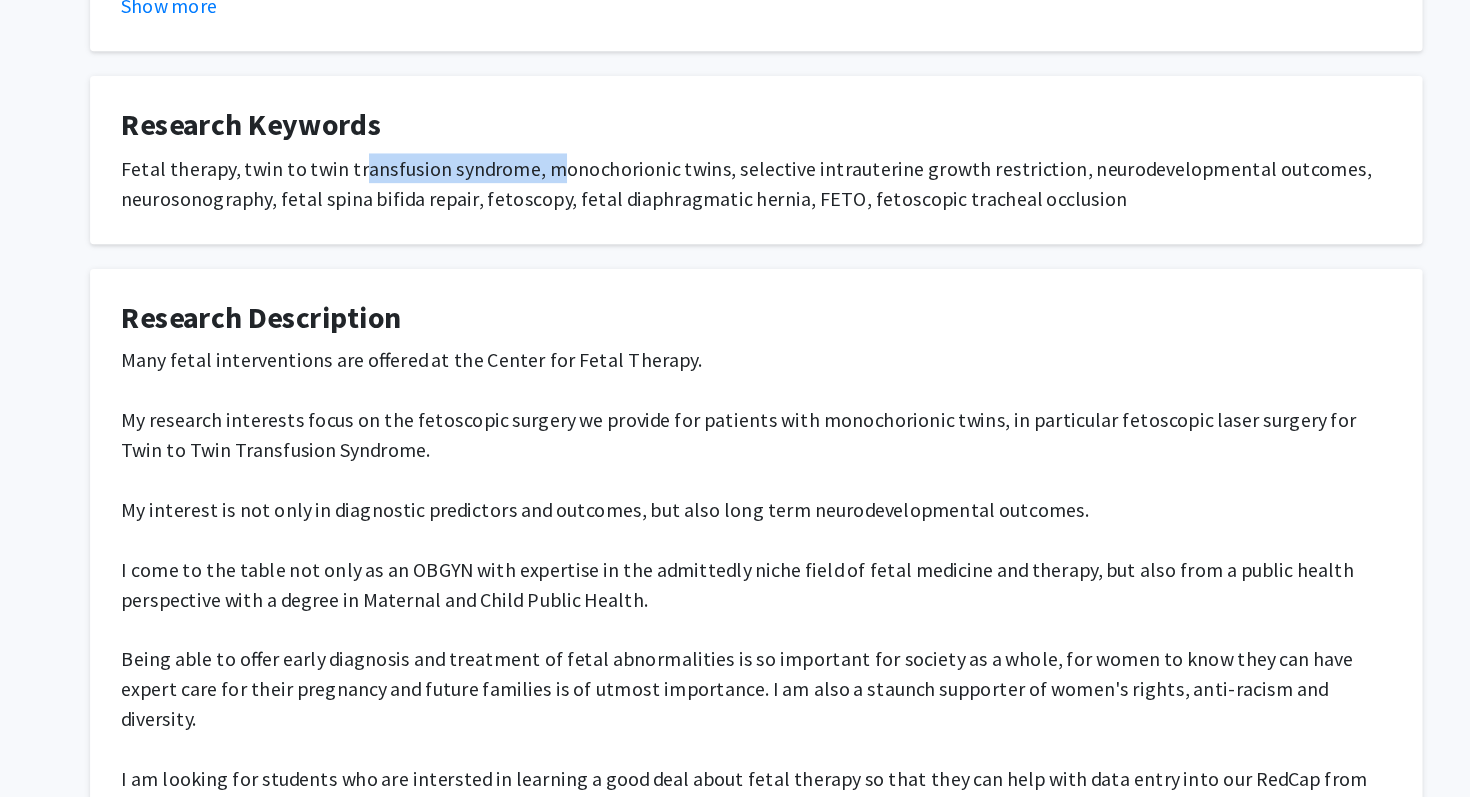 drag, startPoint x: 411, startPoint y: 155, endPoint x: 570, endPoint y: 155, distance: 159 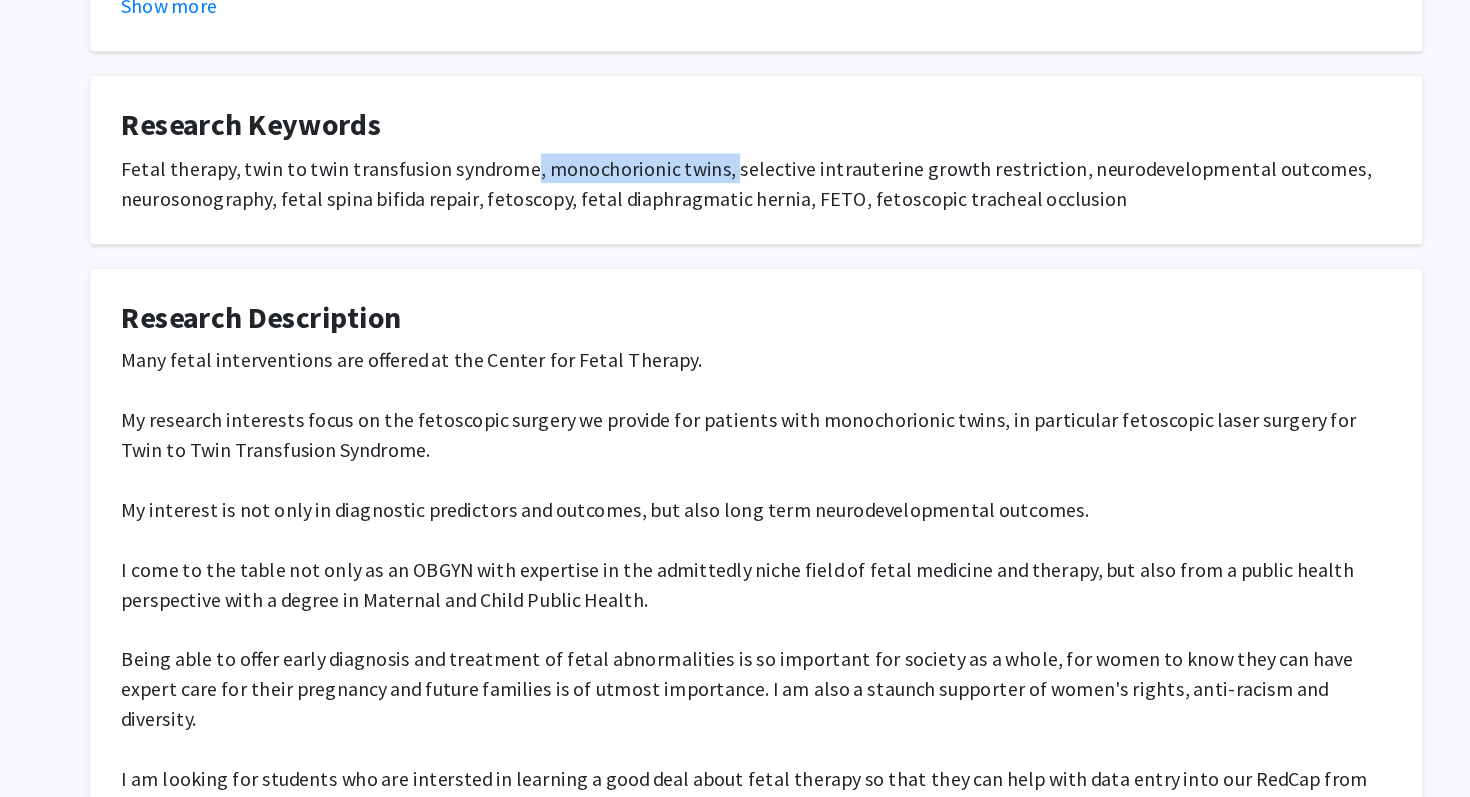 drag, startPoint x: 546, startPoint y: 157, endPoint x: 700, endPoint y: 156, distance: 154.00325 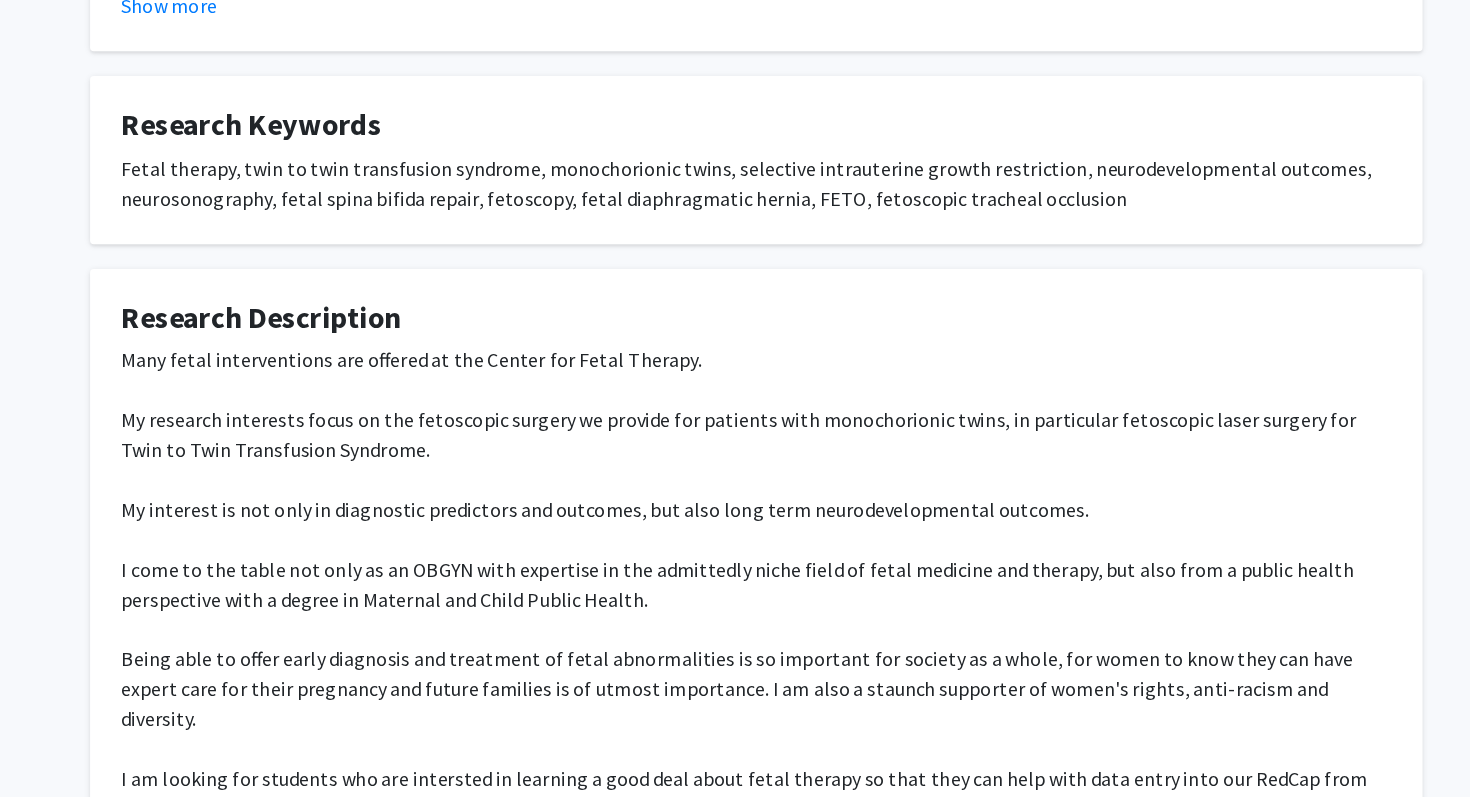 click on "Fetal therapy, twin to twin transfusion syndrome, monochorionic twins, selective intrauterine growth restriction, neurodevelopmental outcomes, neurosonography, fetal spina bifida repair, fetoscopy, fetal diaphragmatic hernia, FETO, fetoscopic tracheal occlusion" 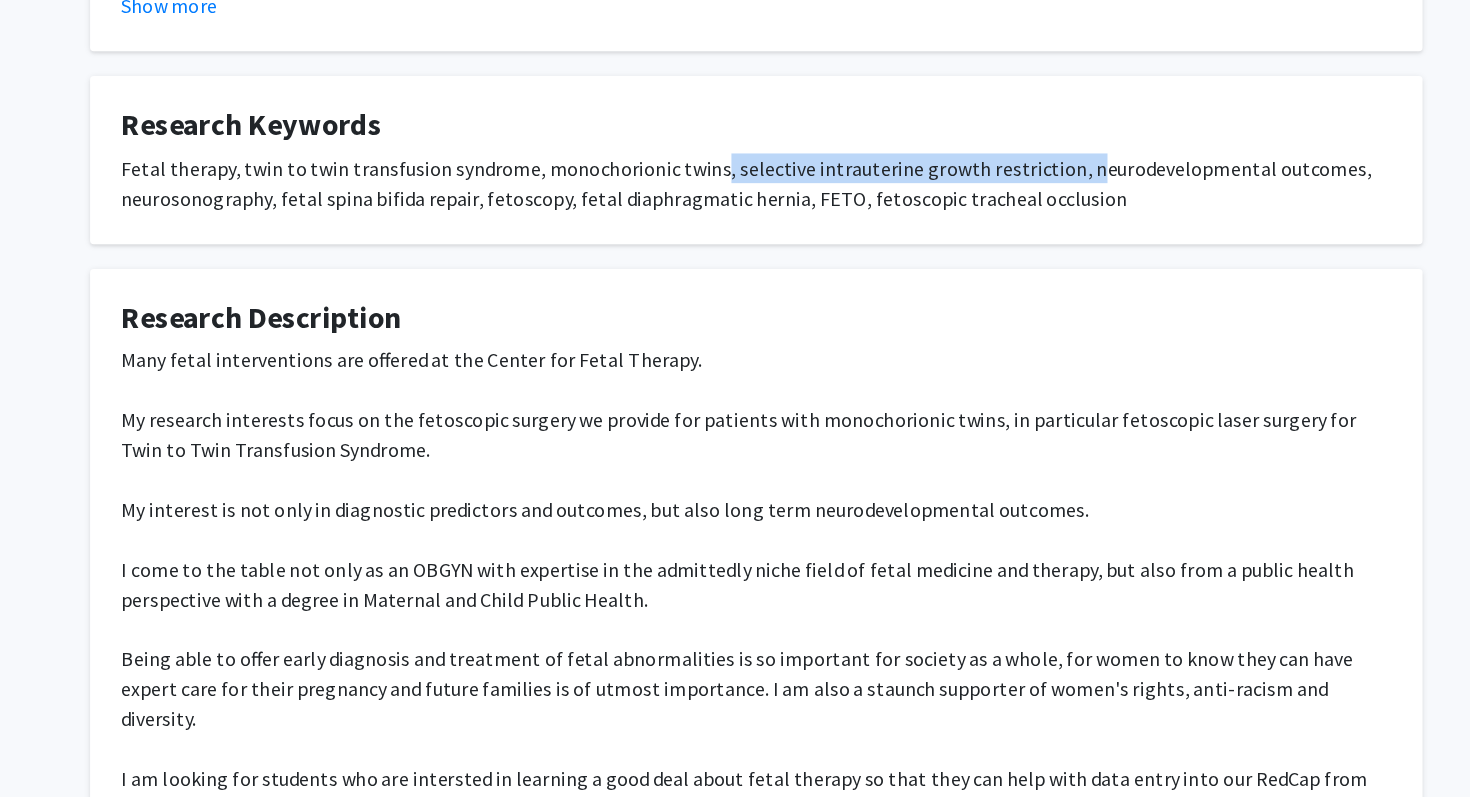 drag, startPoint x: 693, startPoint y: 150, endPoint x: 975, endPoint y: 162, distance: 282.25522 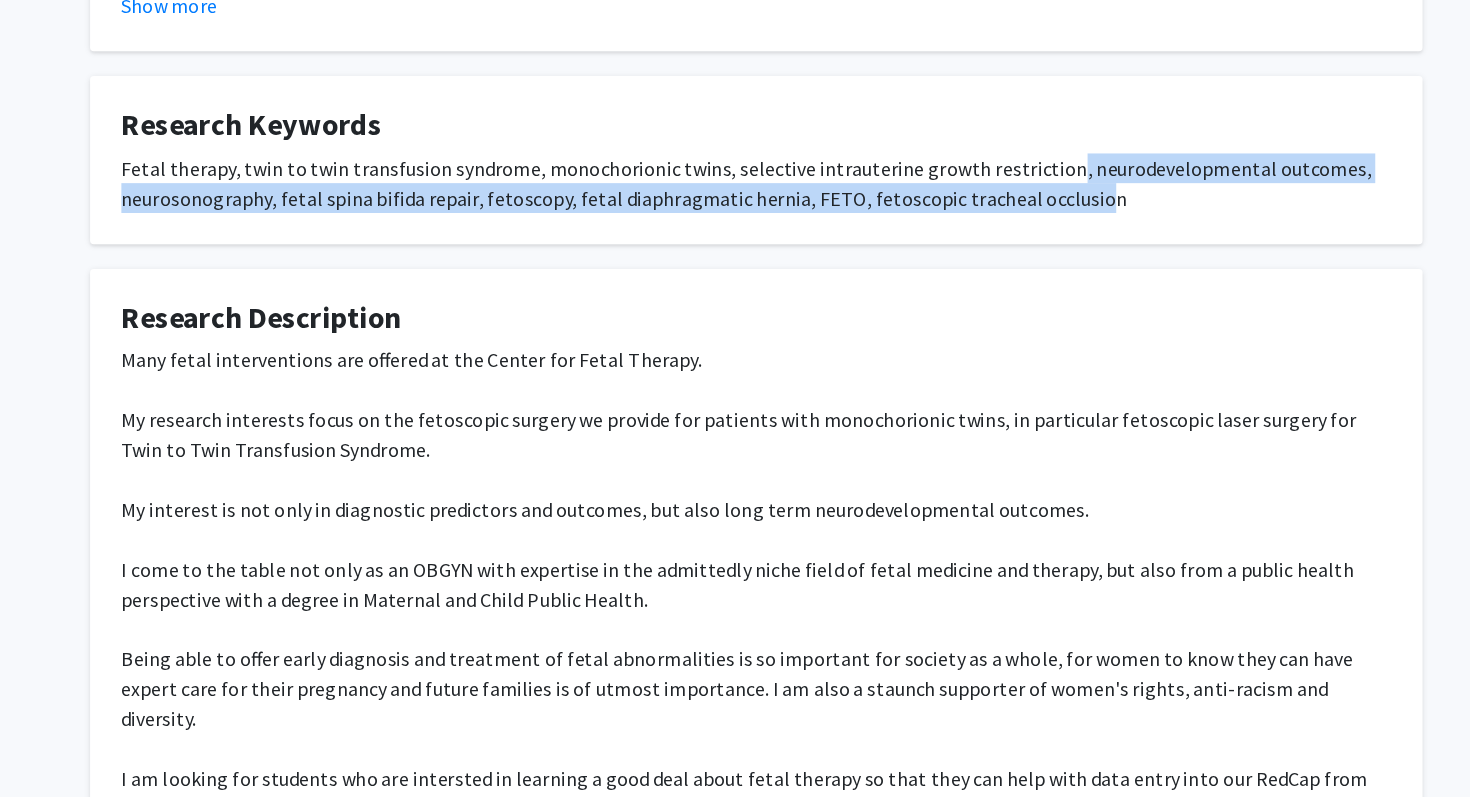 drag, startPoint x: 967, startPoint y: 152, endPoint x: 981, endPoint y: 183, distance: 34.0147 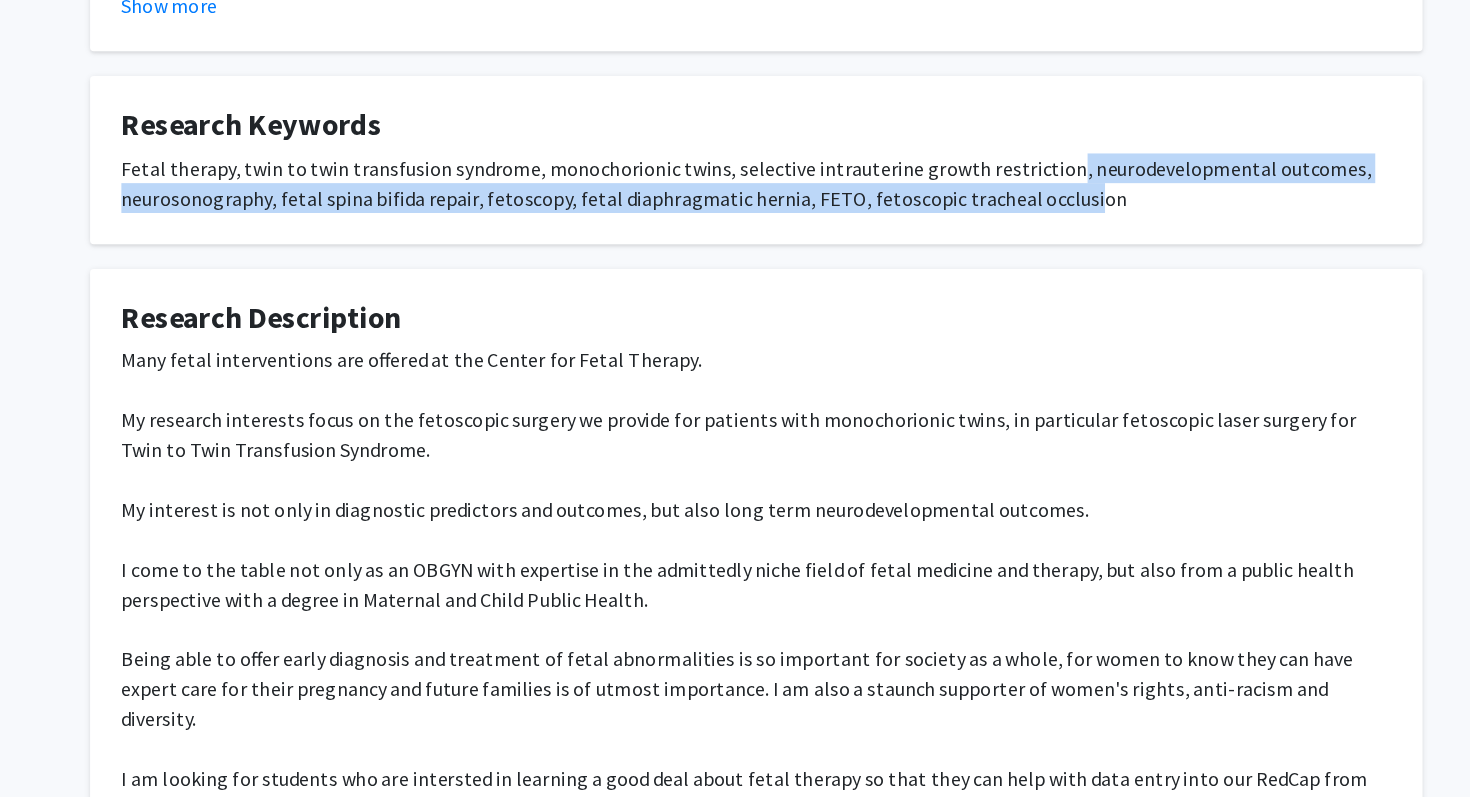 click on "Fetal therapy, twin to twin transfusion syndrome, monochorionic twins, selective intrauterine growth restriction, neurodevelopmental outcomes, neurosonography, fetal spina bifida repair, fetoscopy, fetal diaphragmatic hernia, FETO, fetoscopic tracheal occlusion" 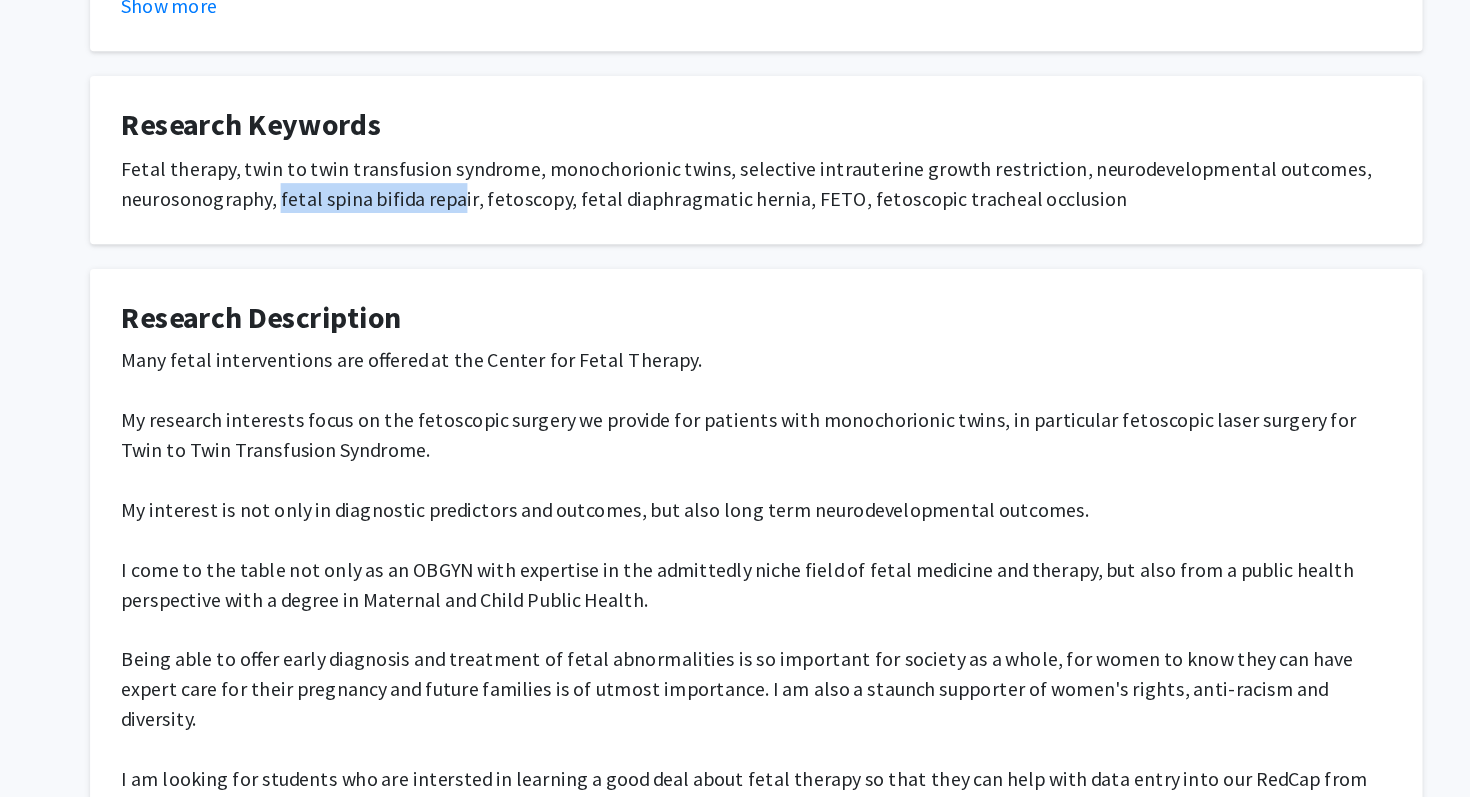 drag, startPoint x: 349, startPoint y: 178, endPoint x: 494, endPoint y: 174, distance: 145.05516 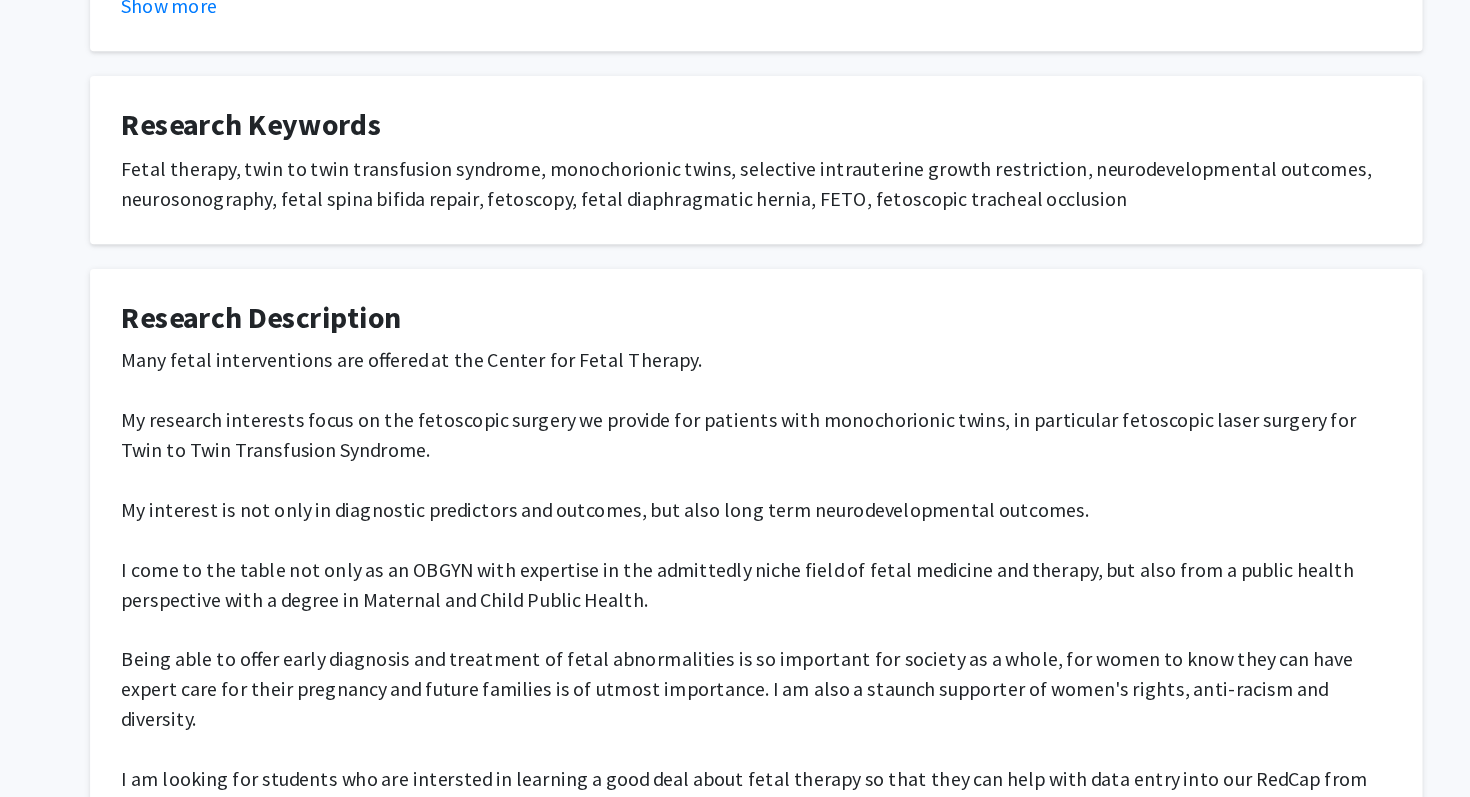 click on "Fetal therapy, twin to twin transfusion syndrome, monochorionic twins, selective intrauterine growth restriction, neurodevelopmental outcomes, neurosonography, fetal spina bifida repair, fetoscopy, fetal diaphragmatic hernia, FETO, fetoscopic tracheal occlusion" 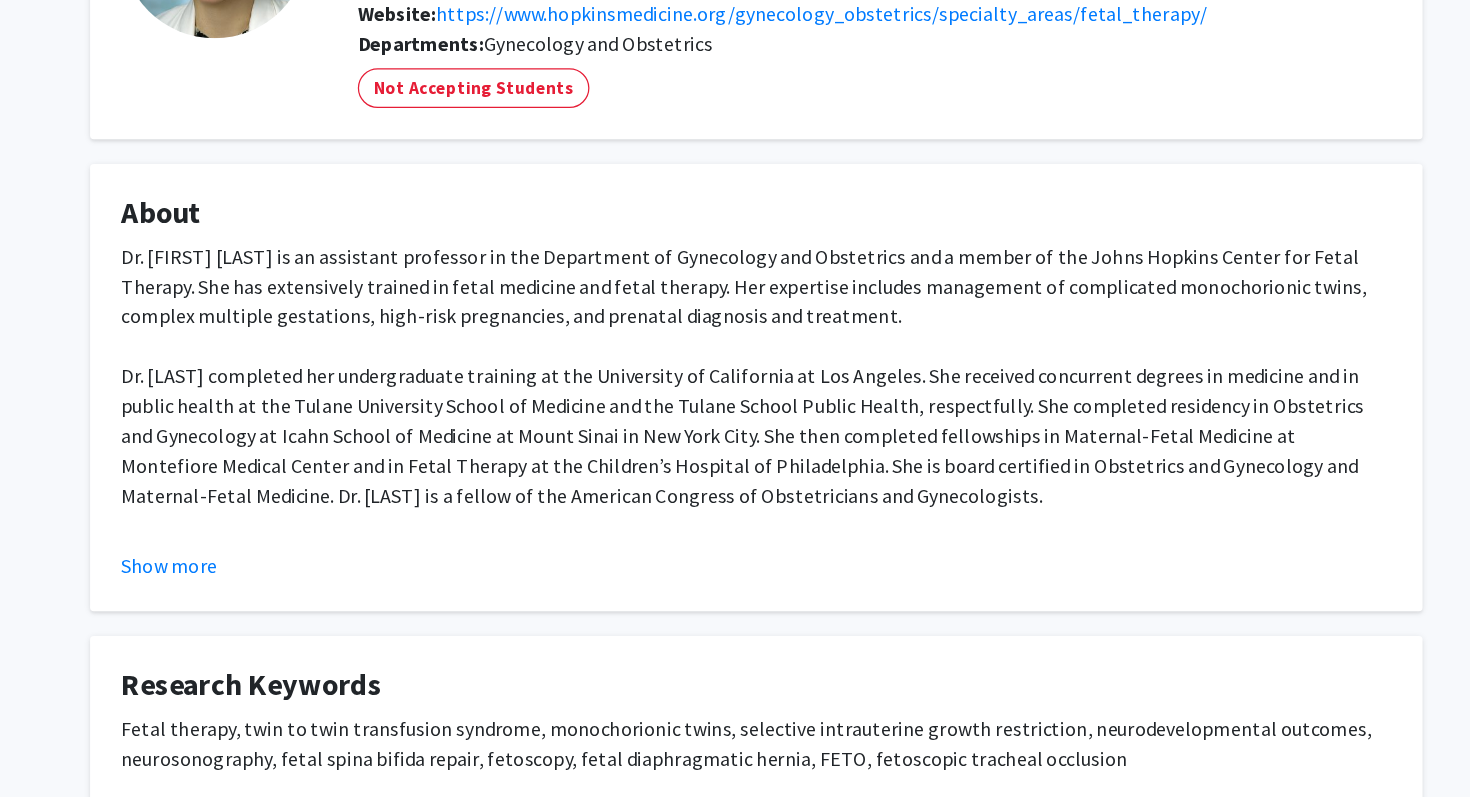 scroll, scrollTop: 0, scrollLeft: 0, axis: both 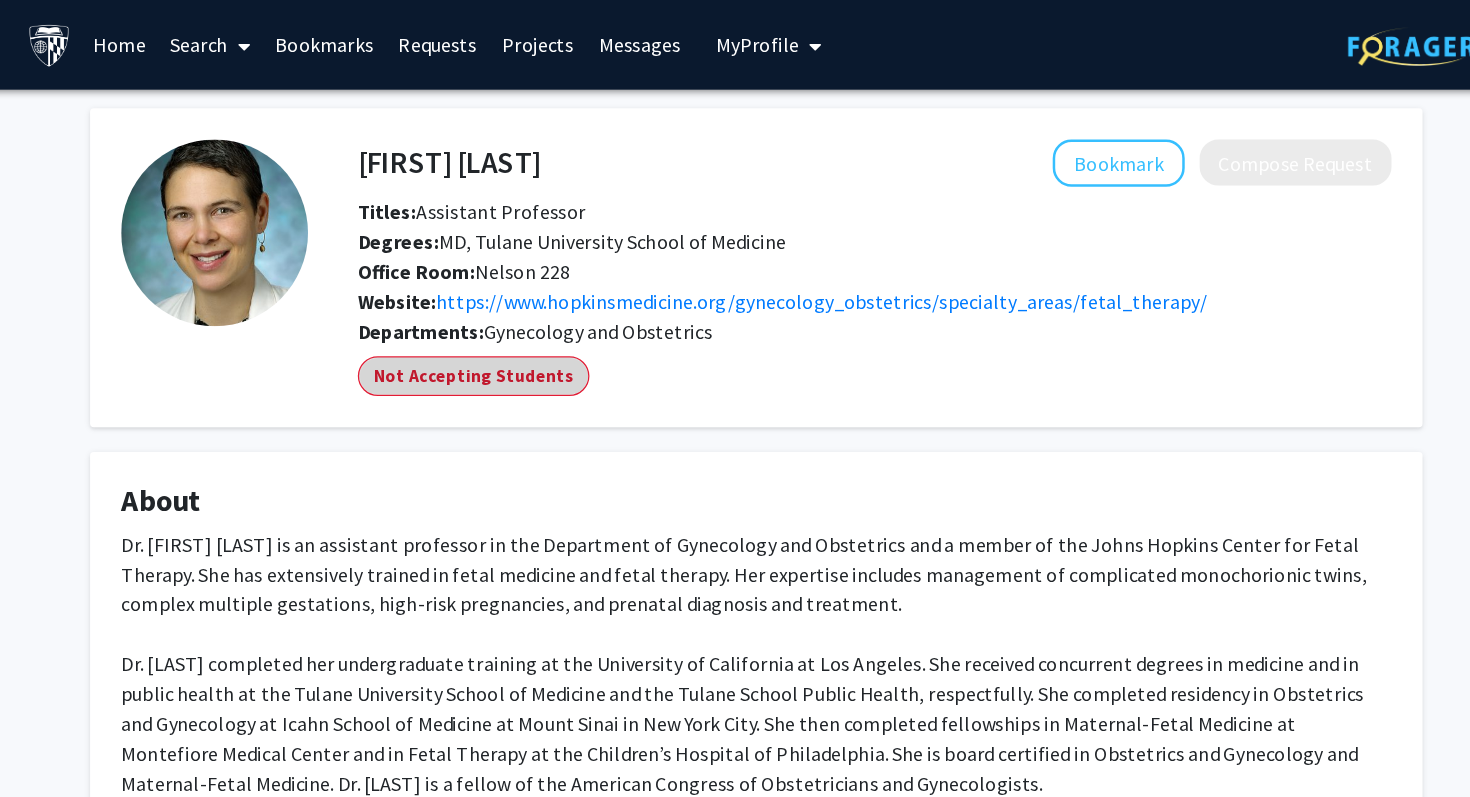 drag, startPoint x: 617, startPoint y: 301, endPoint x: 433, endPoint y: 301, distance: 184 